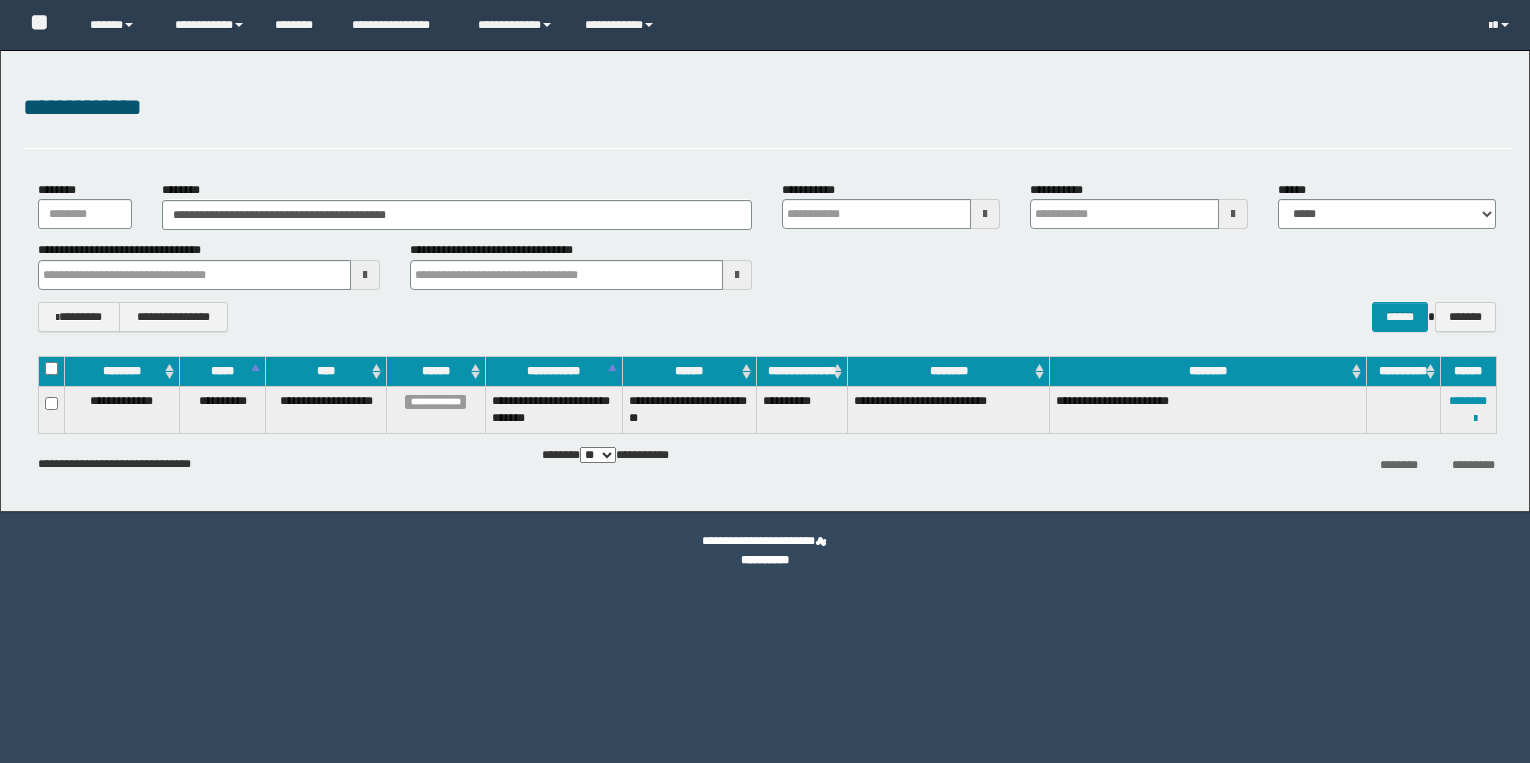 scroll, scrollTop: 0, scrollLeft: 0, axis: both 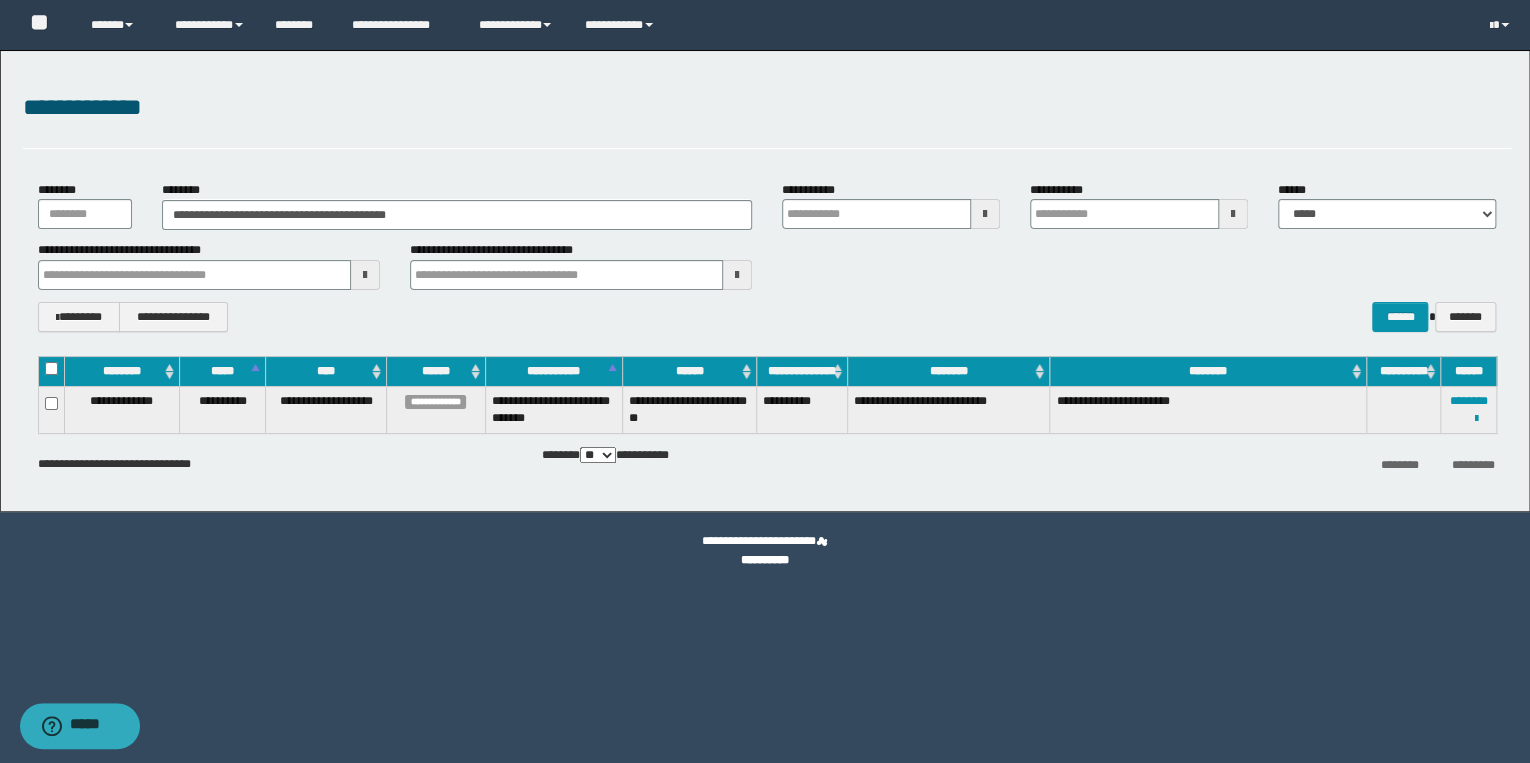 type on "********" 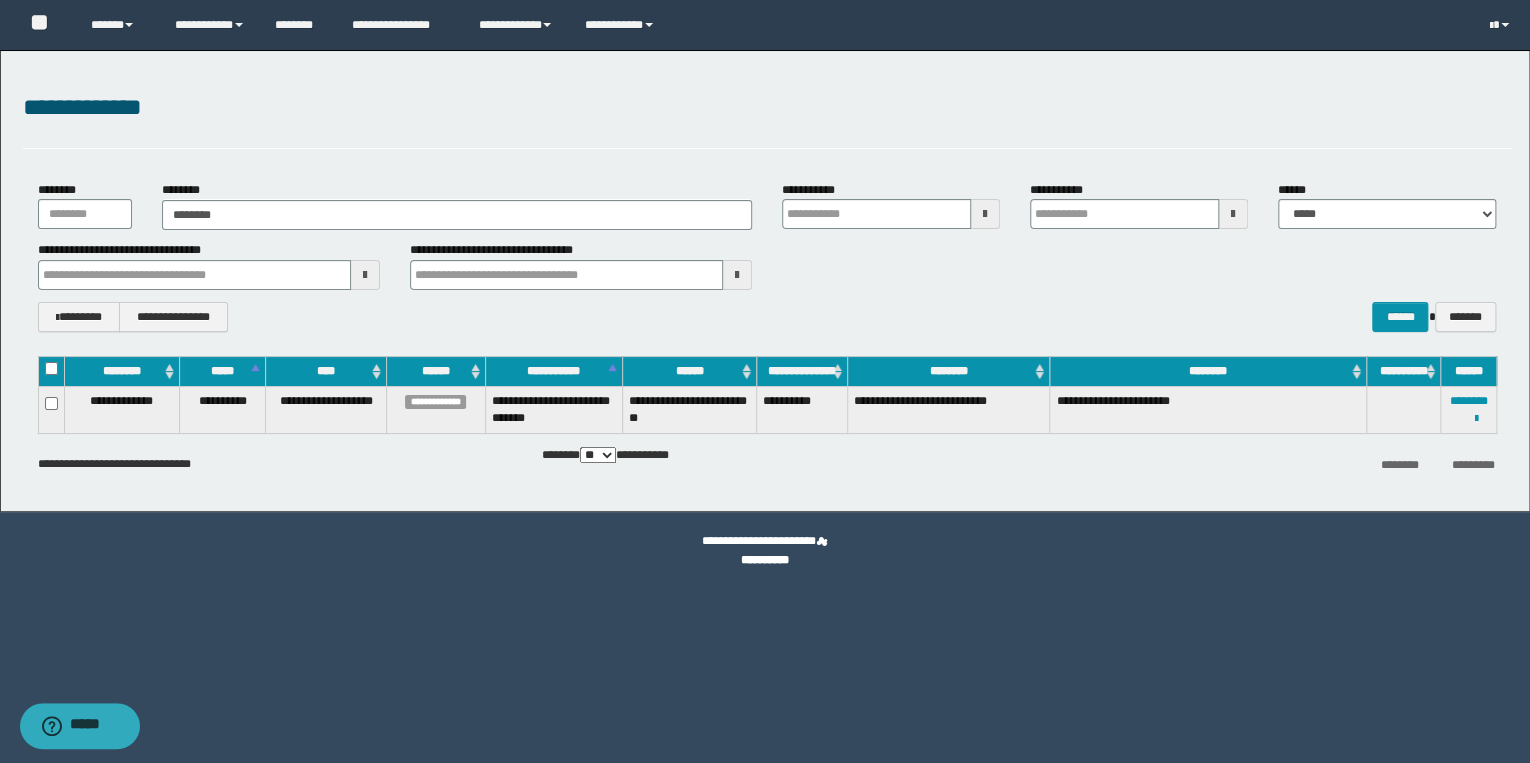 type on "********" 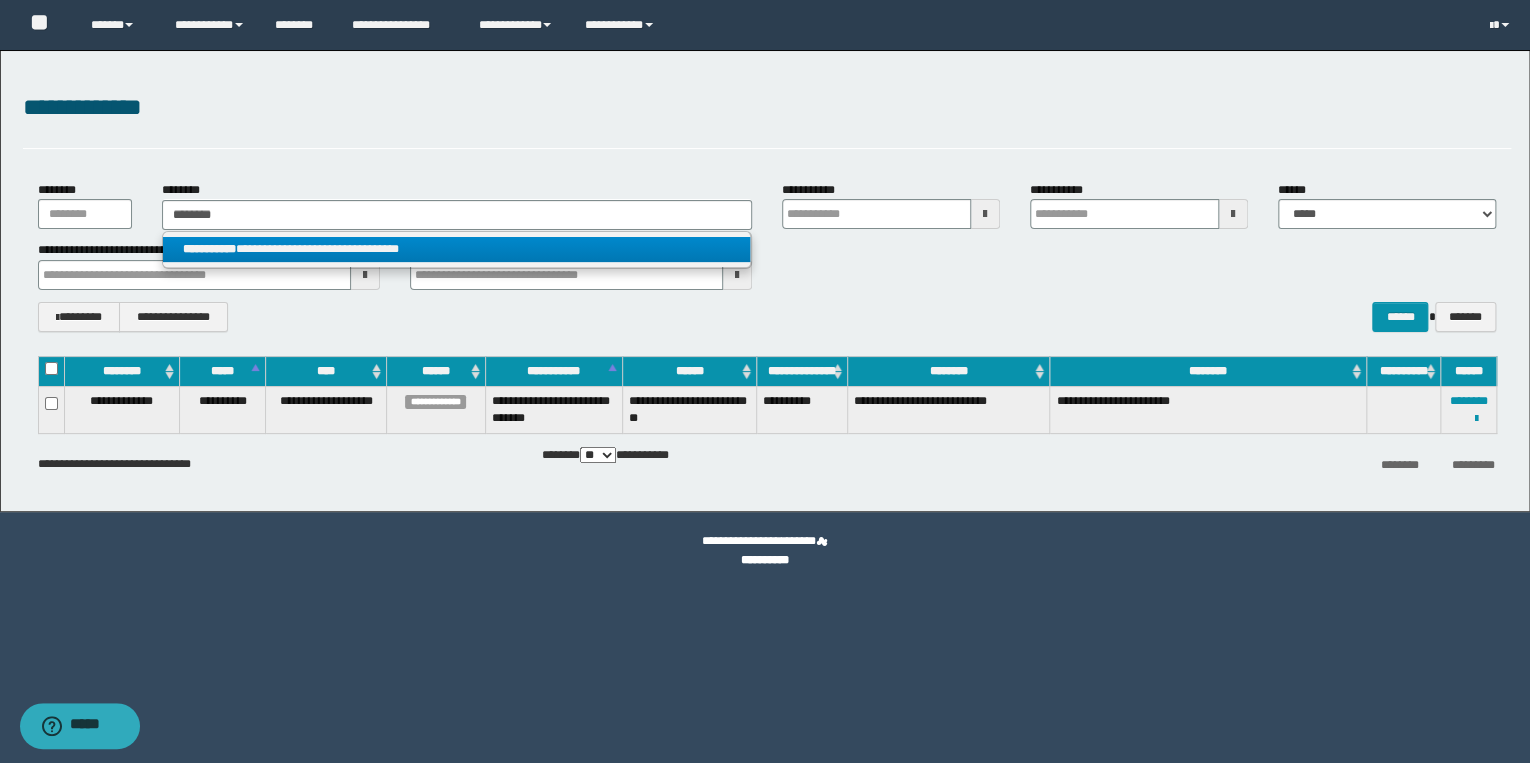 type on "********" 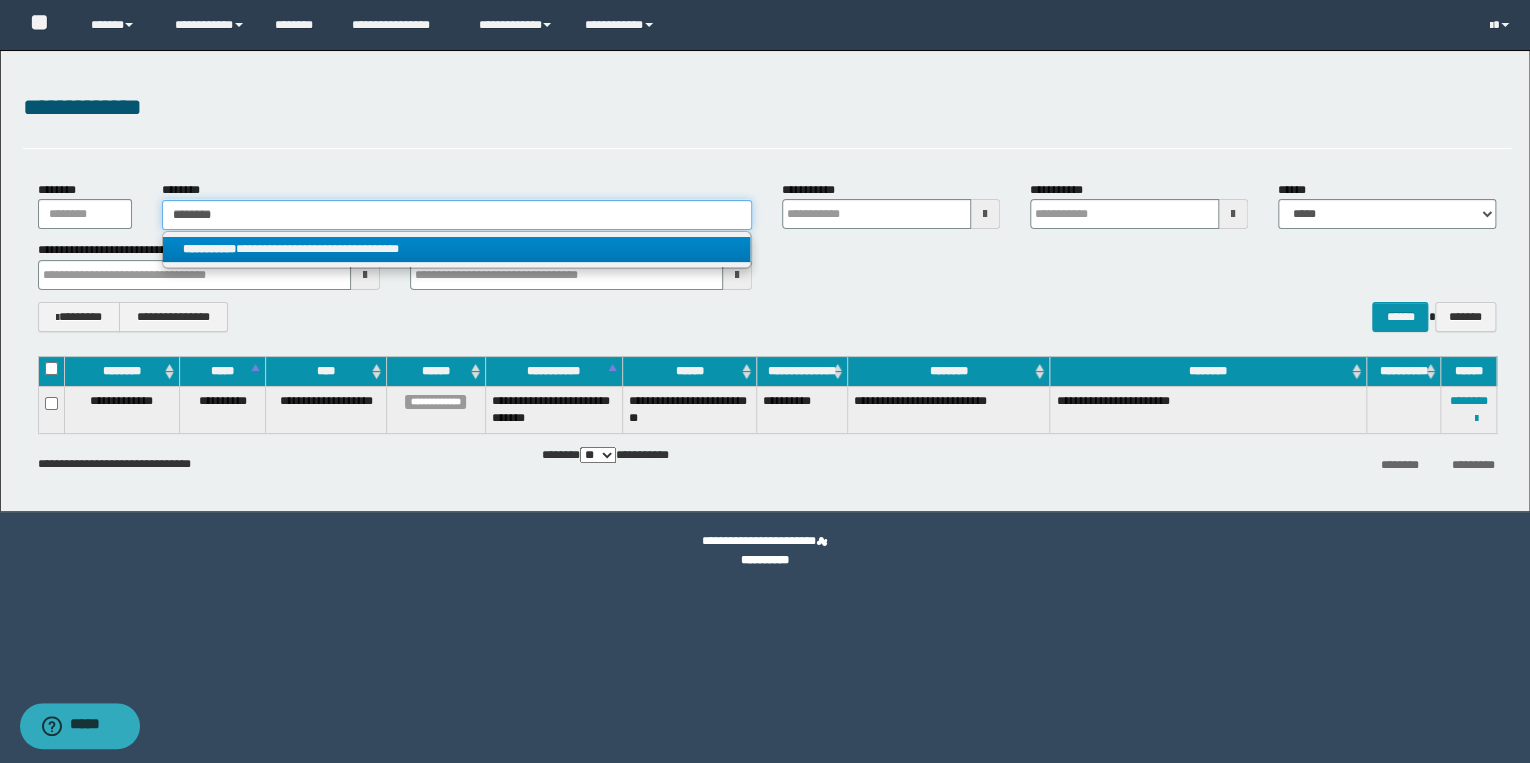 type 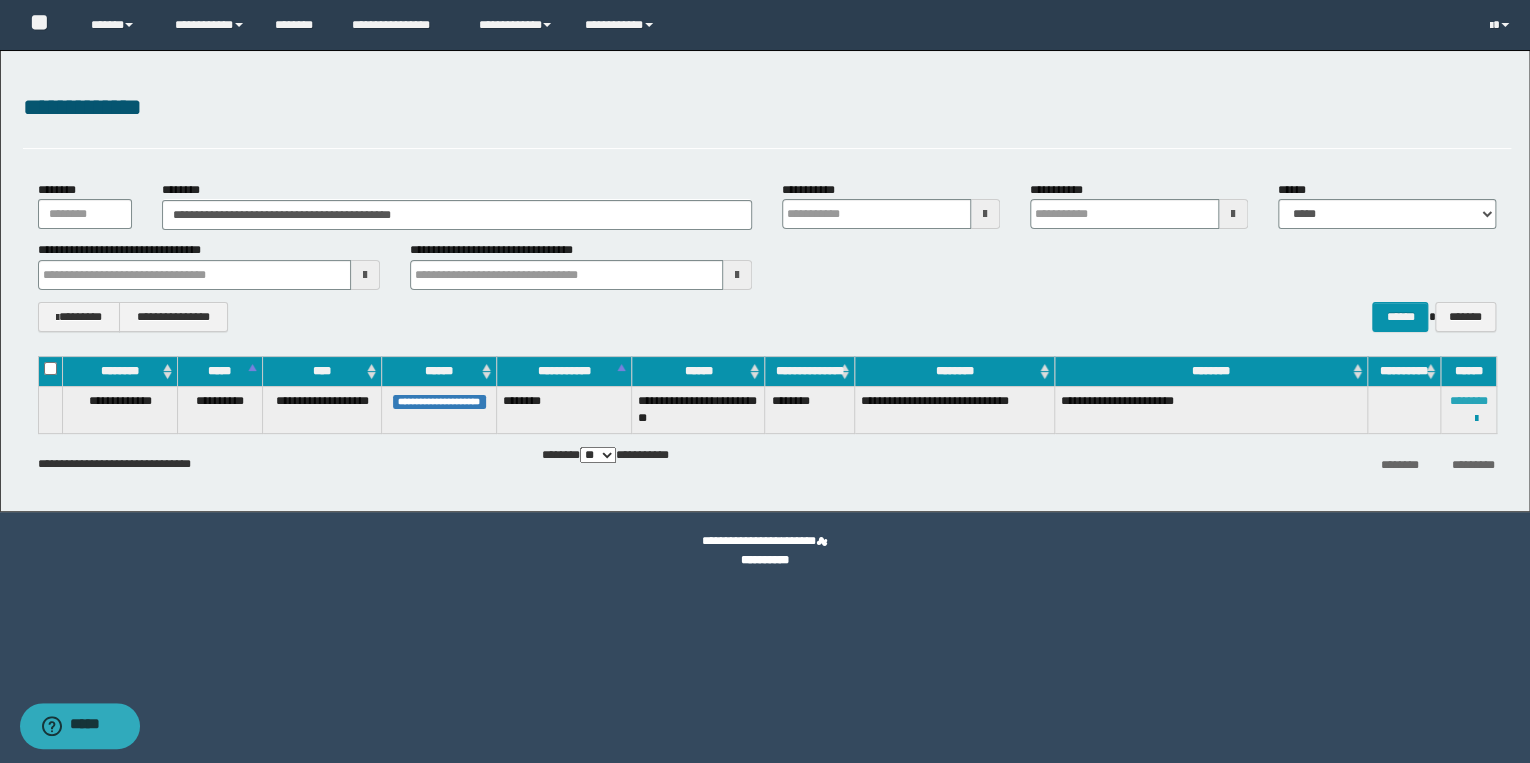 click on "********" at bounding box center [1468, 401] 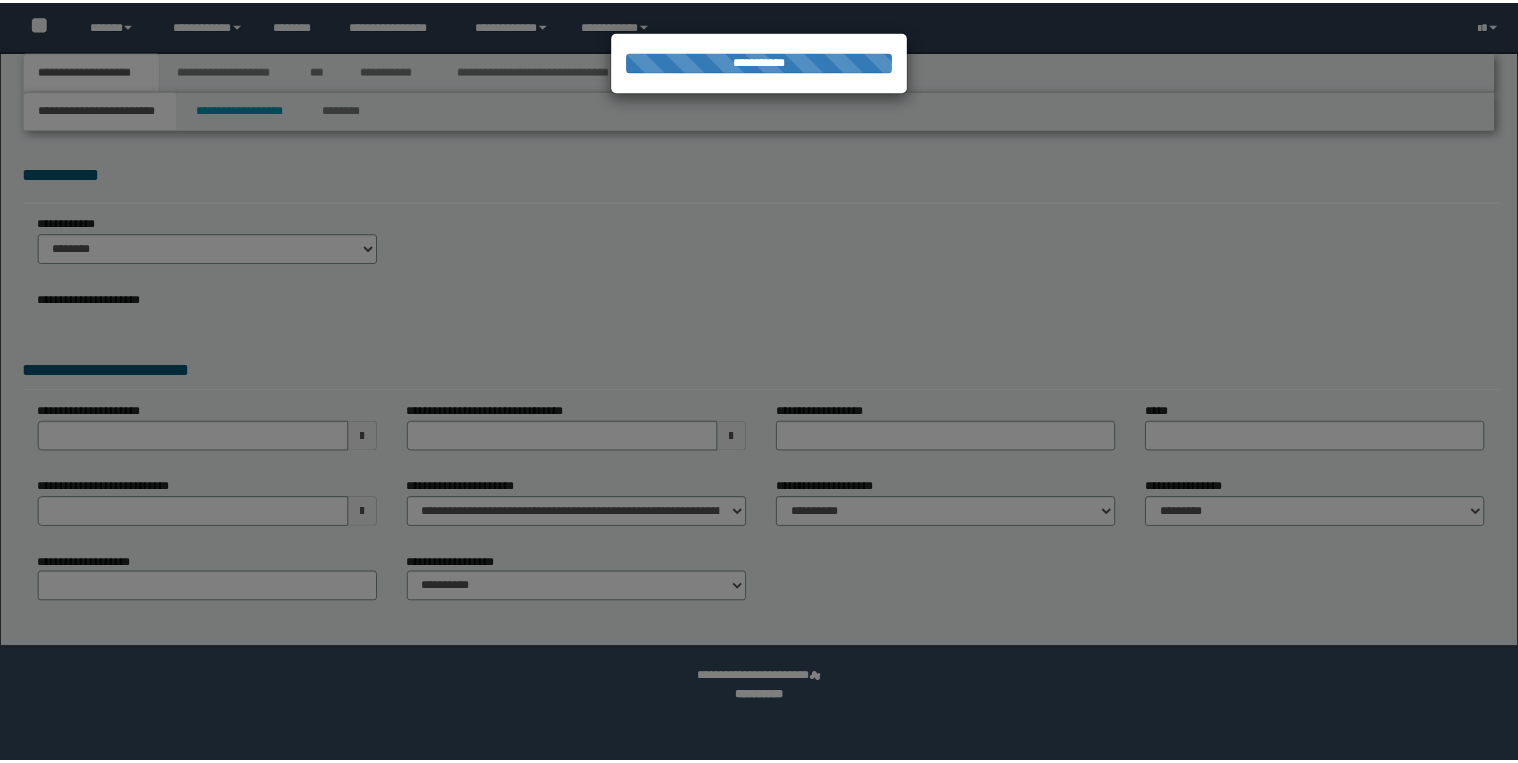 scroll, scrollTop: 0, scrollLeft: 0, axis: both 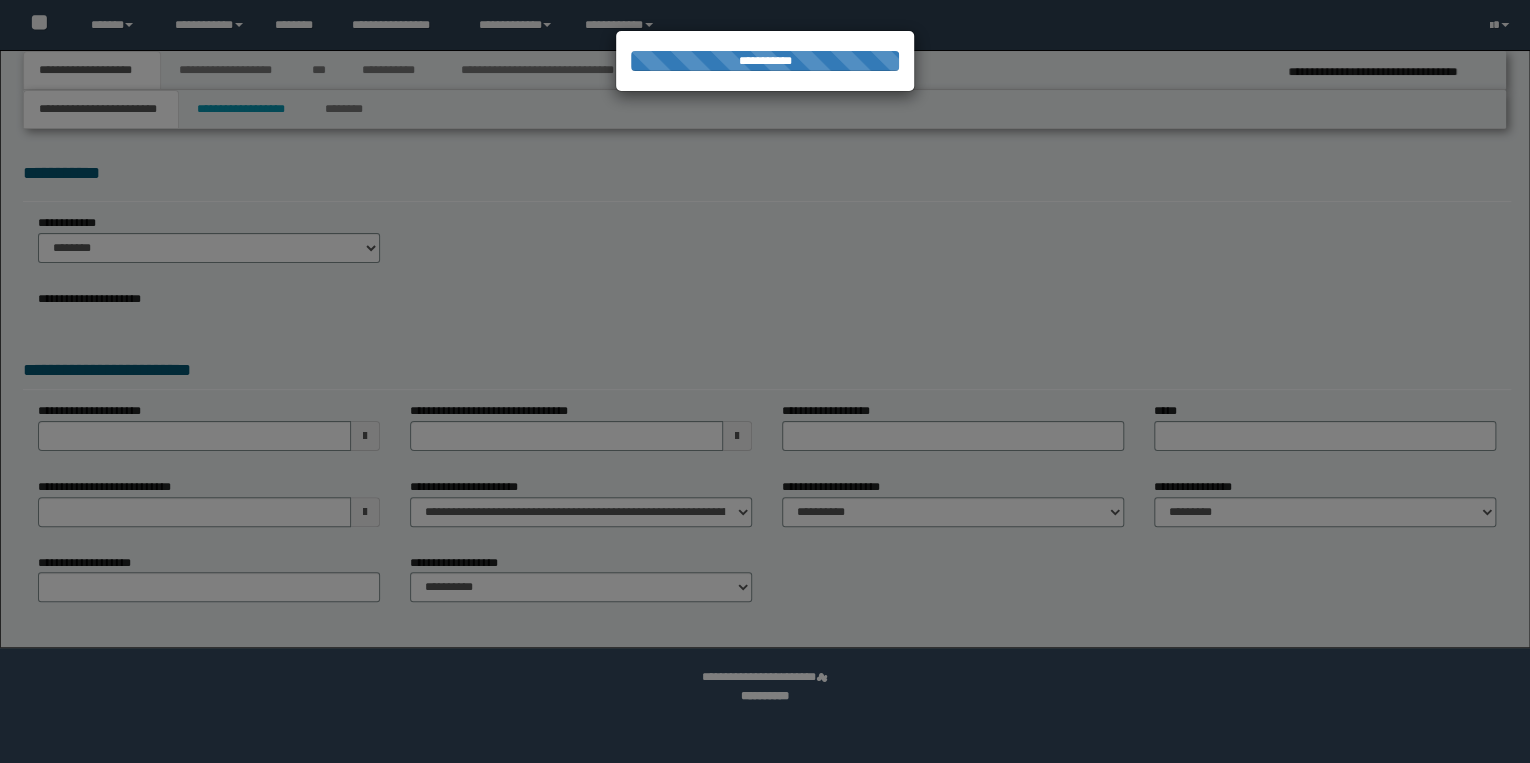 select on "*" 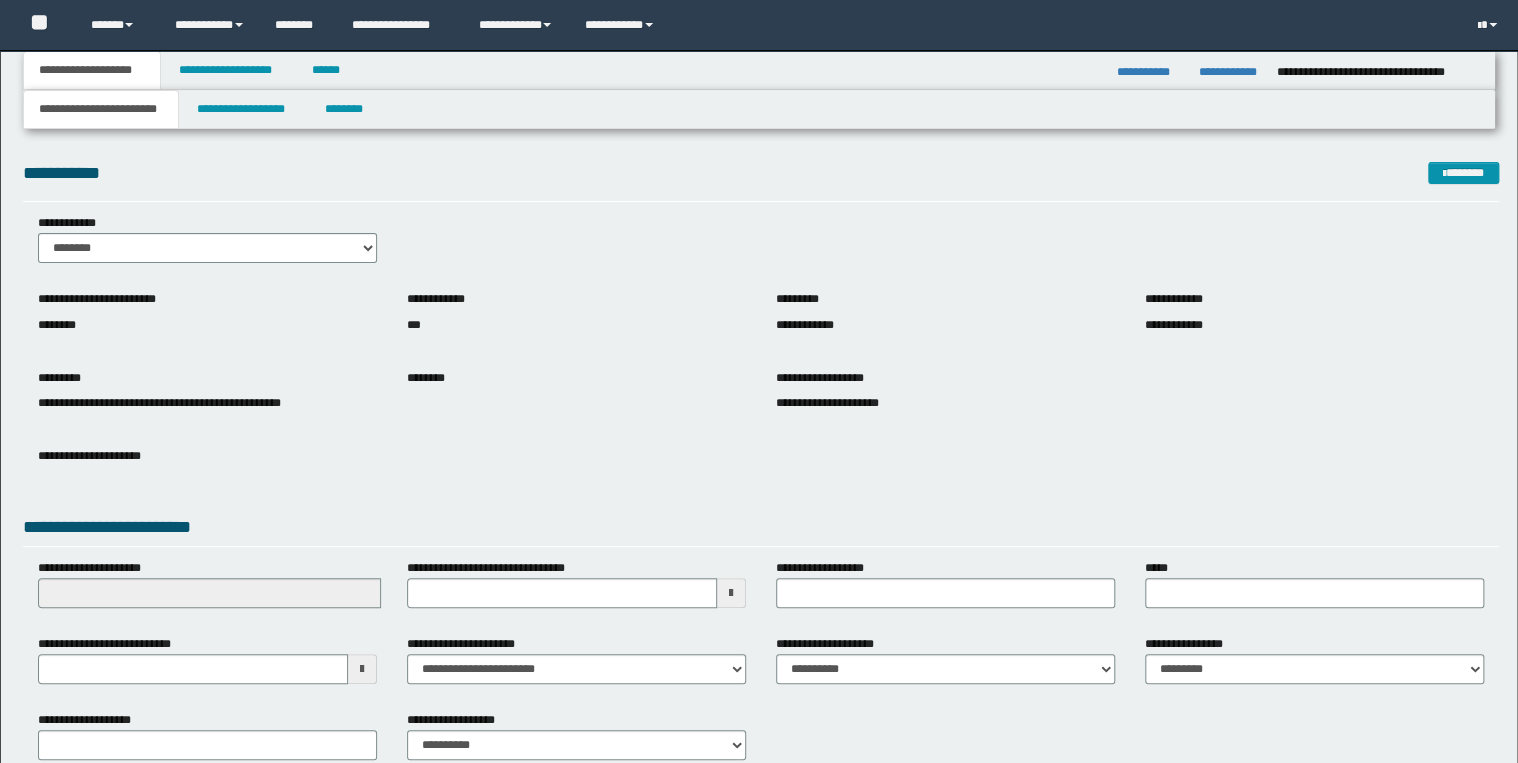 scroll, scrollTop: 0, scrollLeft: 0, axis: both 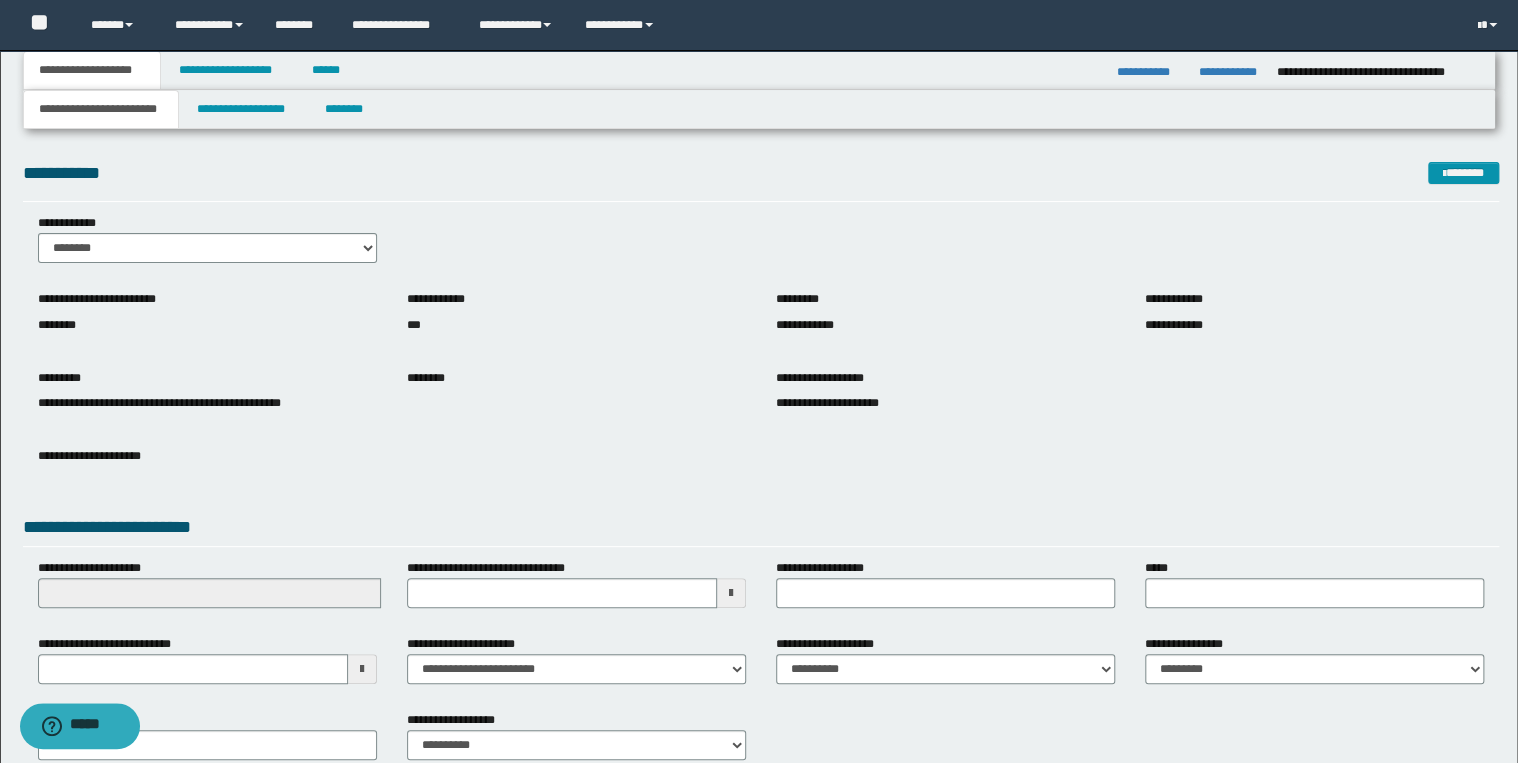 click on "**********" at bounding box center (759, 427) 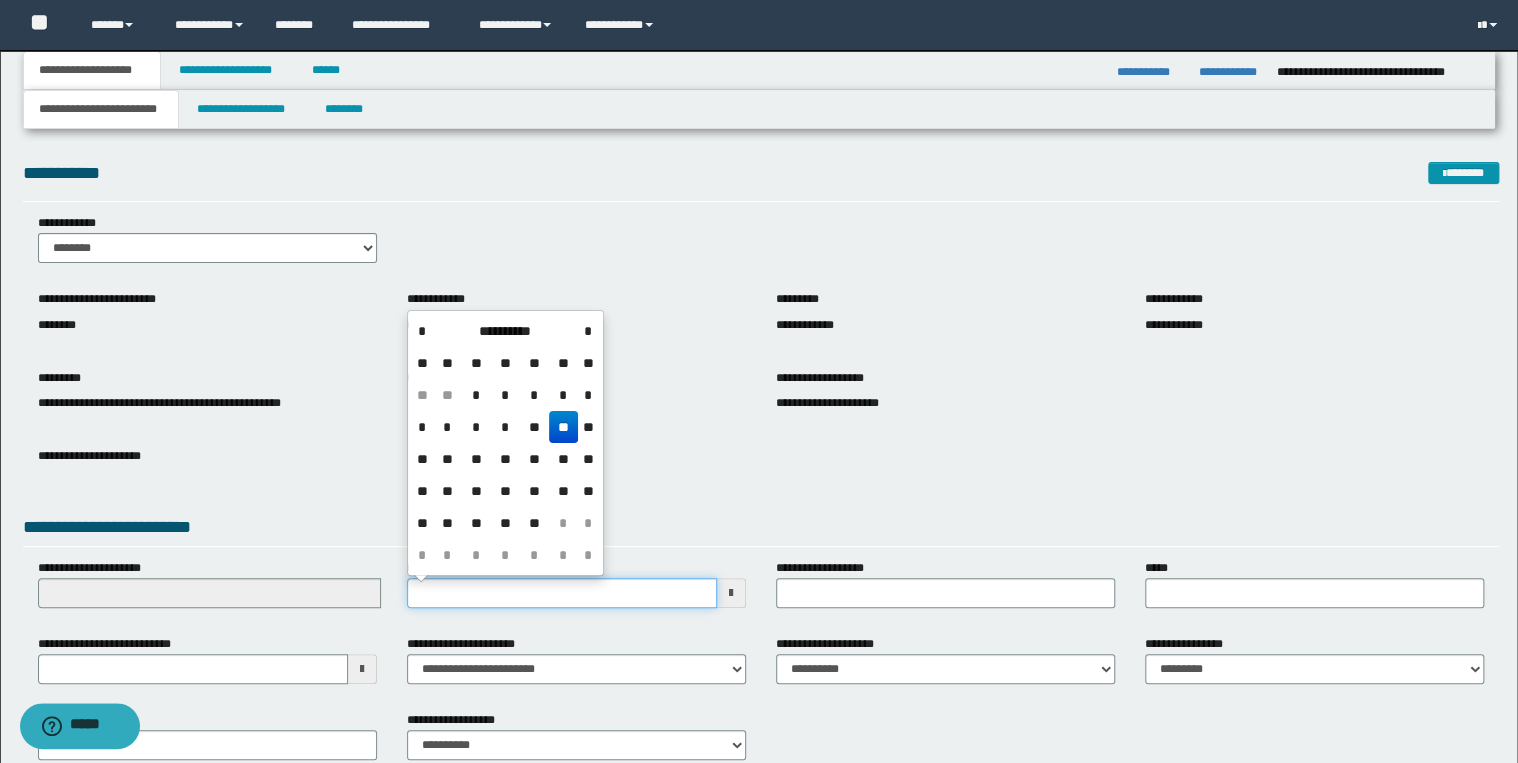 click on "**********" at bounding box center (562, 593) 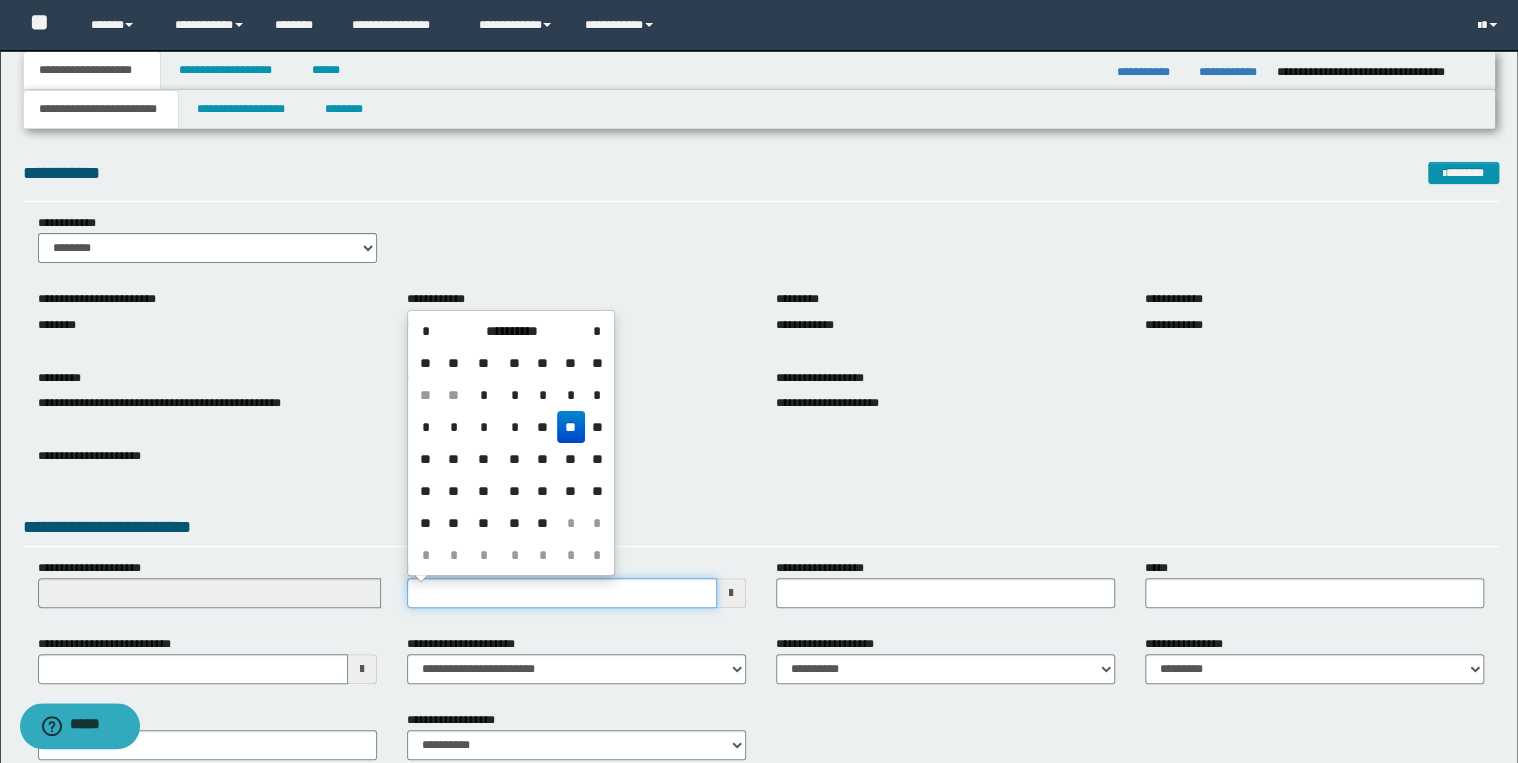 type on "**********" 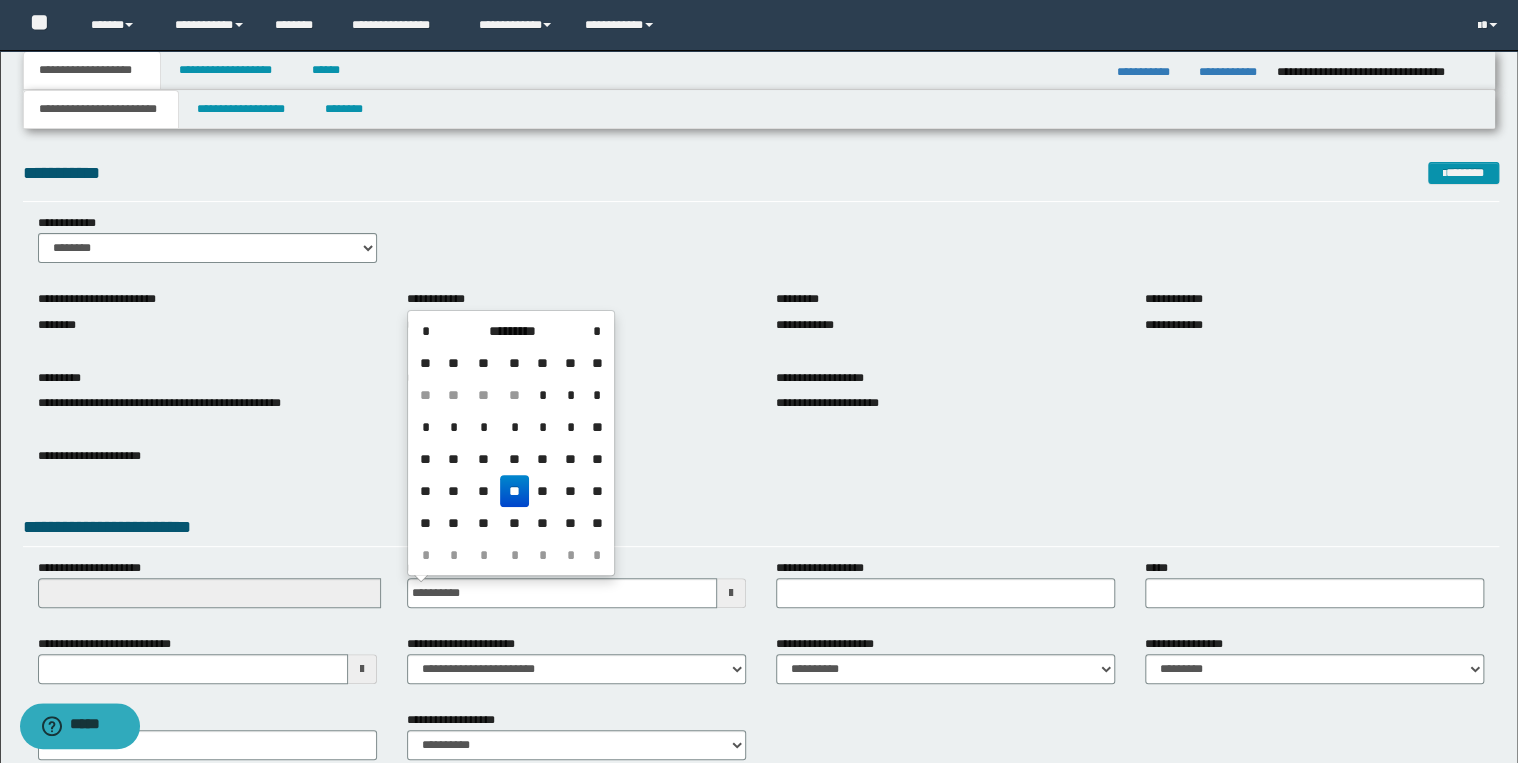 click on "**" at bounding box center (514, 491) 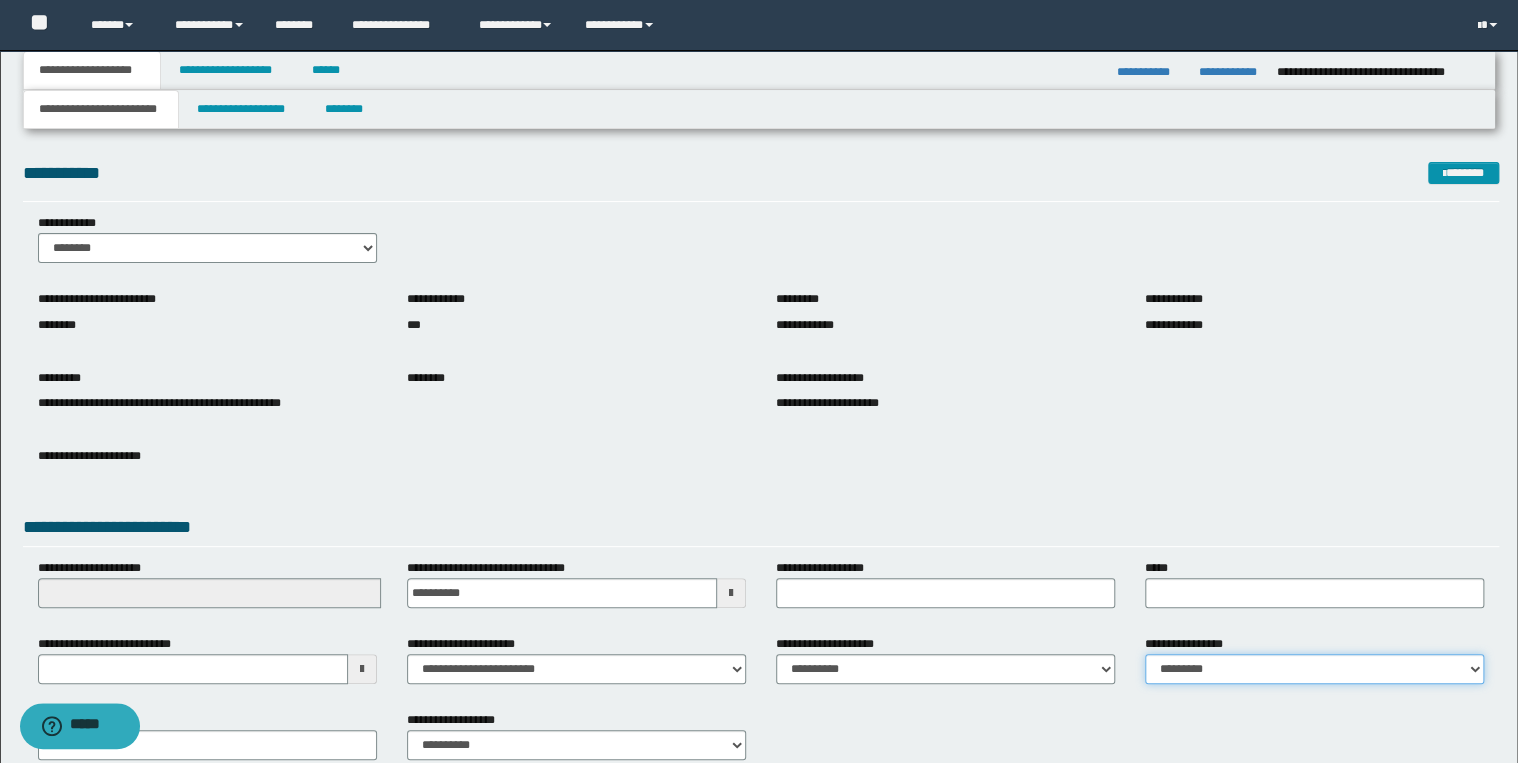 click on "**********" at bounding box center (1314, 669) 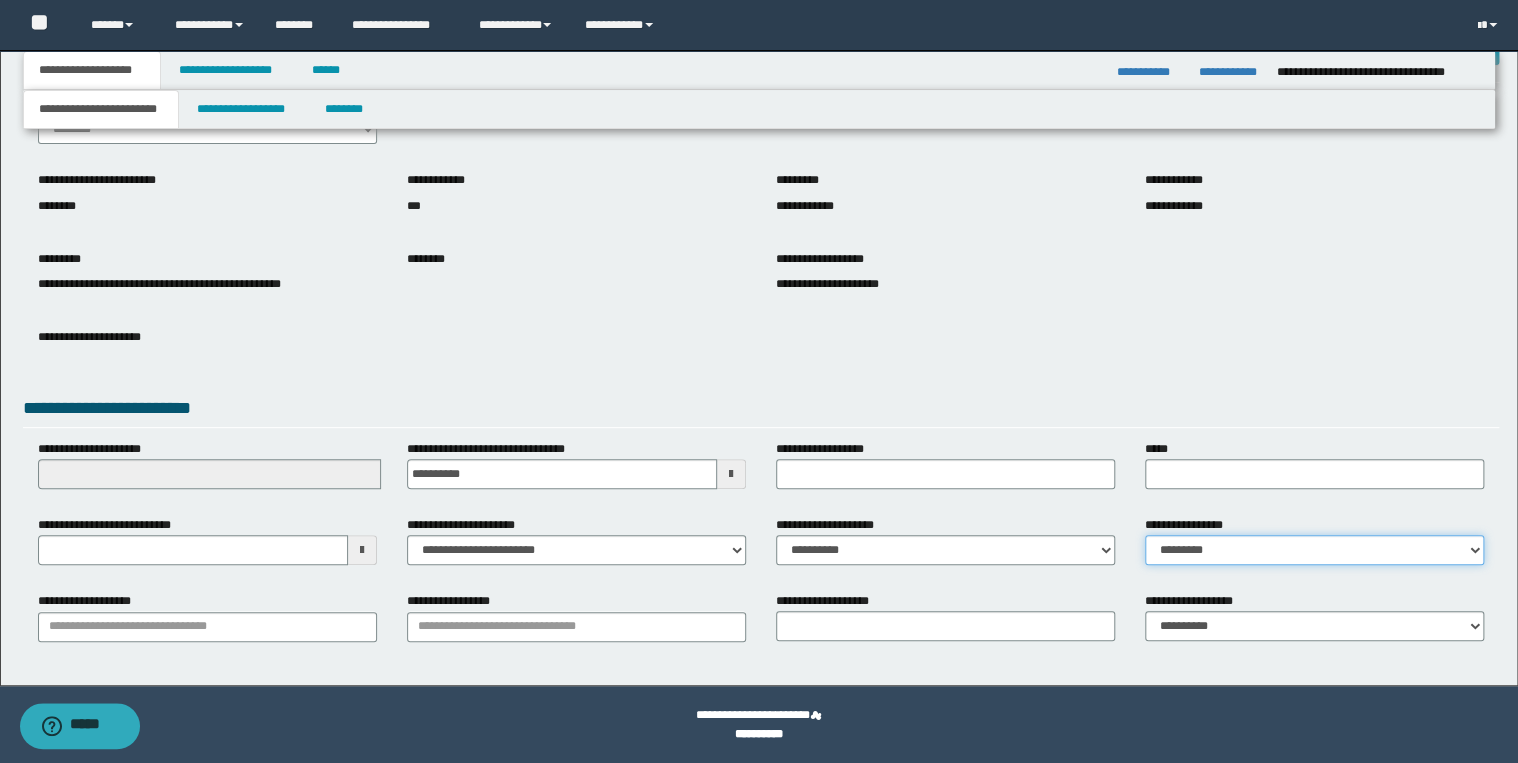 scroll, scrollTop: 120, scrollLeft: 0, axis: vertical 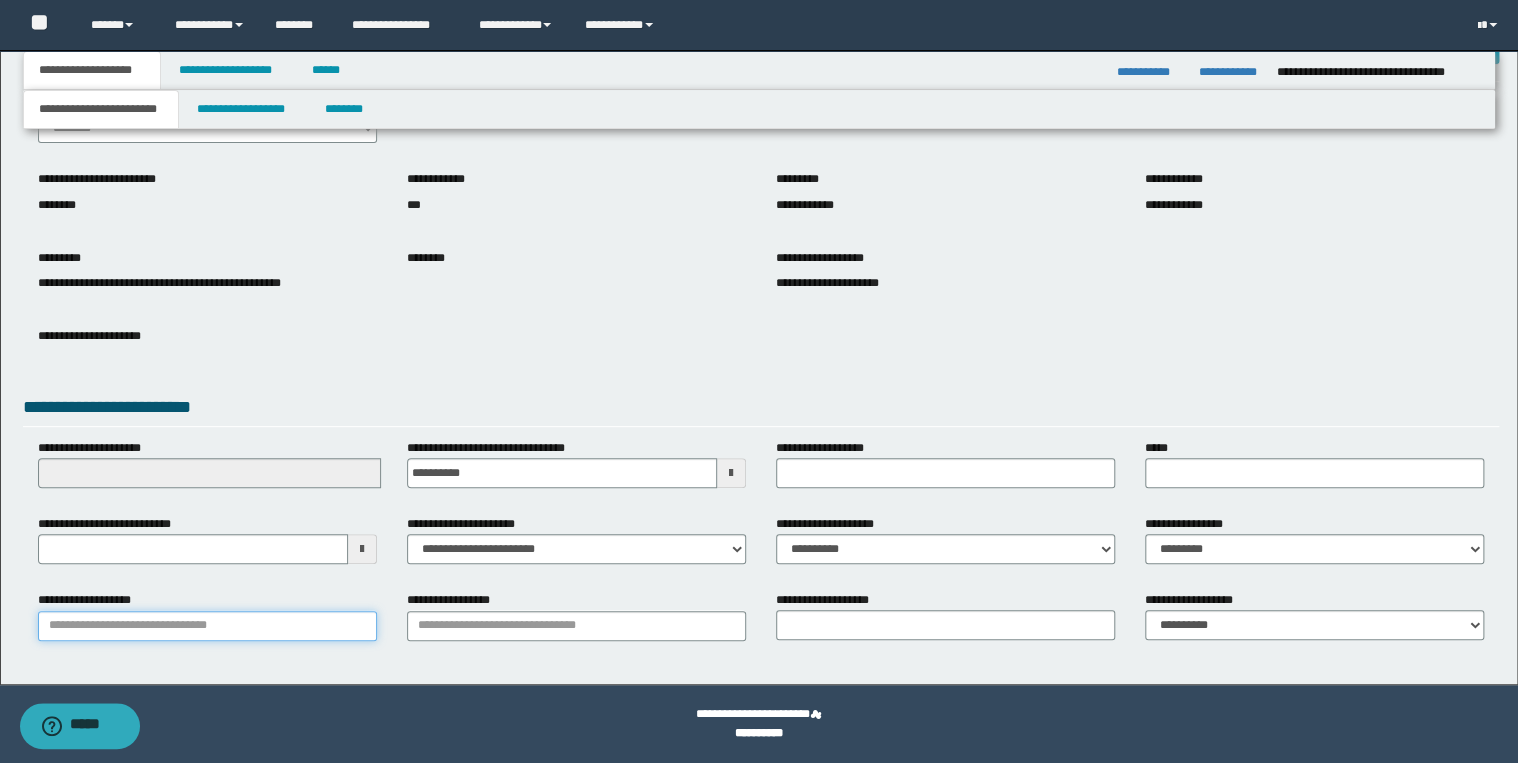 click on "**********" at bounding box center (207, 626) 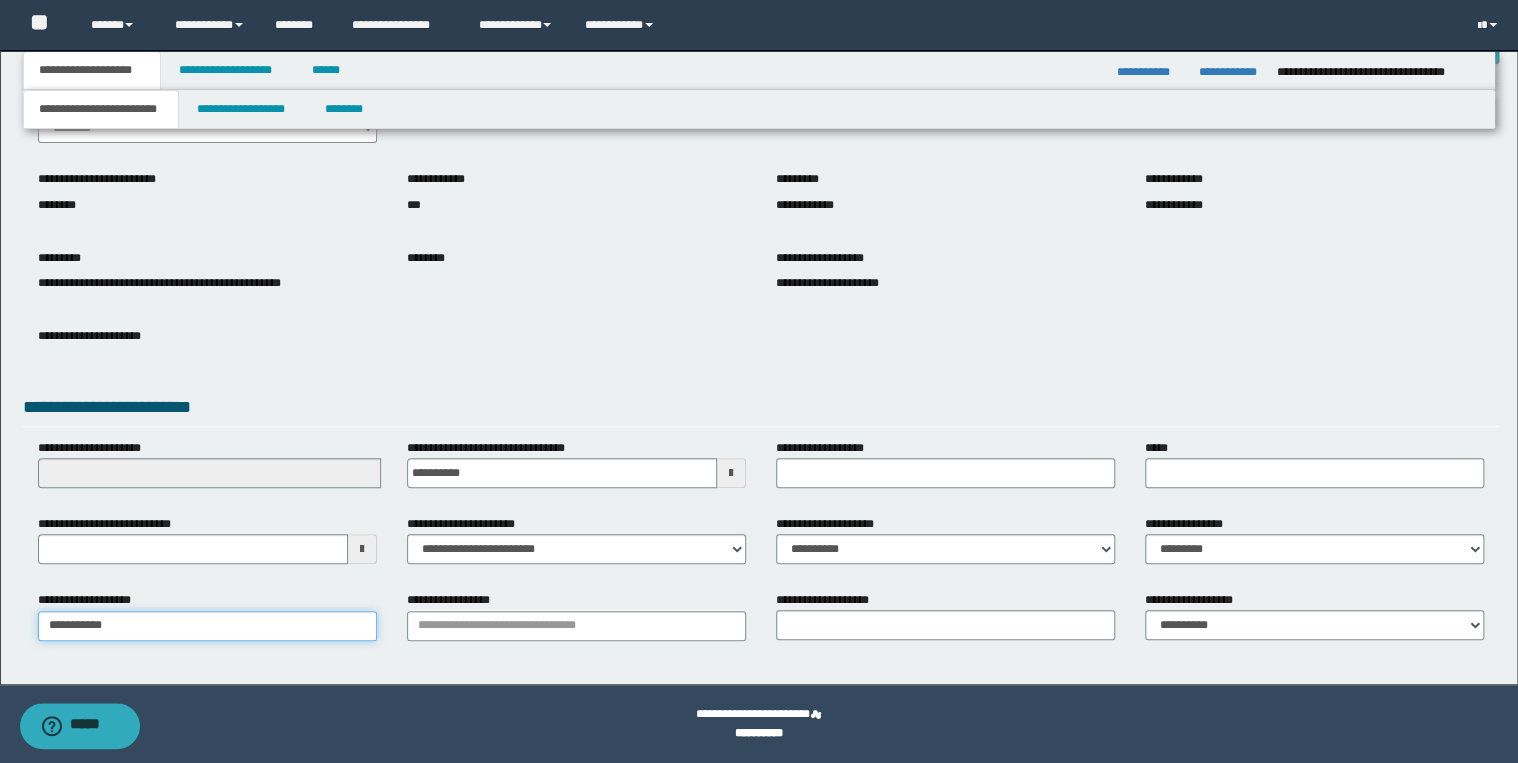 type on "**********" 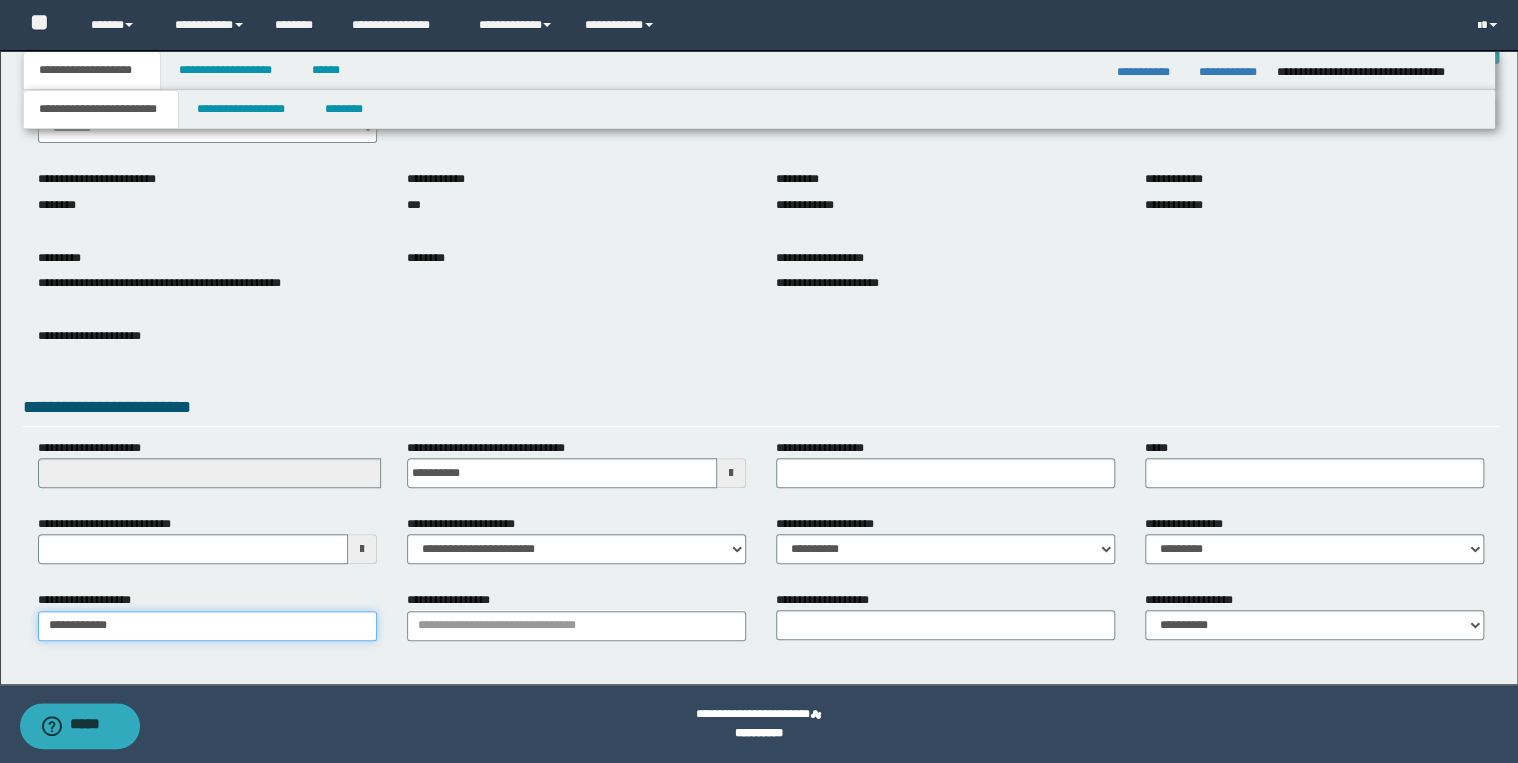 type on "**********" 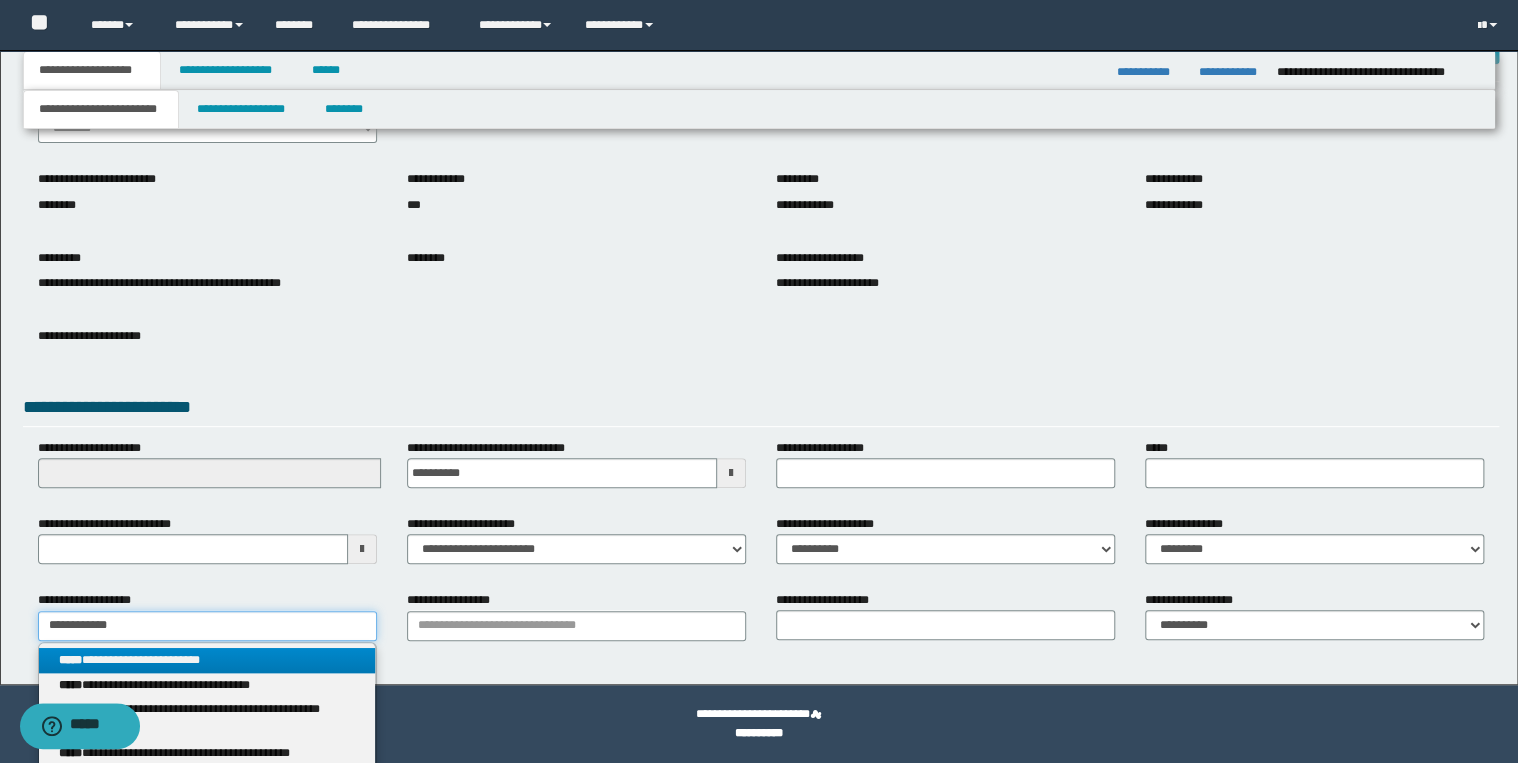 type on "**********" 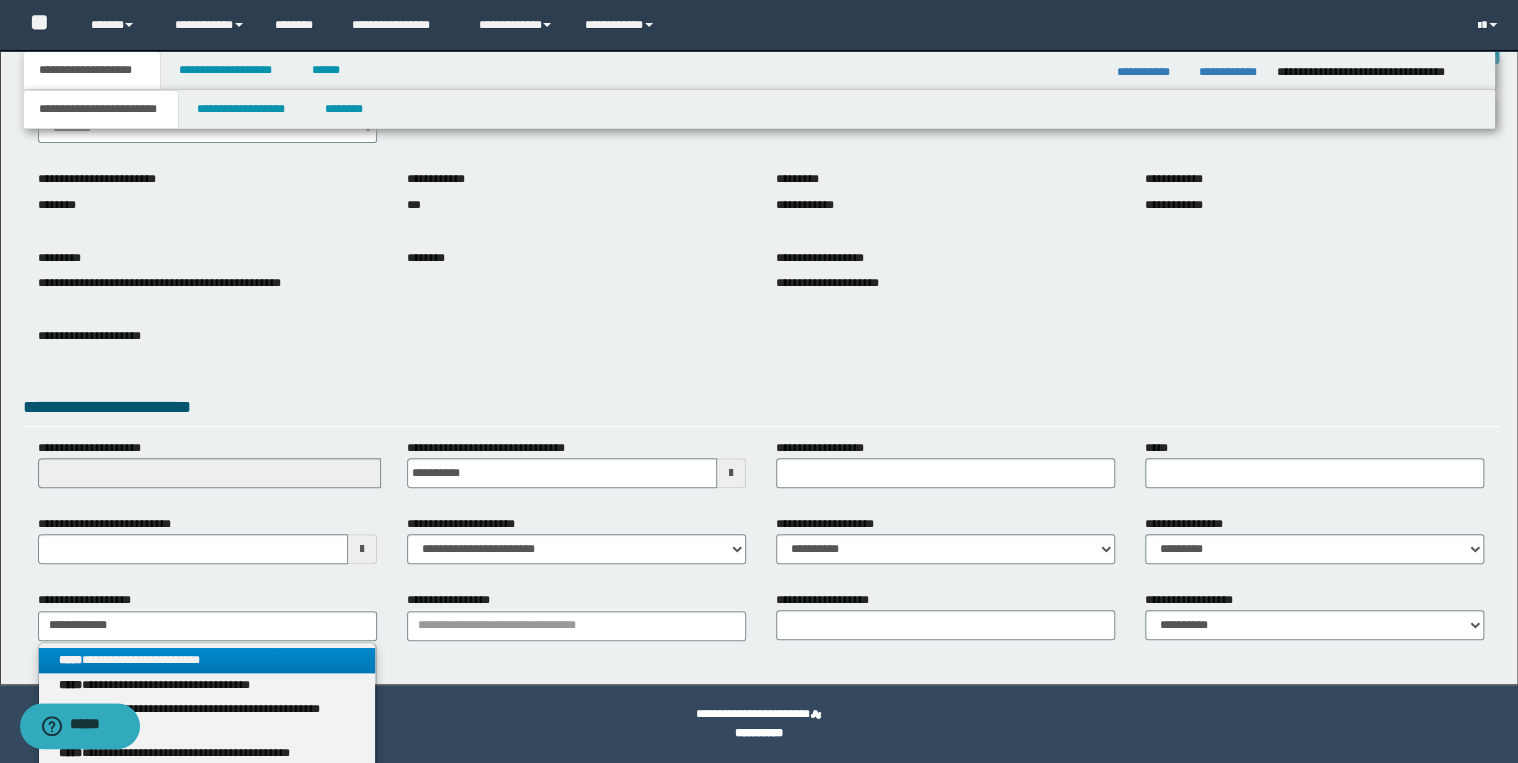 click on "**********" at bounding box center [207, 660] 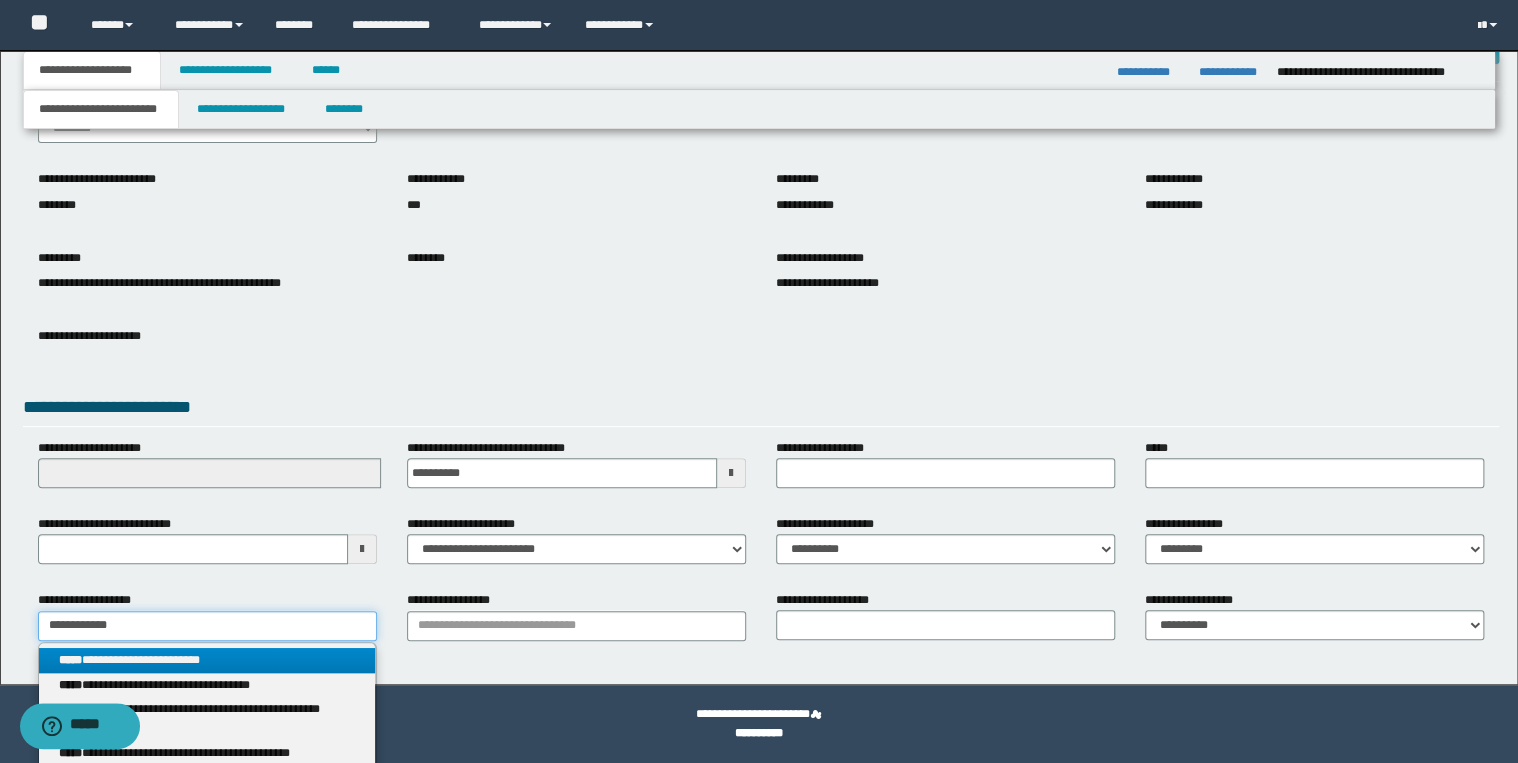 type 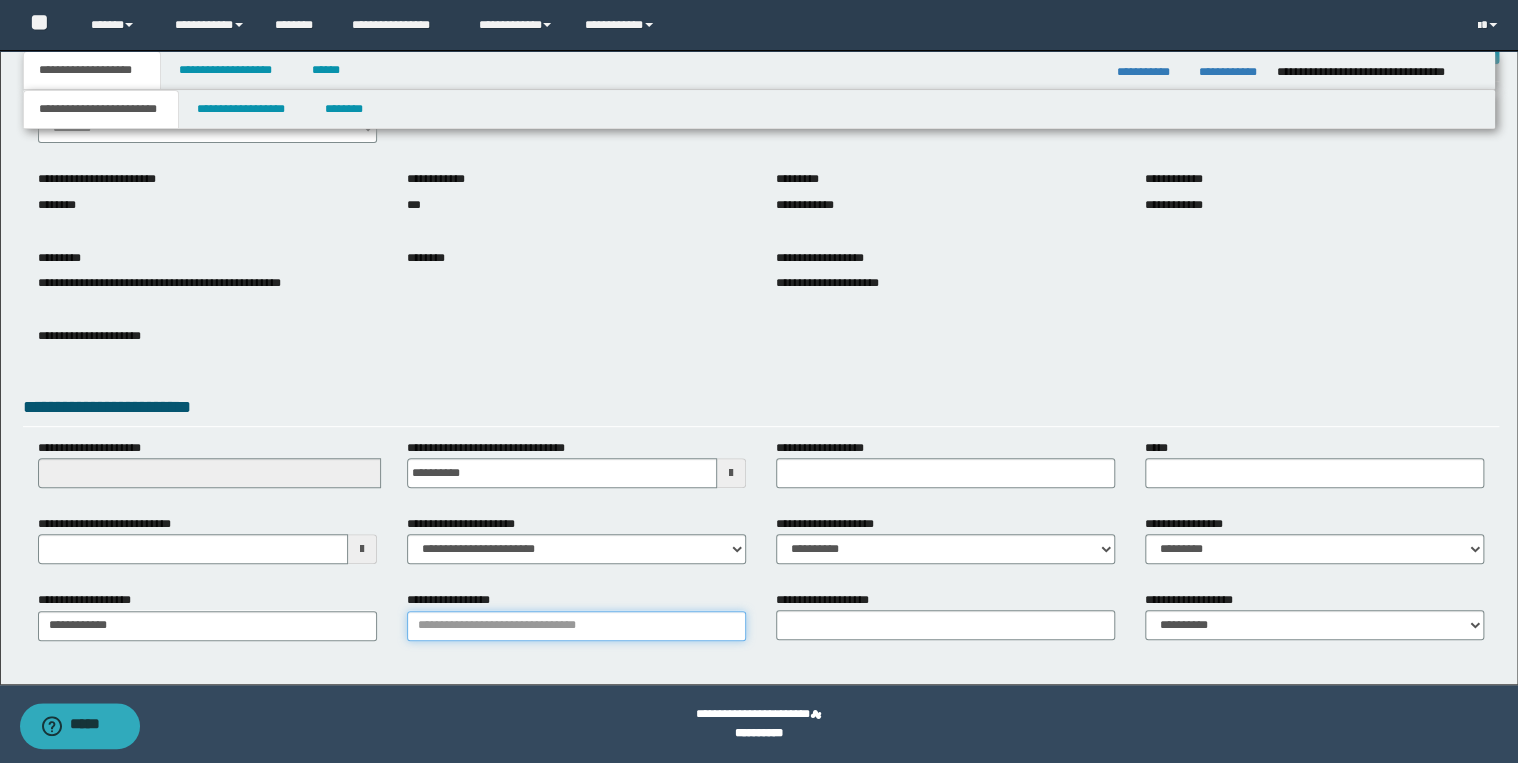 click on "**********" at bounding box center [576, 626] 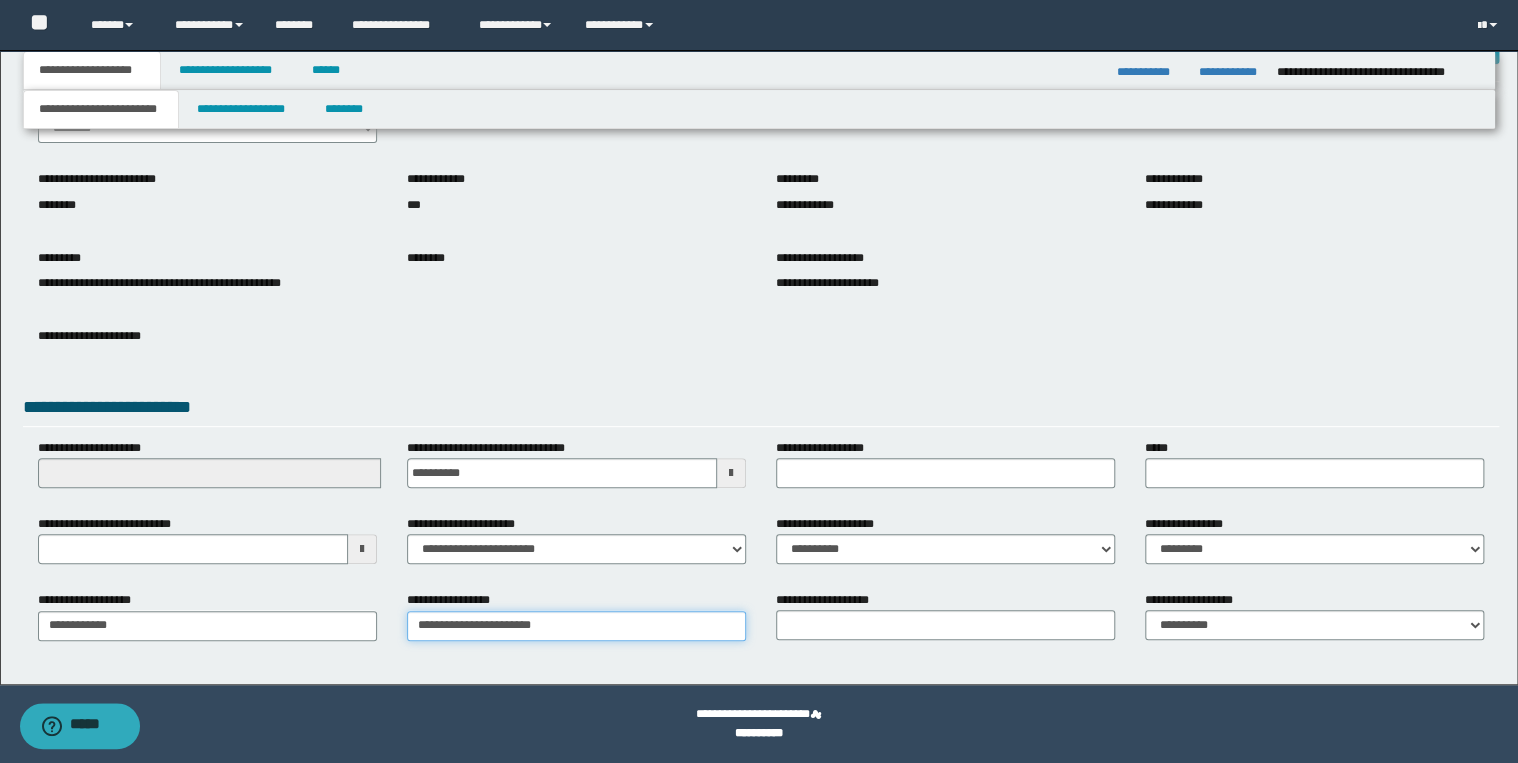 type on "**********" 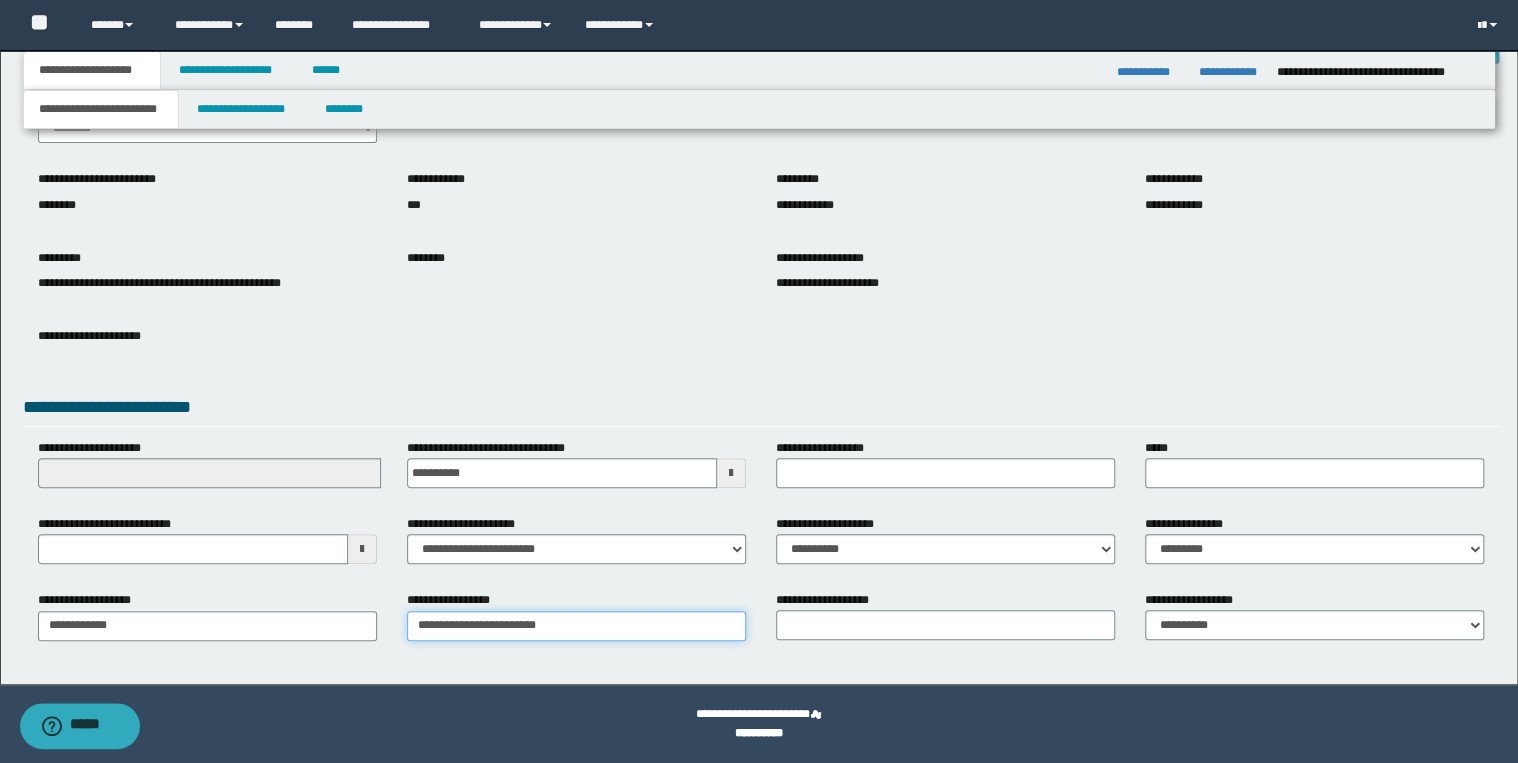 type on "**********" 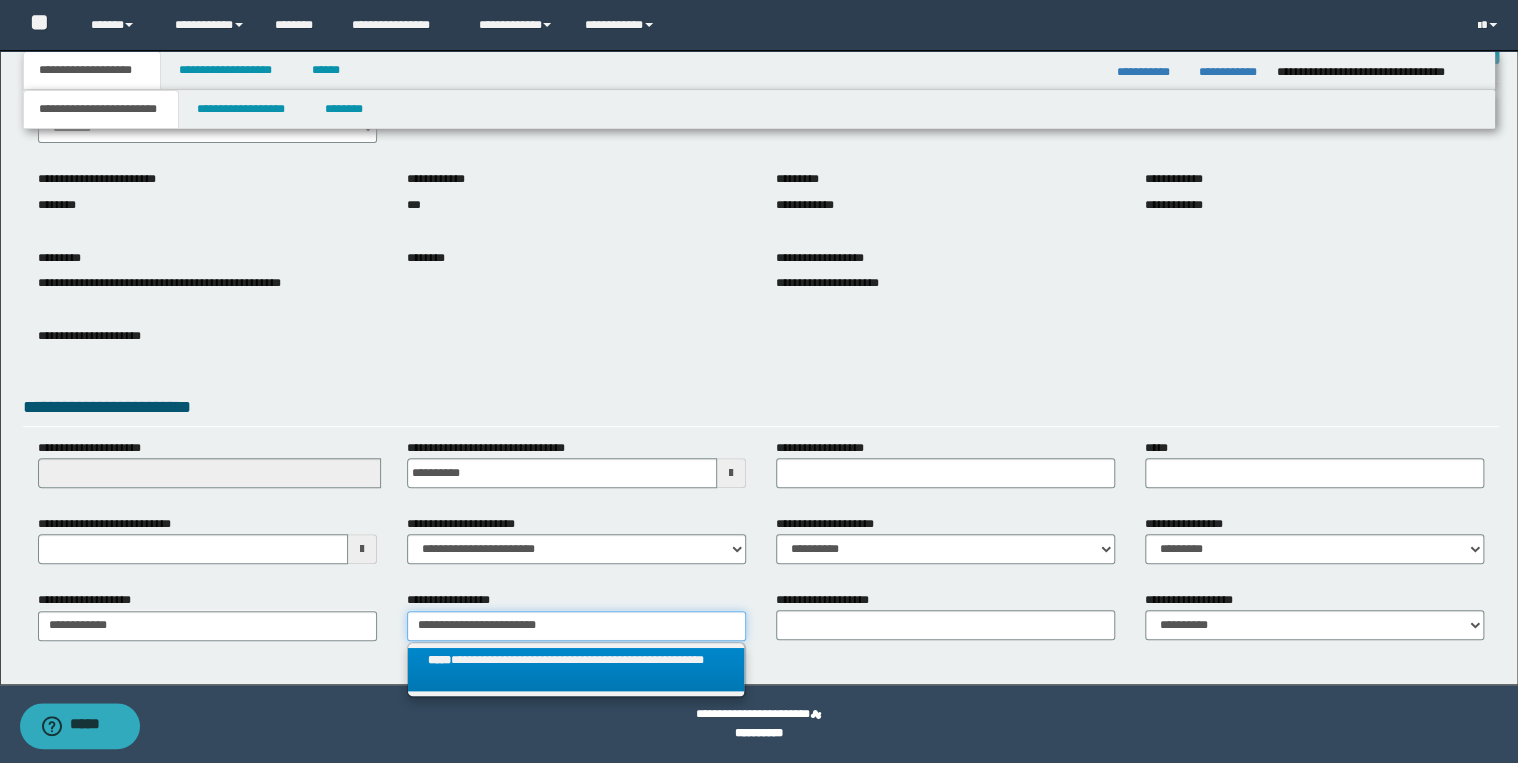 type on "**********" 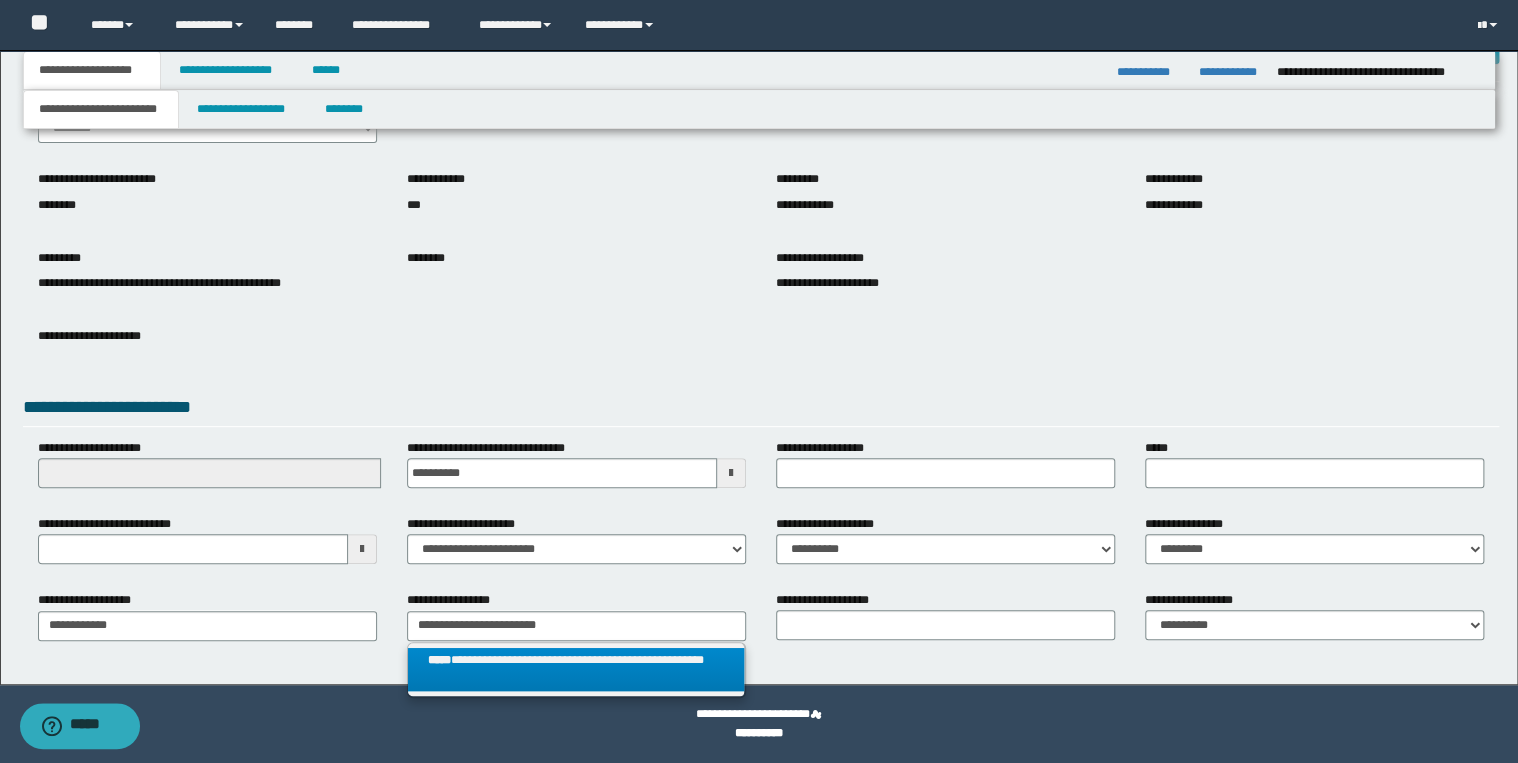 click on "**********" at bounding box center (576, 670) 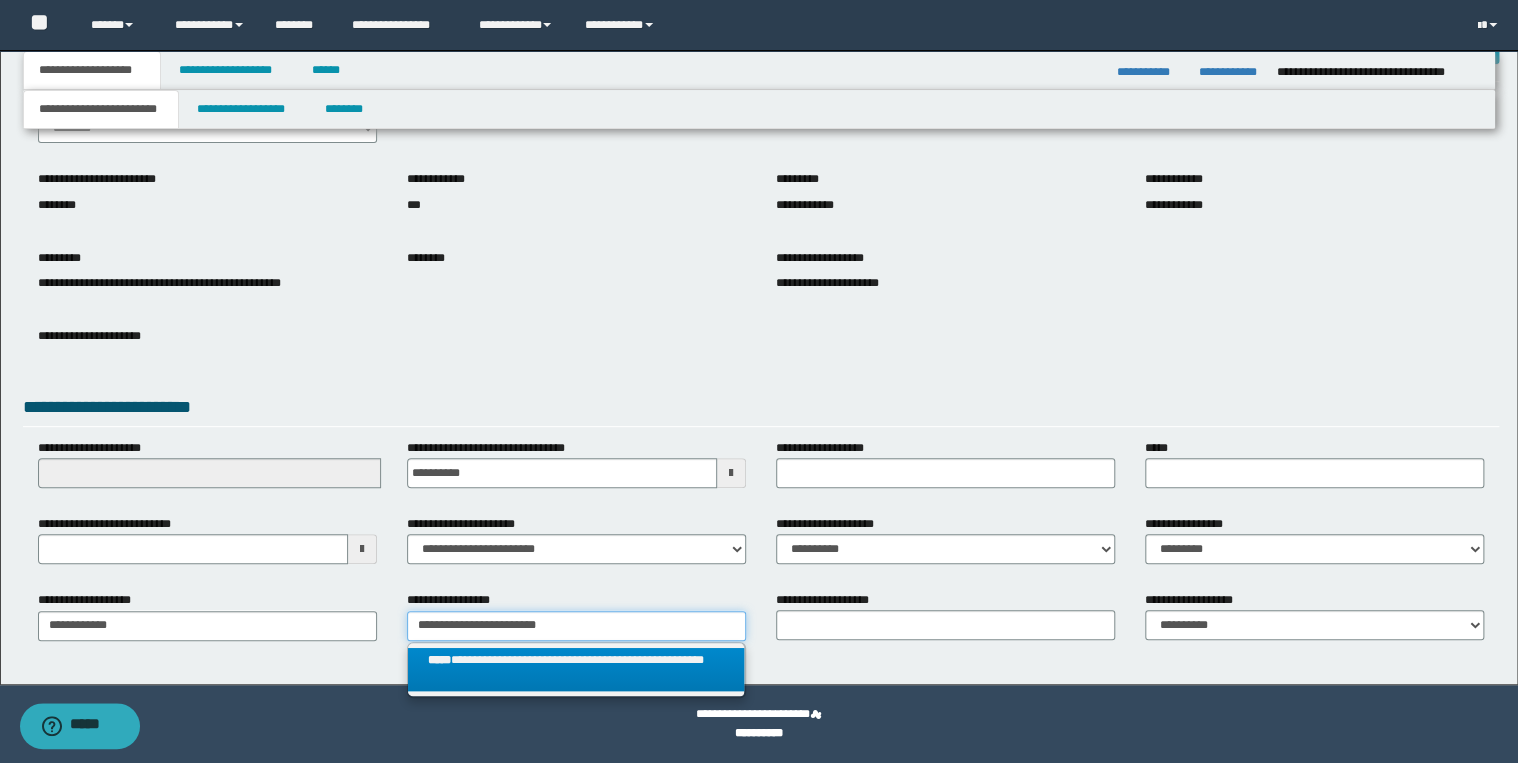 type 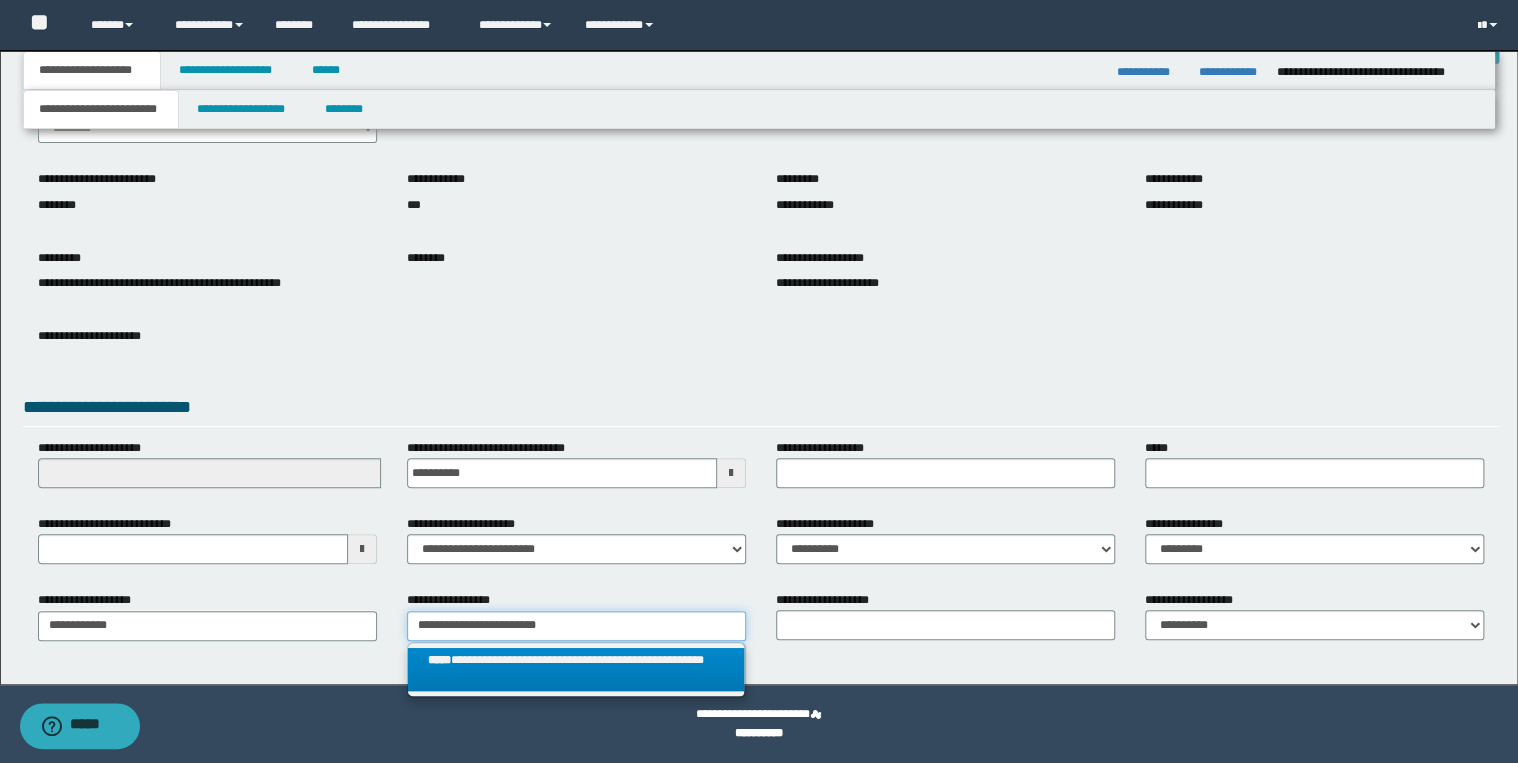 type on "**********" 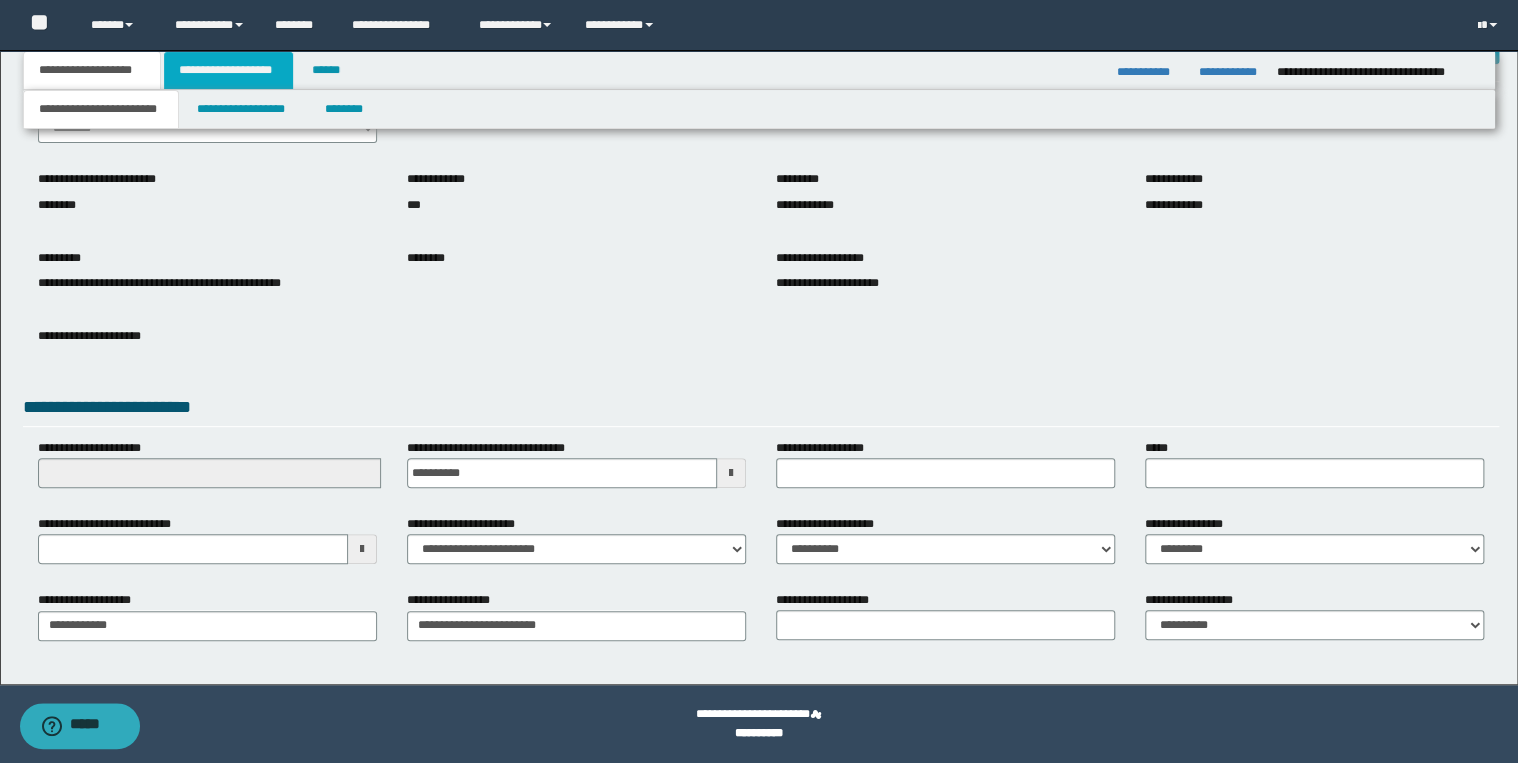 click on "**********" at bounding box center [228, 70] 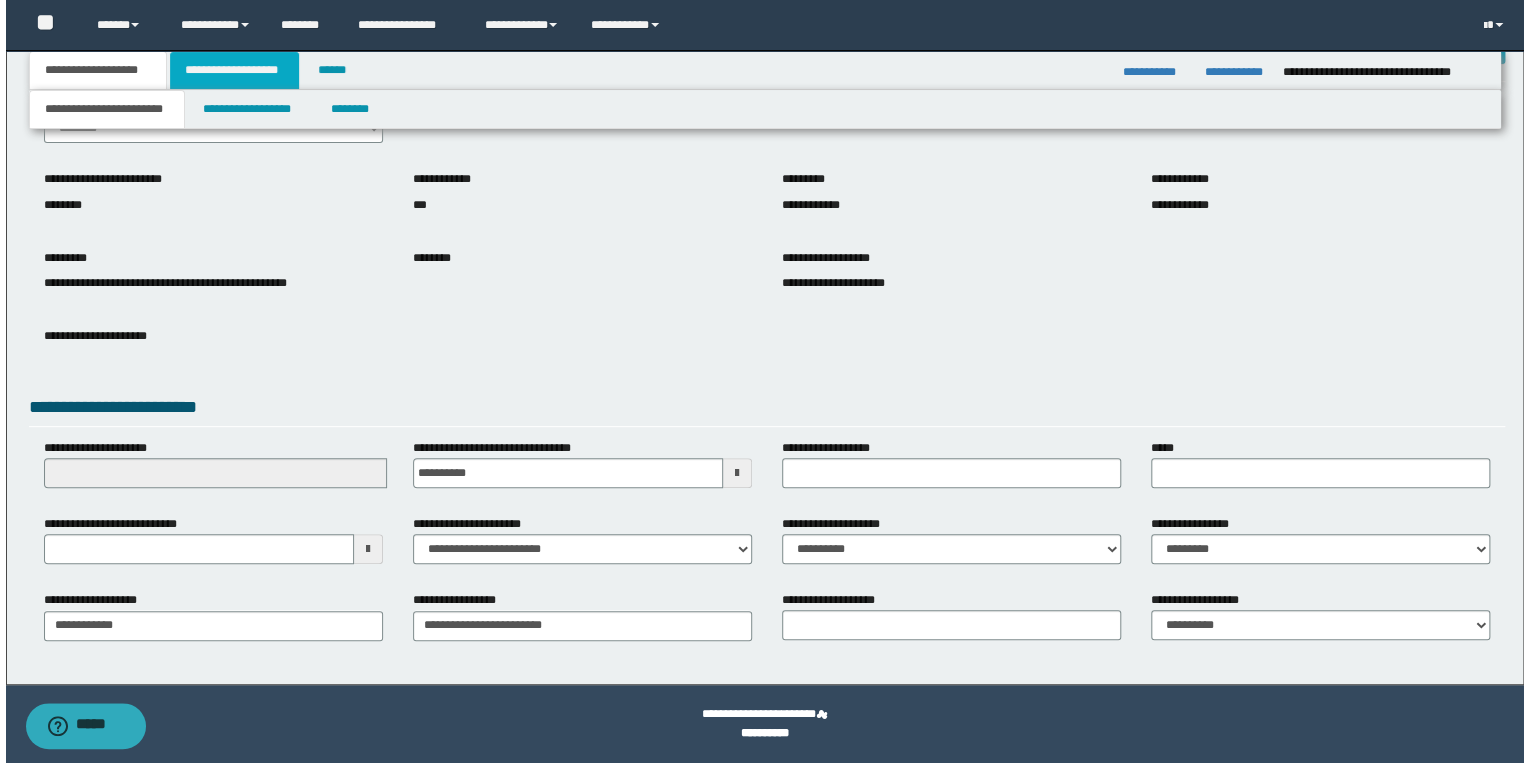 scroll, scrollTop: 0, scrollLeft: 0, axis: both 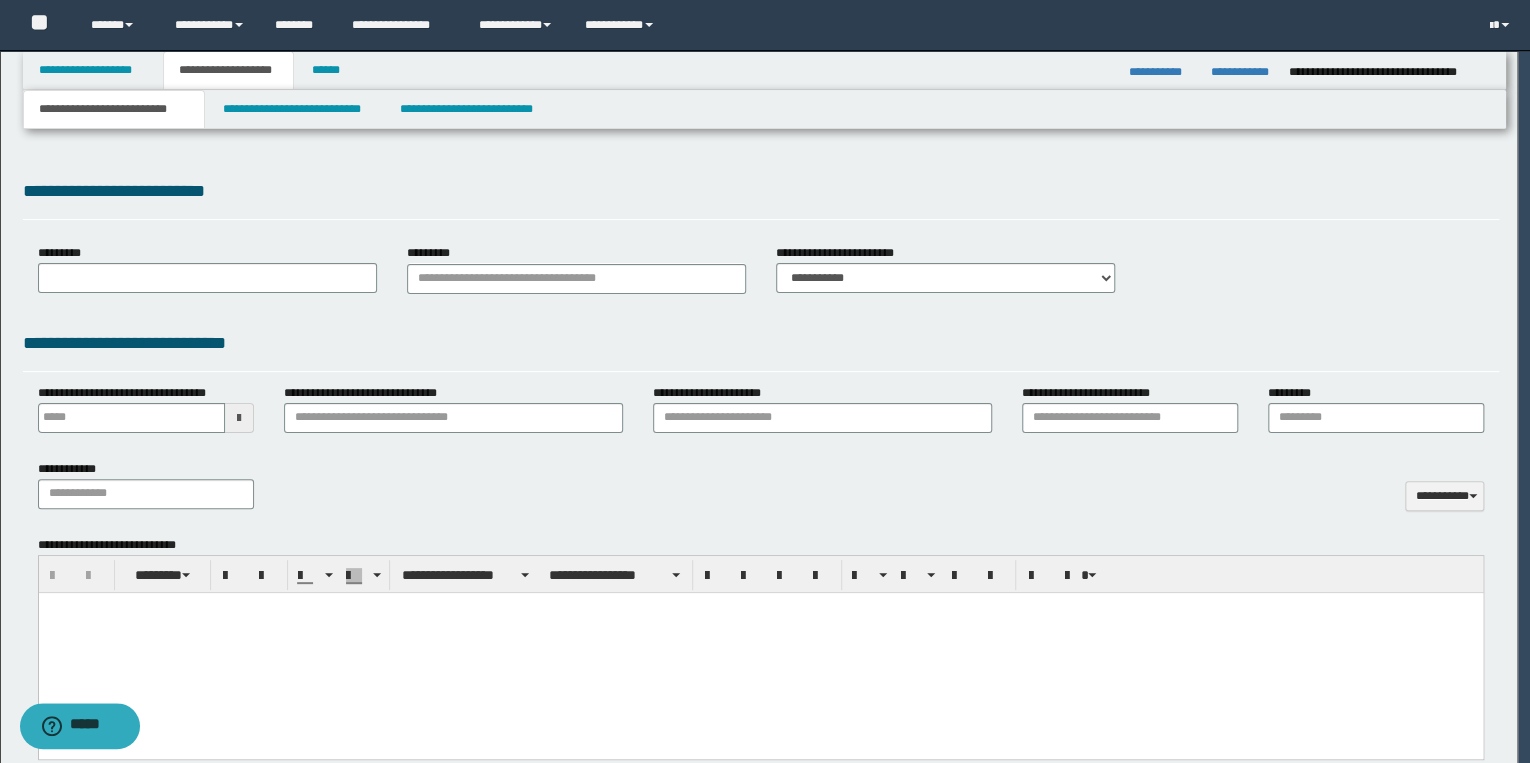 type 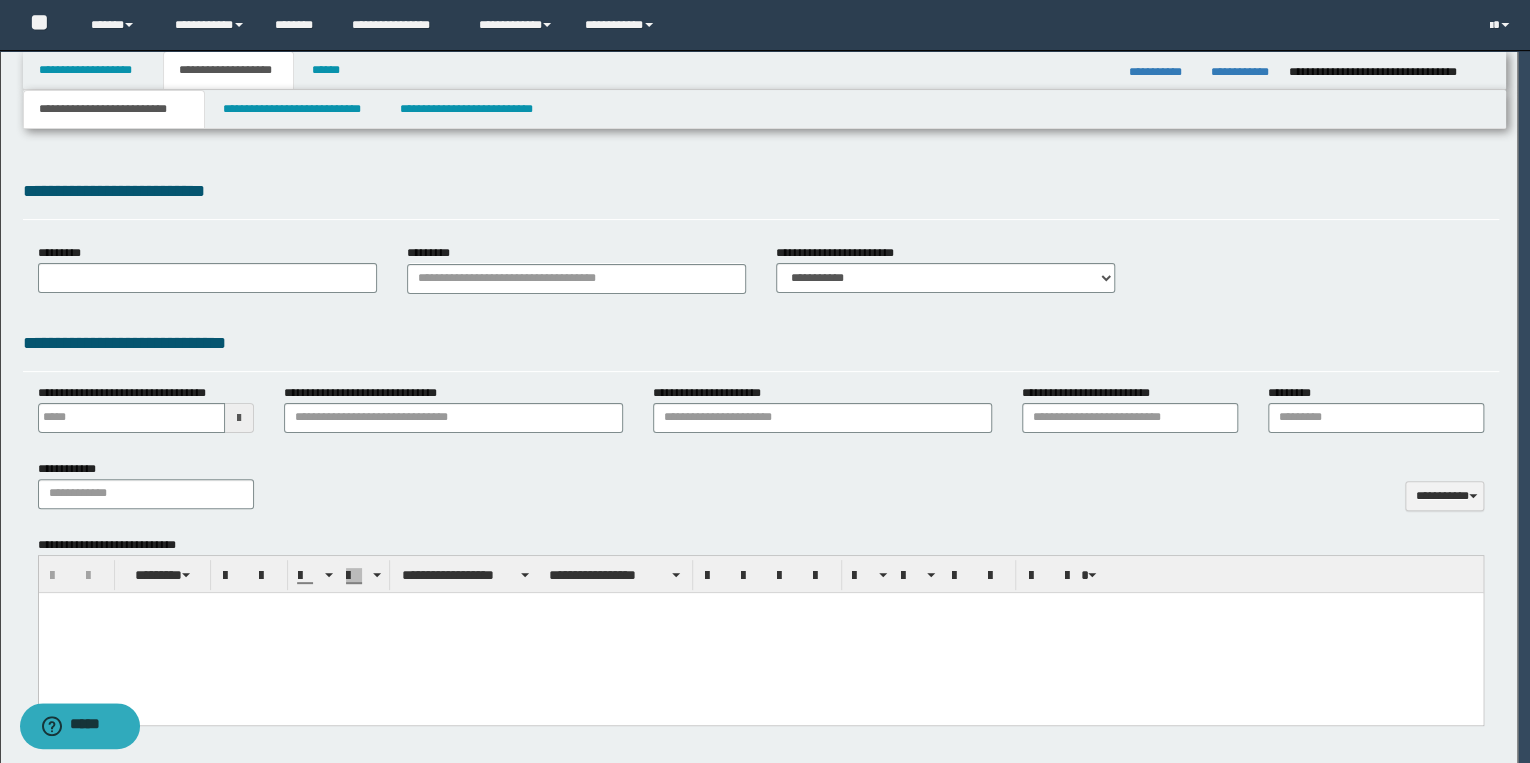 select on "*" 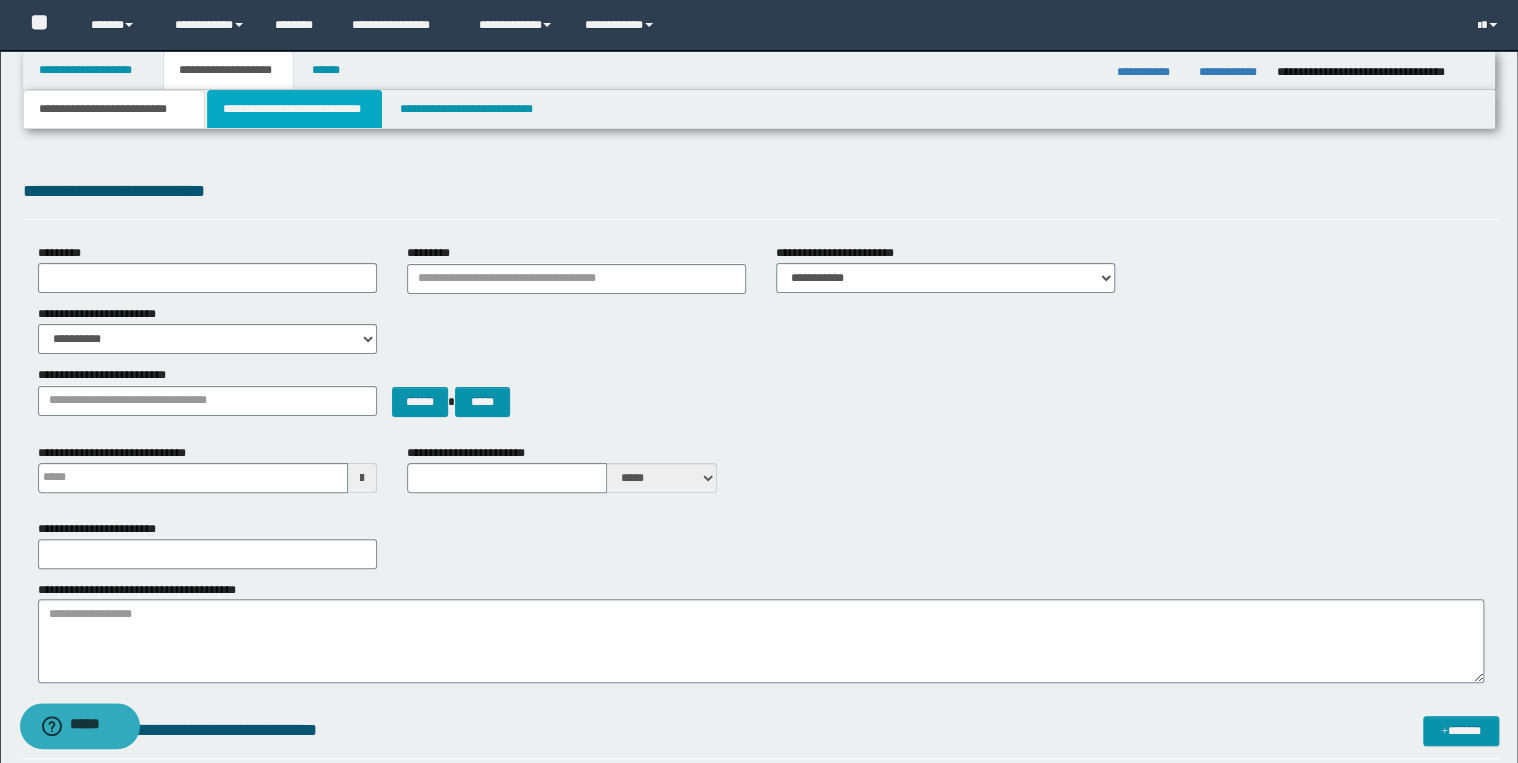 click on "**********" at bounding box center [294, 109] 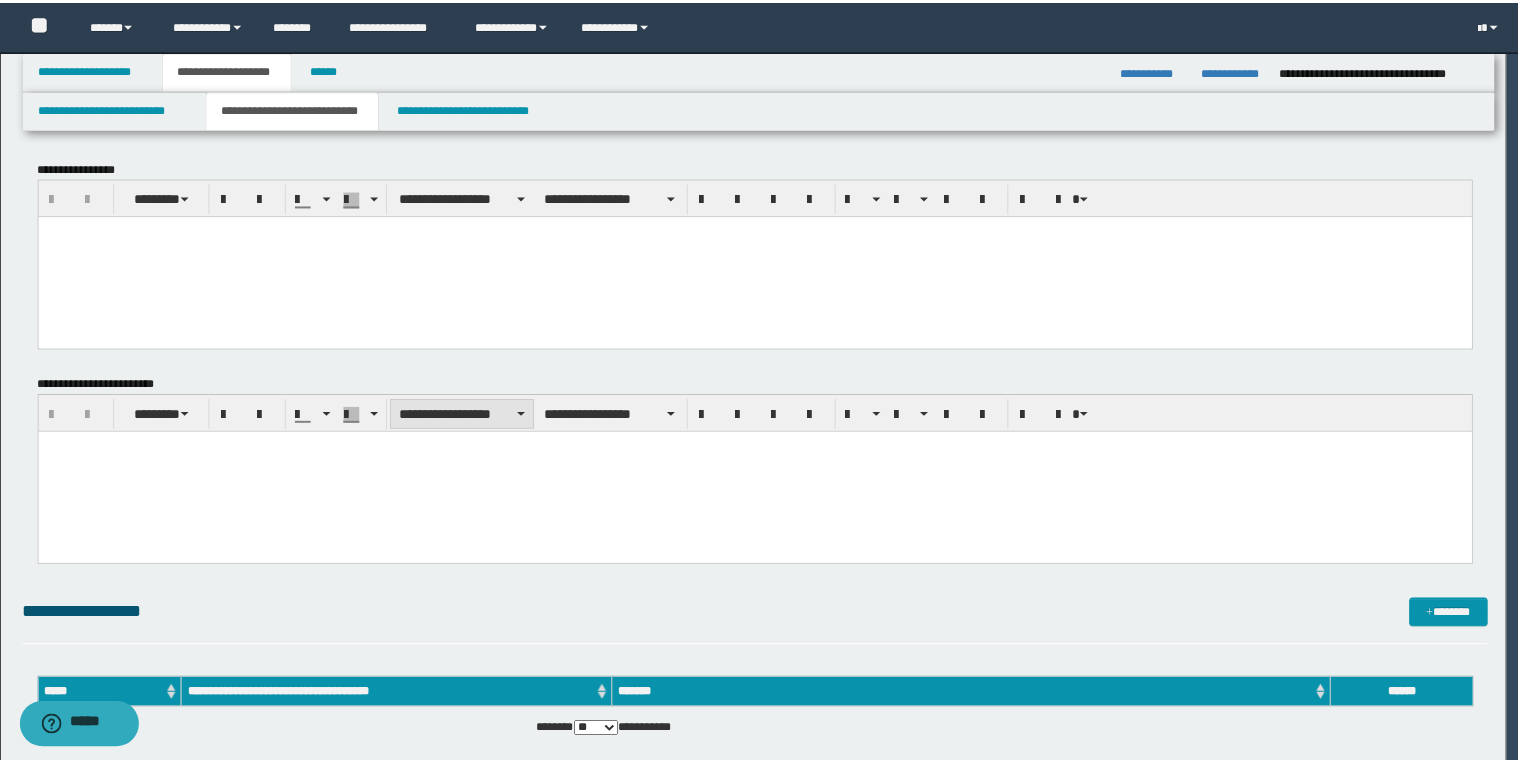 scroll, scrollTop: 0, scrollLeft: 0, axis: both 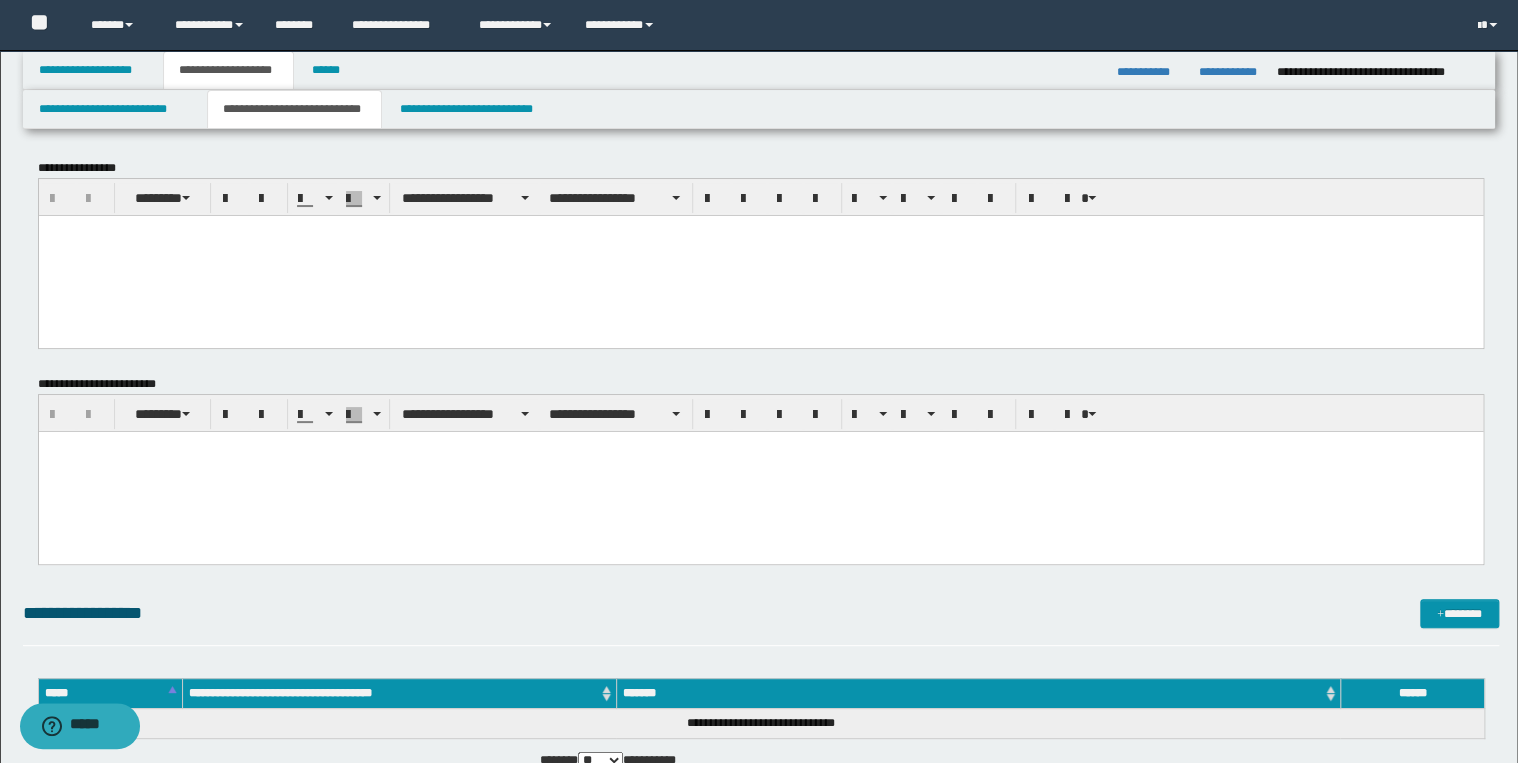 click at bounding box center [760, 255] 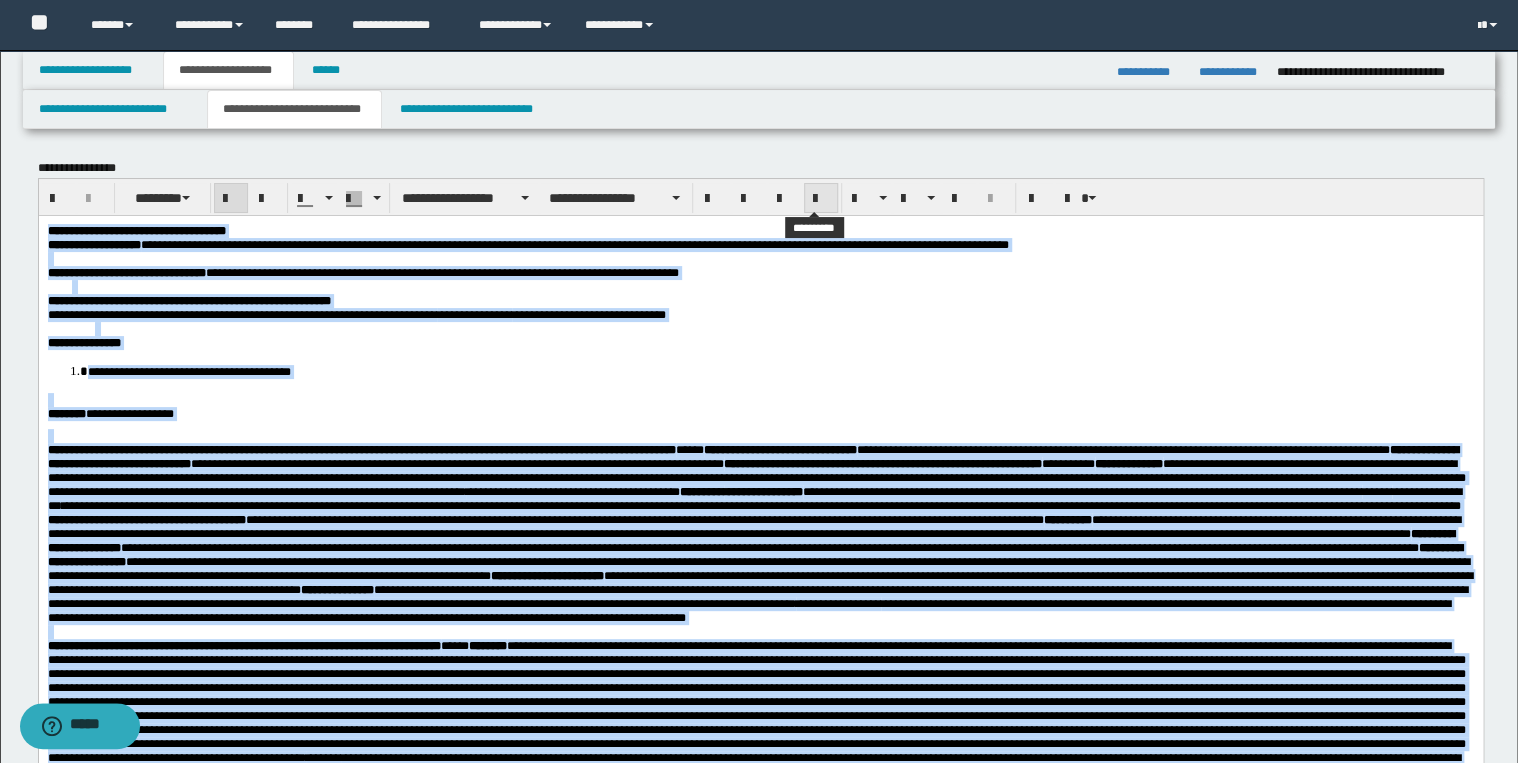 click at bounding box center (821, 199) 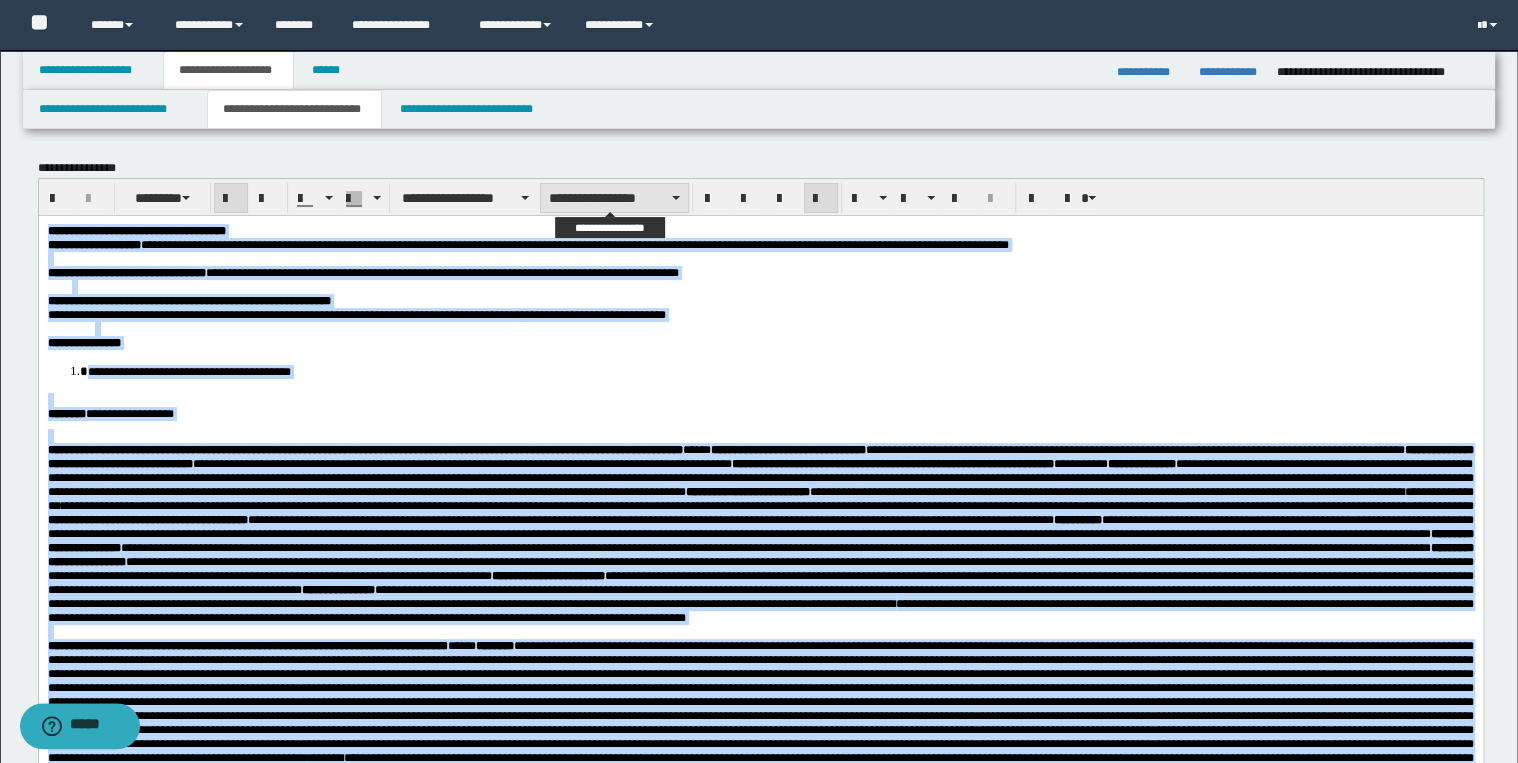 click on "**********" at bounding box center (614, 198) 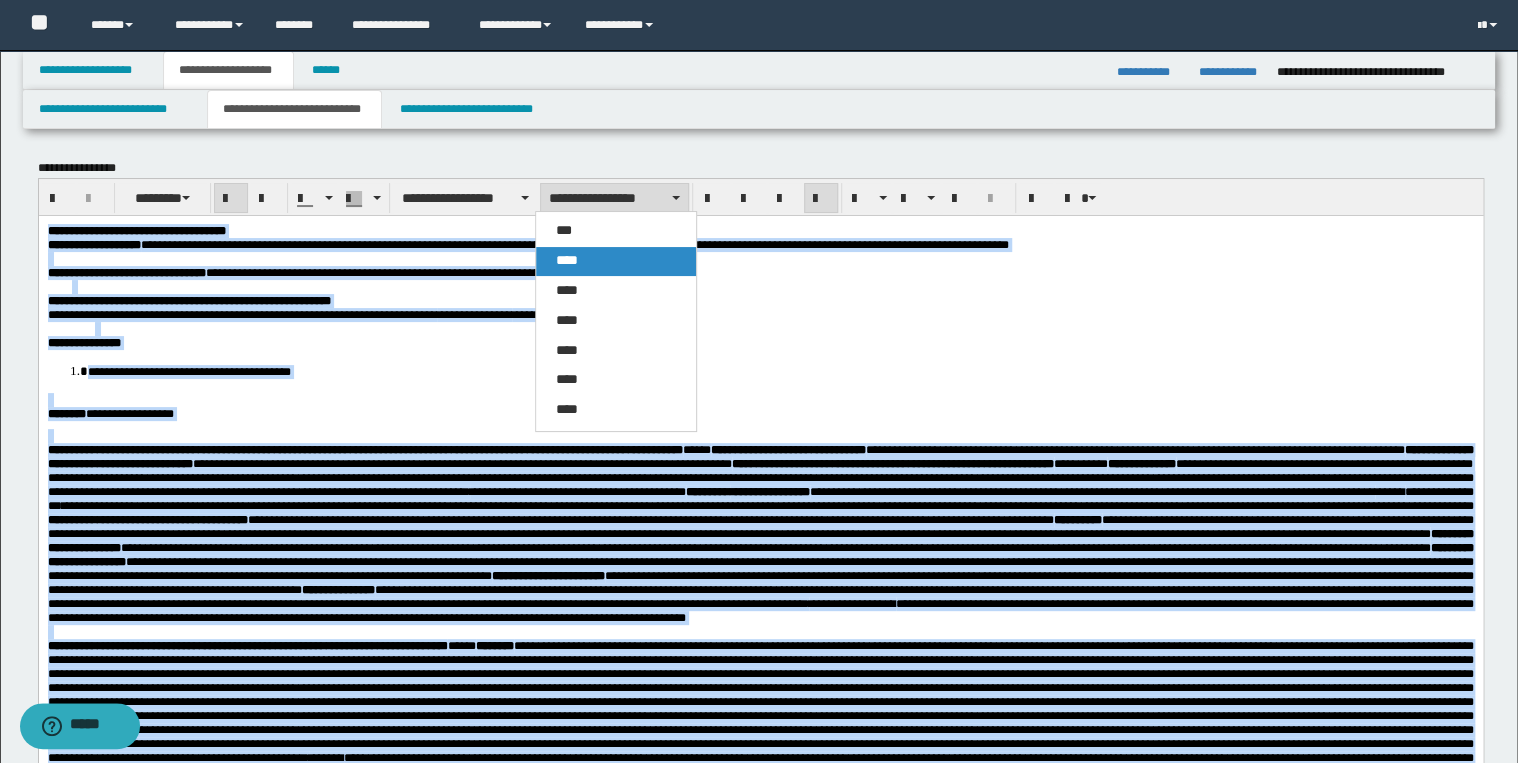 click on "****" at bounding box center (616, 261) 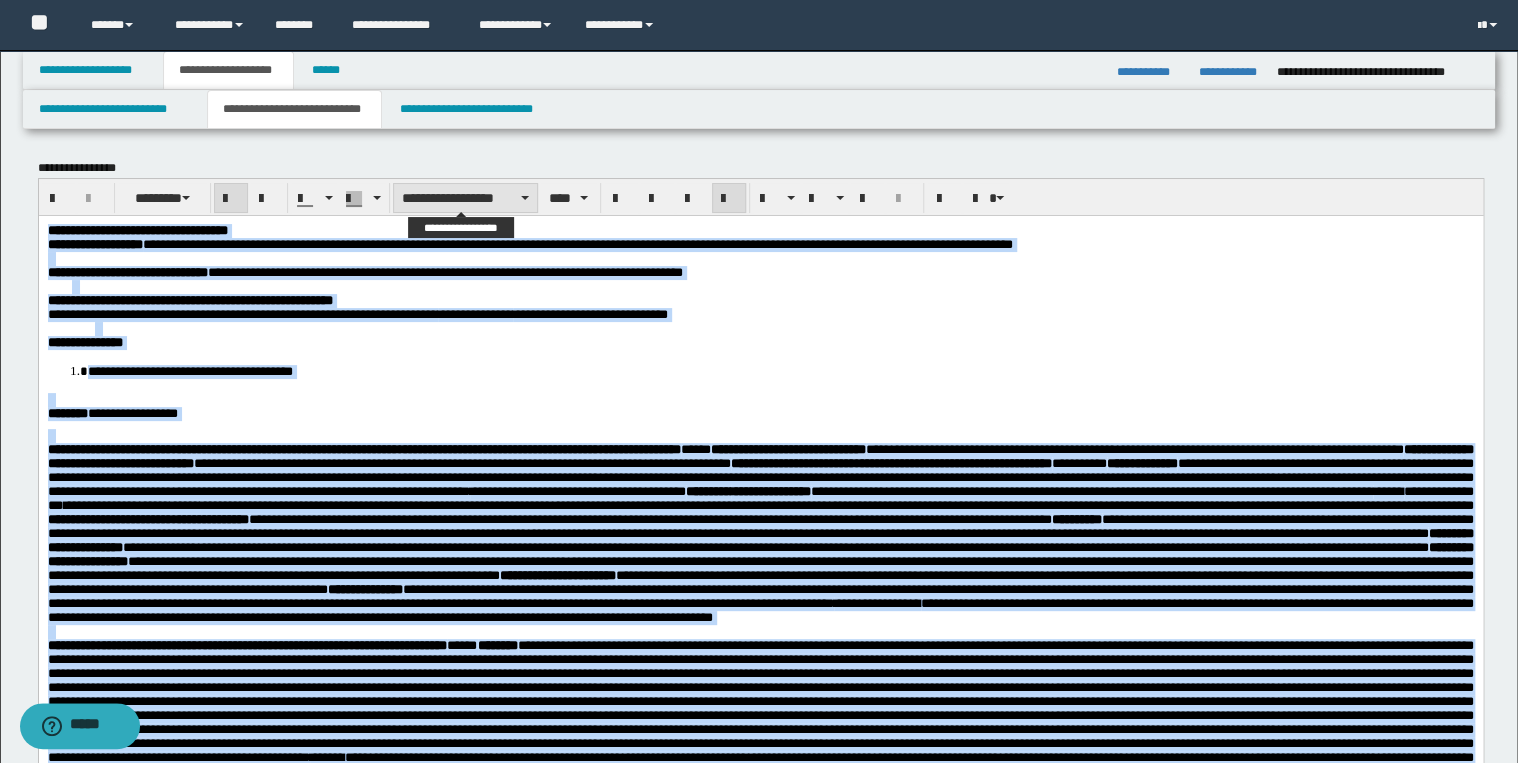 click on "**********" at bounding box center (465, 198) 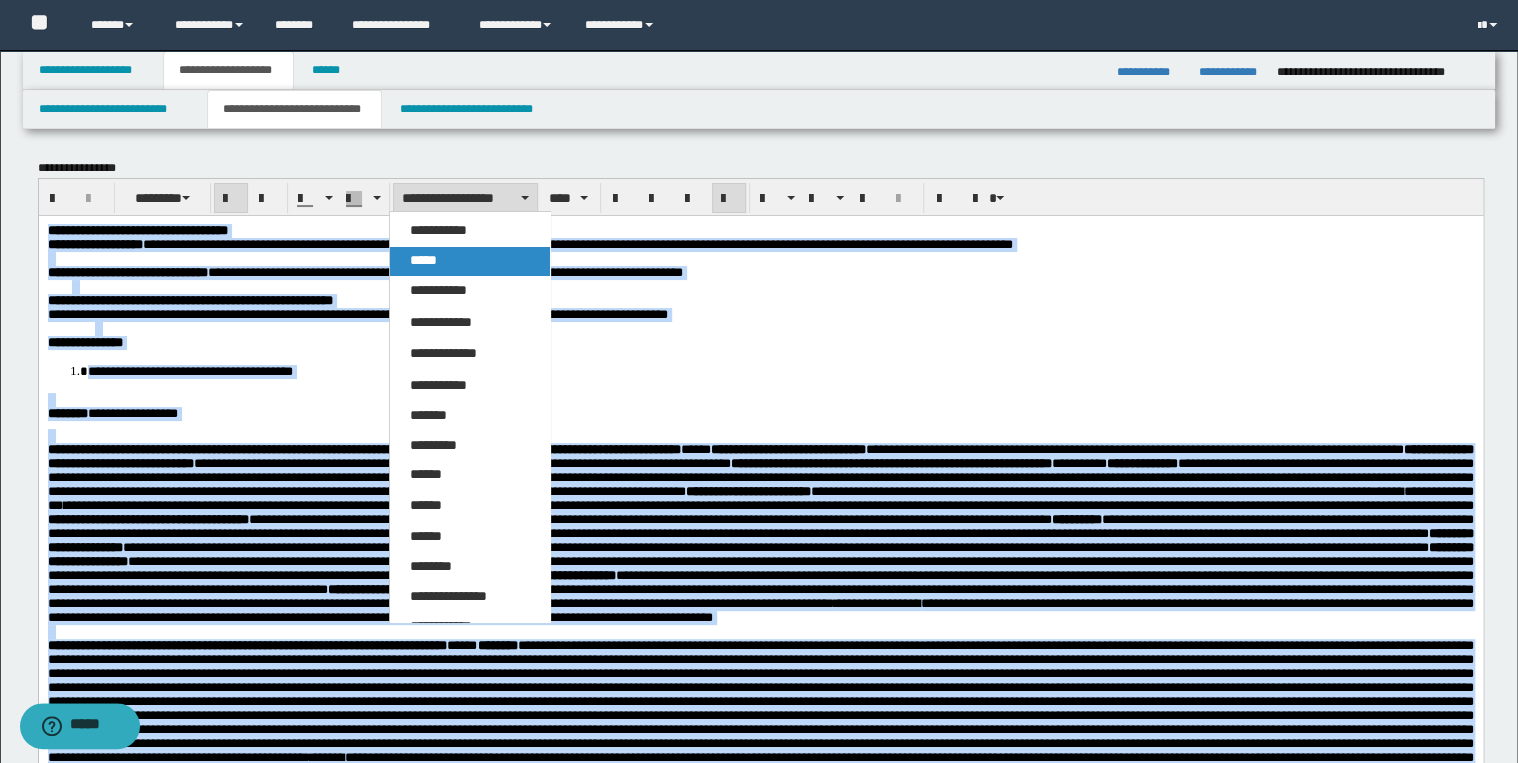 click on "*****" at bounding box center [470, 261] 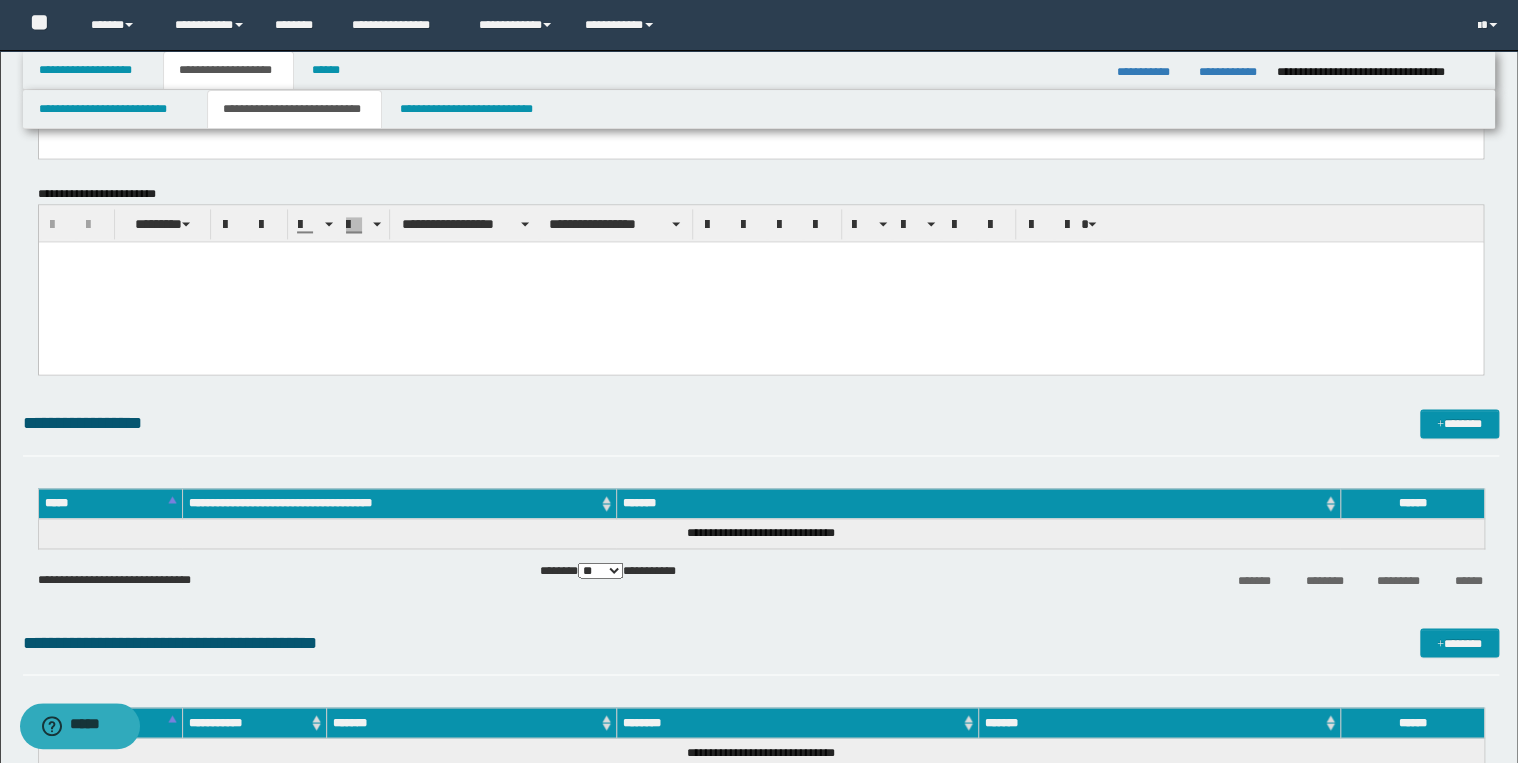 scroll, scrollTop: 1360, scrollLeft: 0, axis: vertical 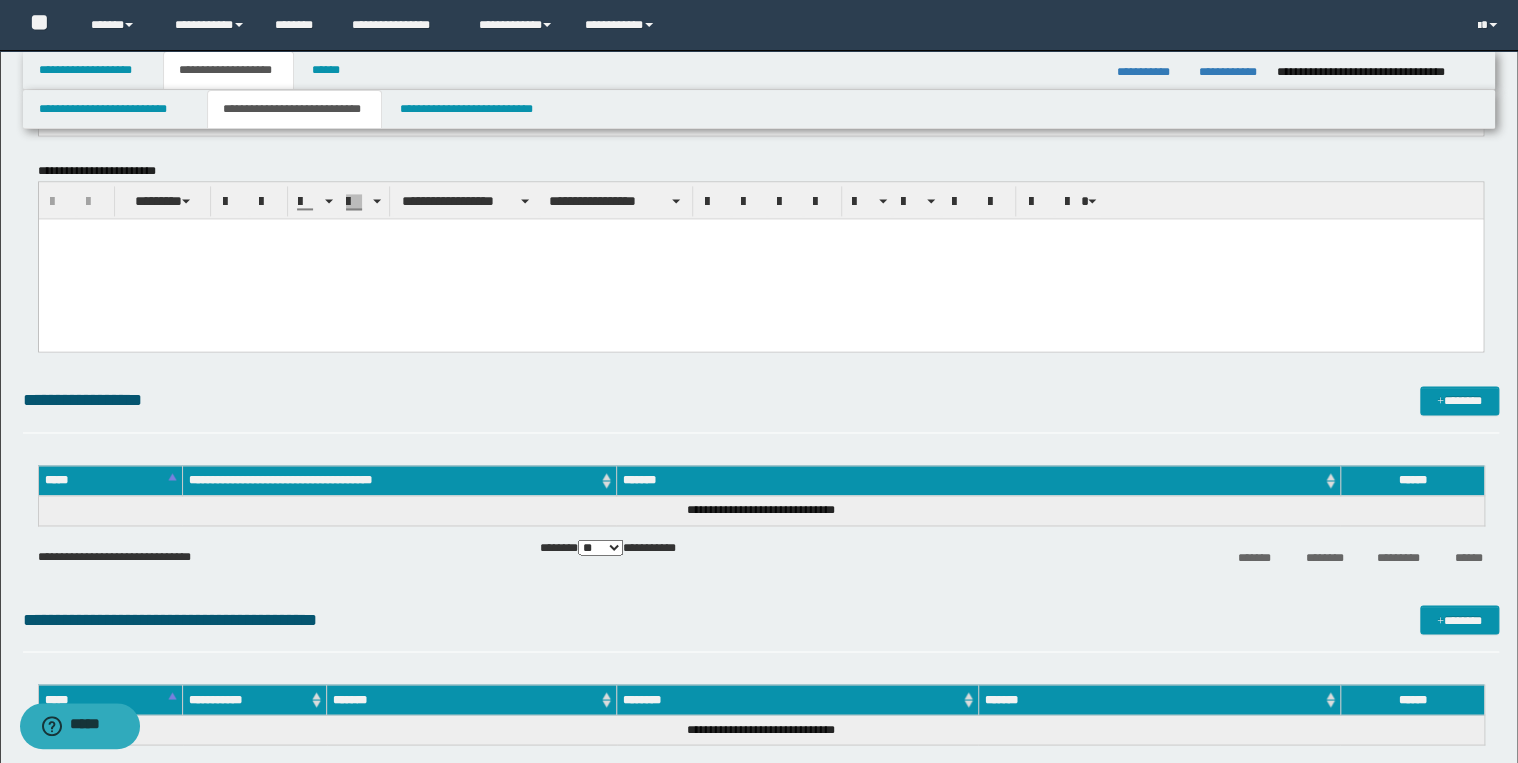 click at bounding box center (760, 258) 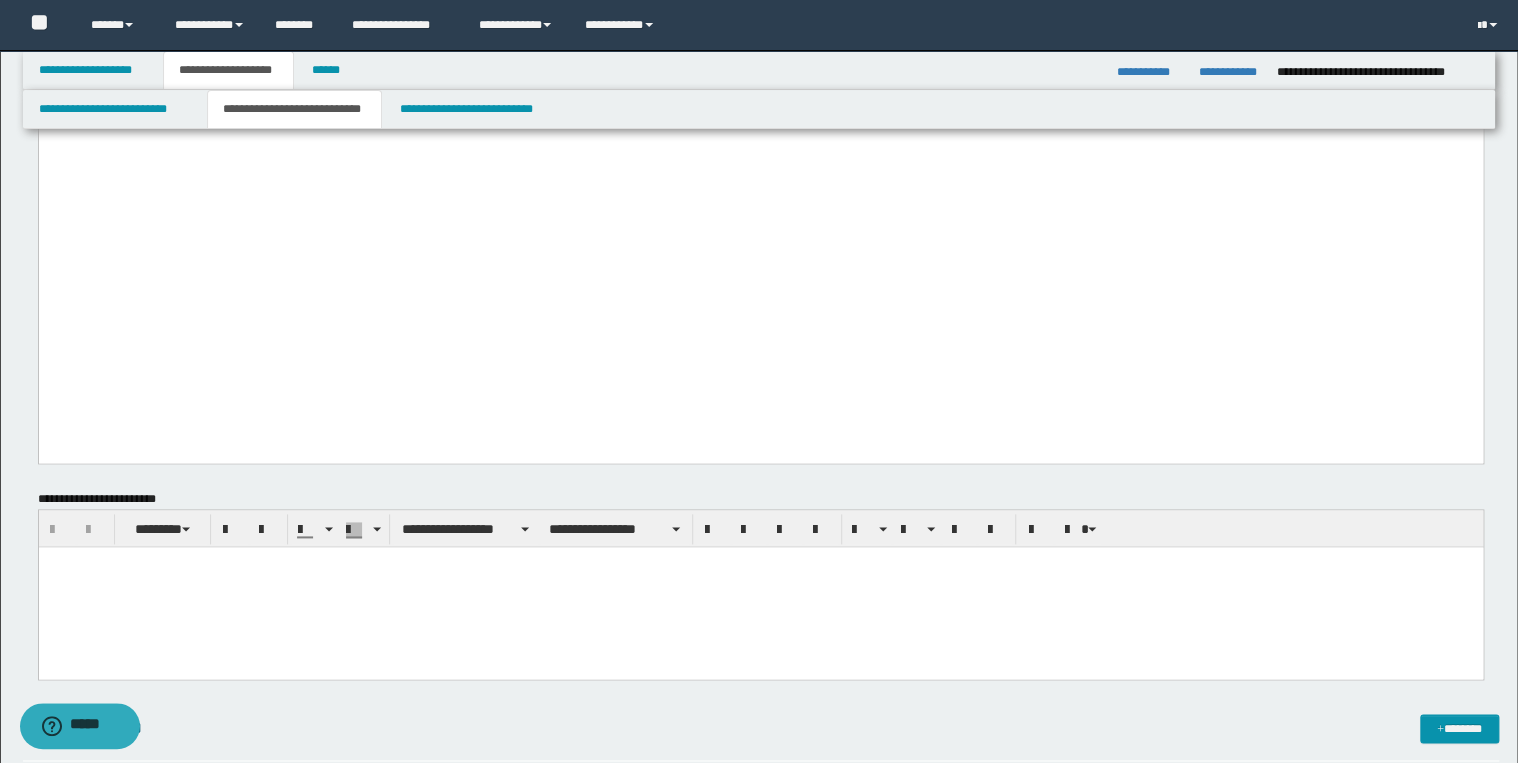 scroll, scrollTop: 1200, scrollLeft: 0, axis: vertical 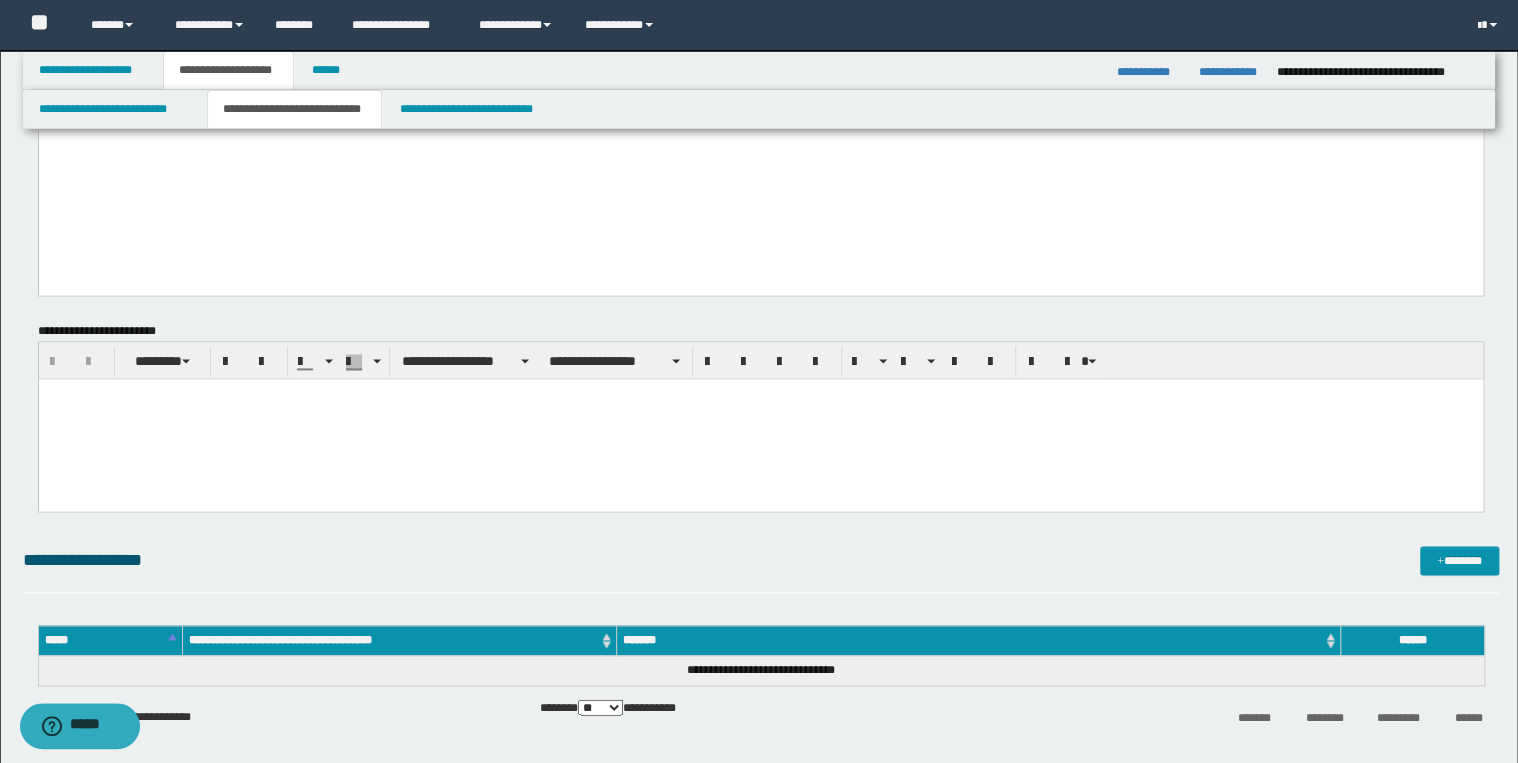 click at bounding box center [760, 418] 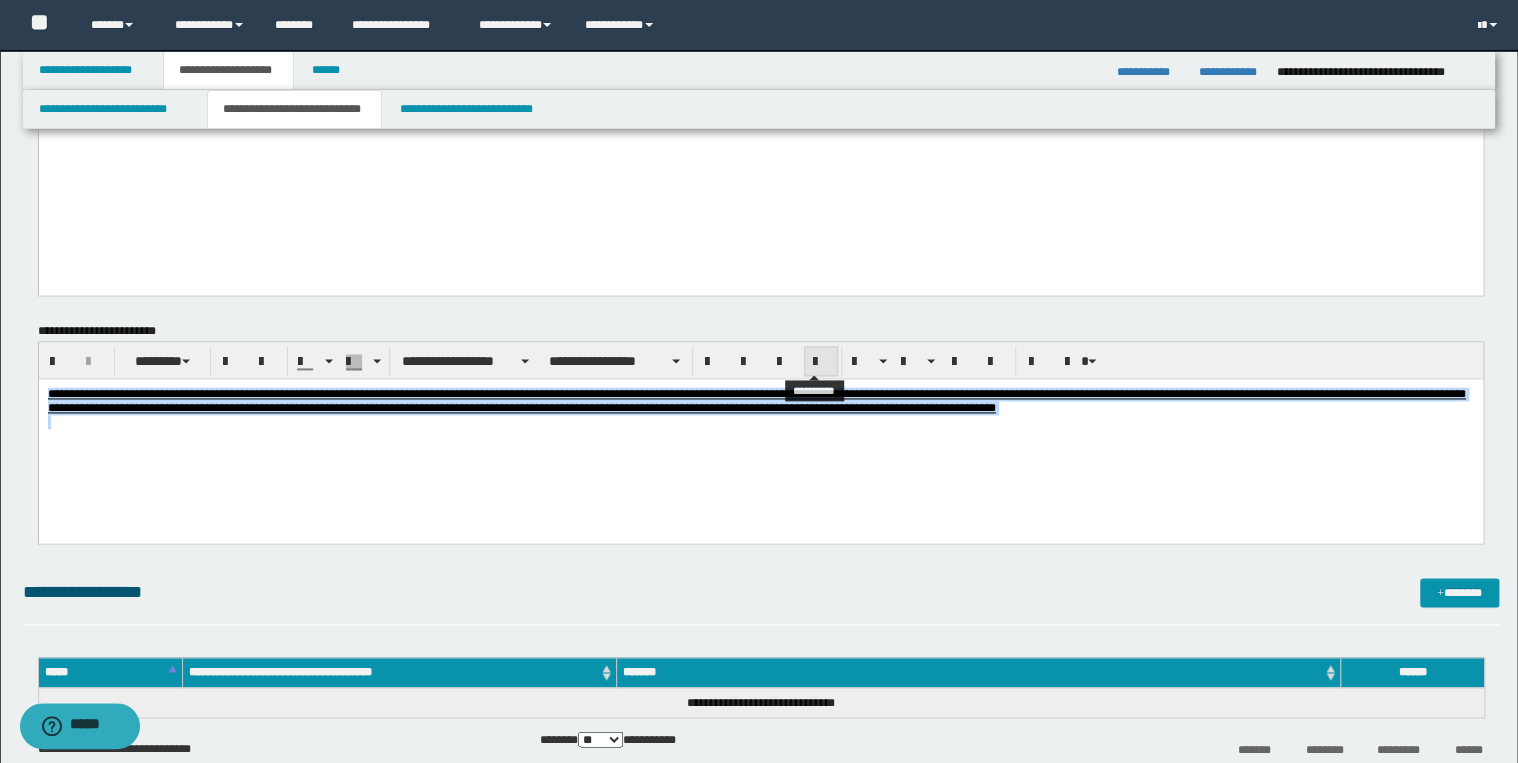 click at bounding box center [821, 361] 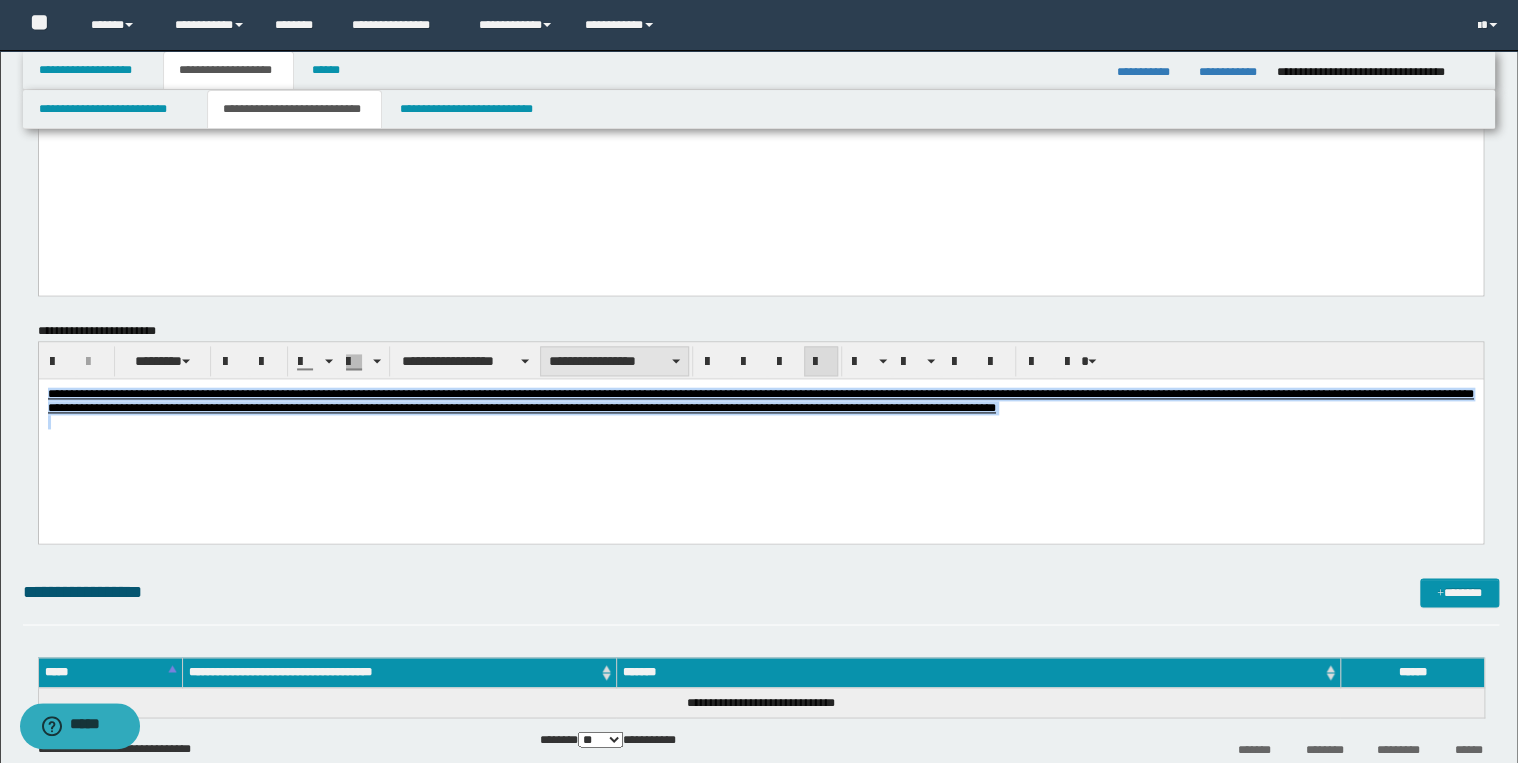 drag, startPoint x: 637, startPoint y: 360, endPoint x: 632, endPoint y: 372, distance: 13 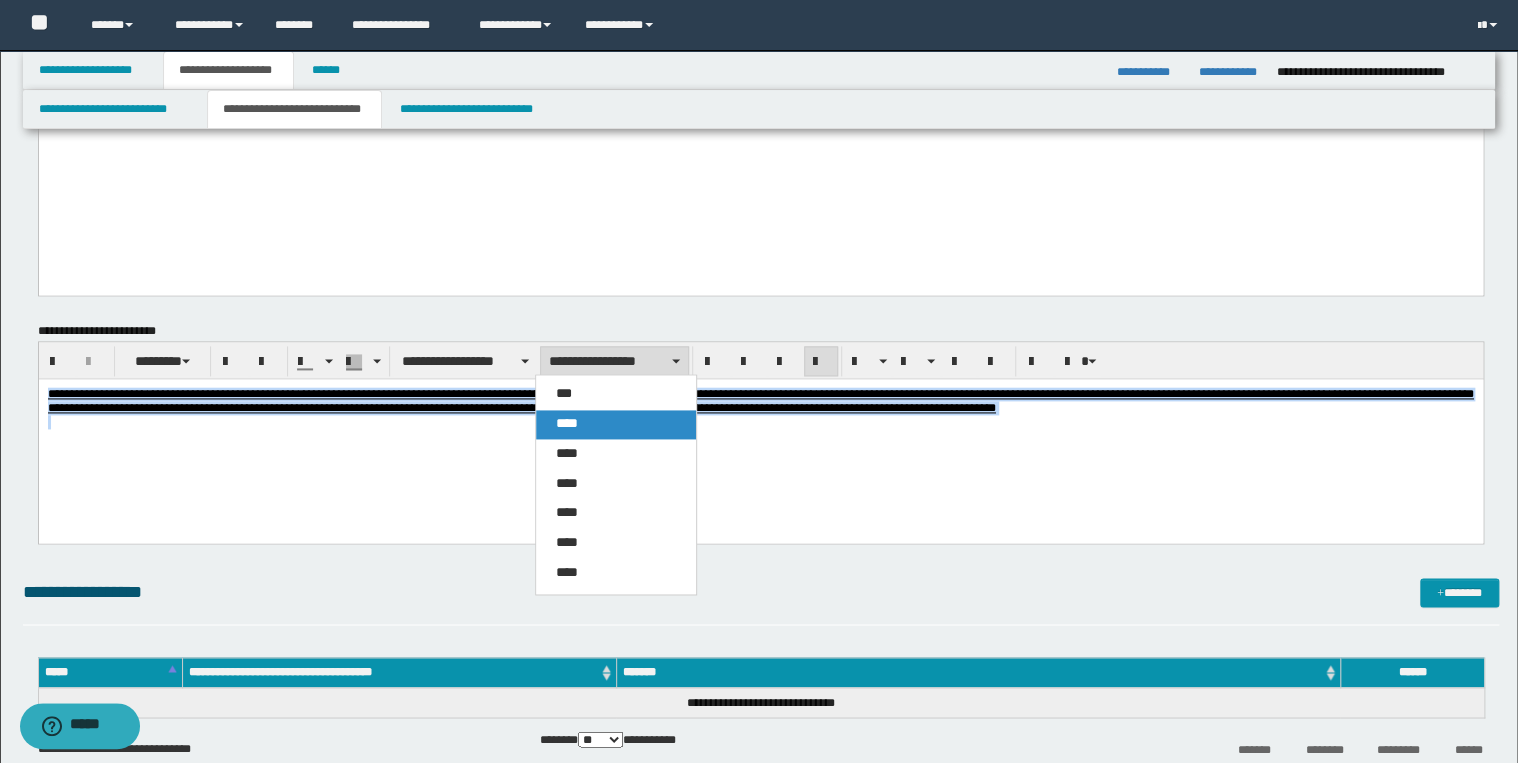 drag, startPoint x: 623, startPoint y: 420, endPoint x: 472, endPoint y: 3, distance: 443.49747 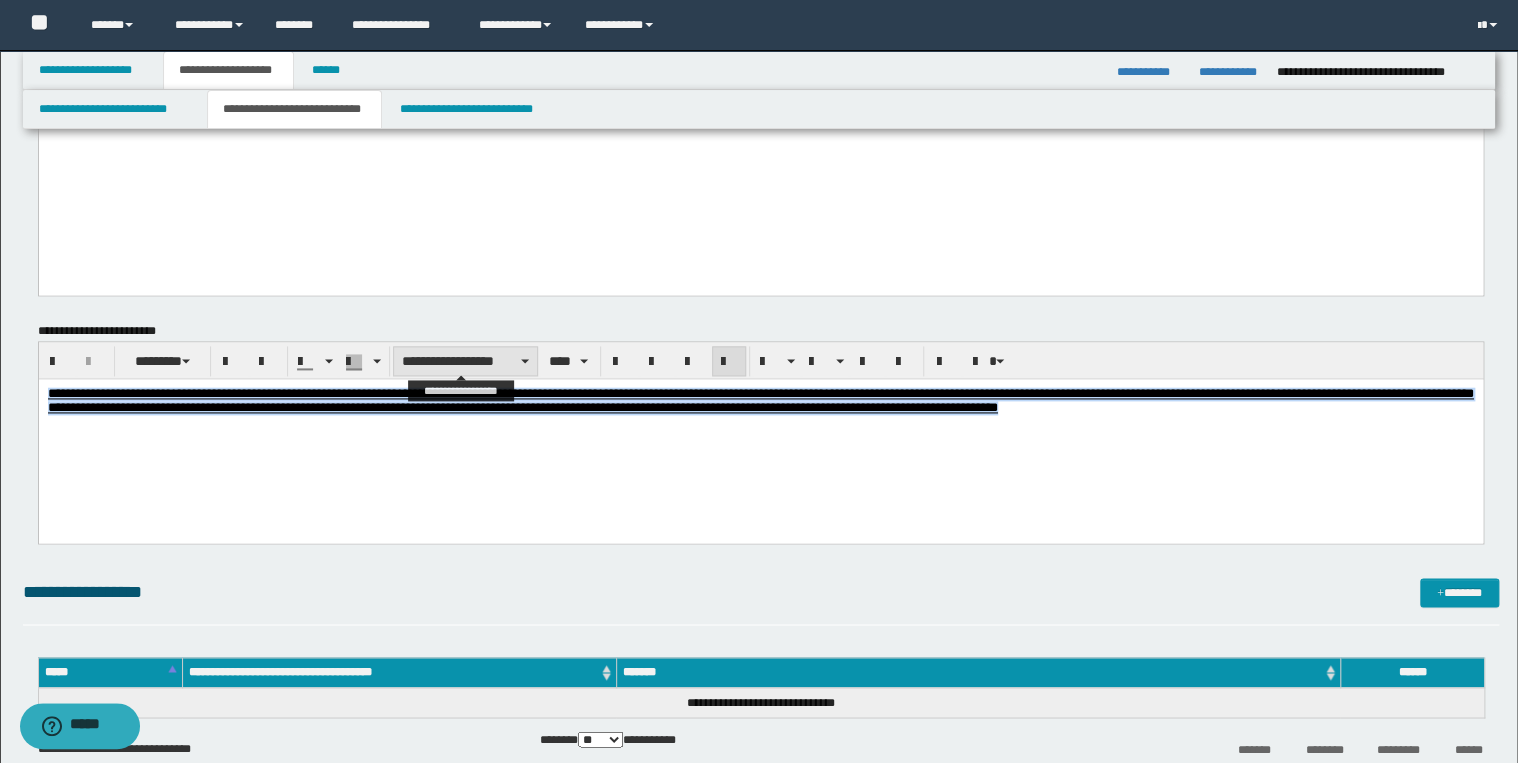 click on "**********" at bounding box center (465, 361) 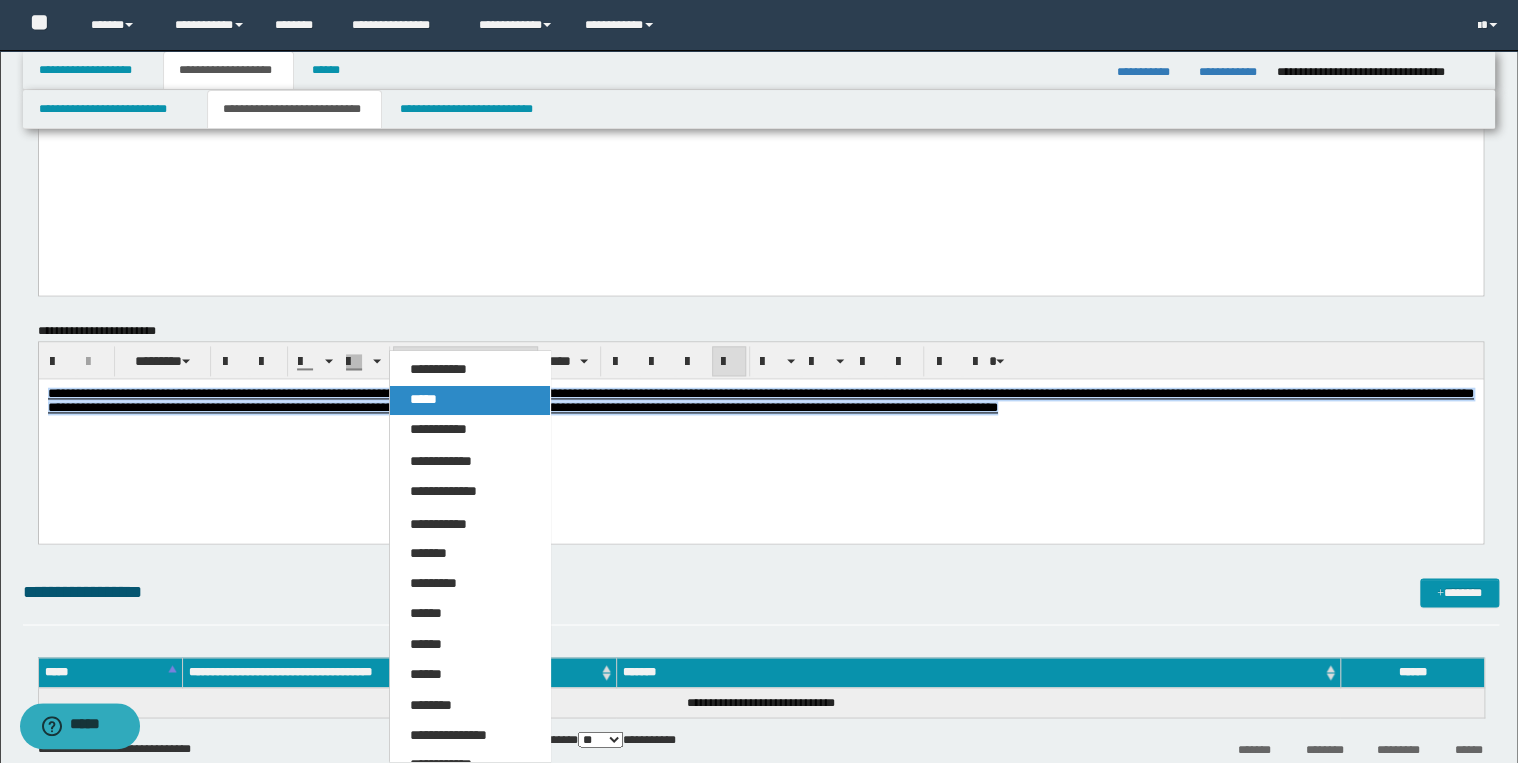 click on "*****" at bounding box center [470, 400] 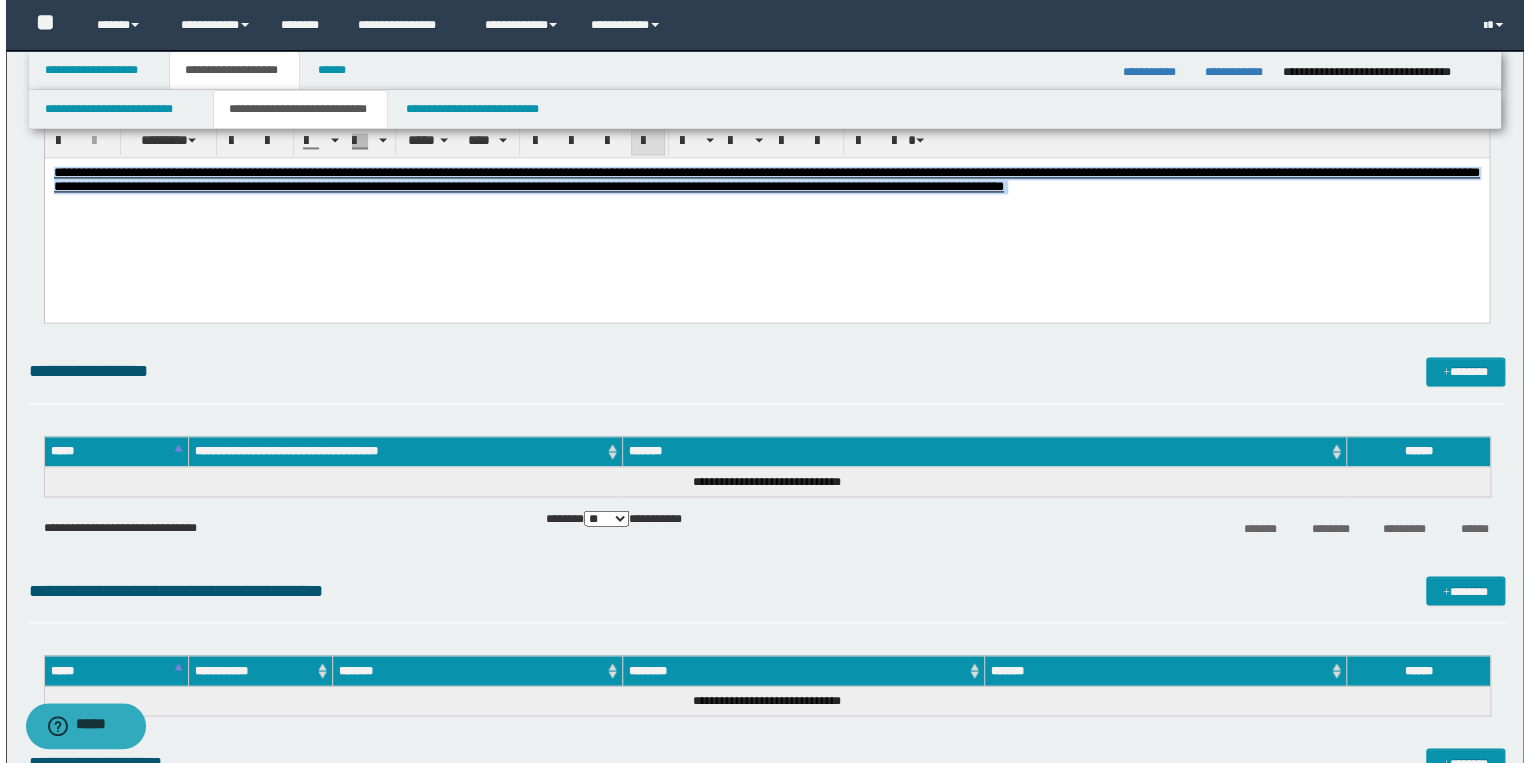 scroll, scrollTop: 1440, scrollLeft: 0, axis: vertical 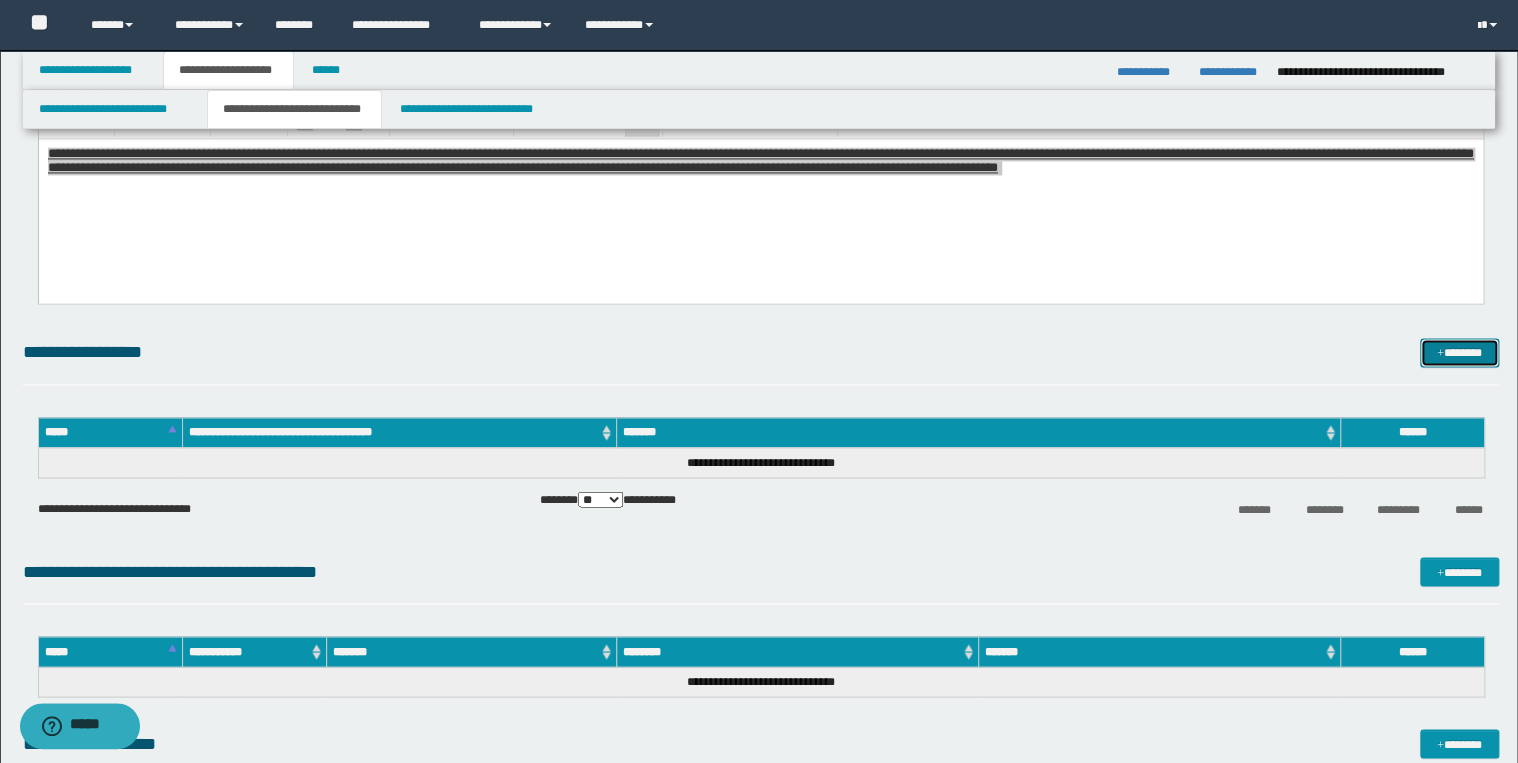 click on "*******" at bounding box center (1459, 353) 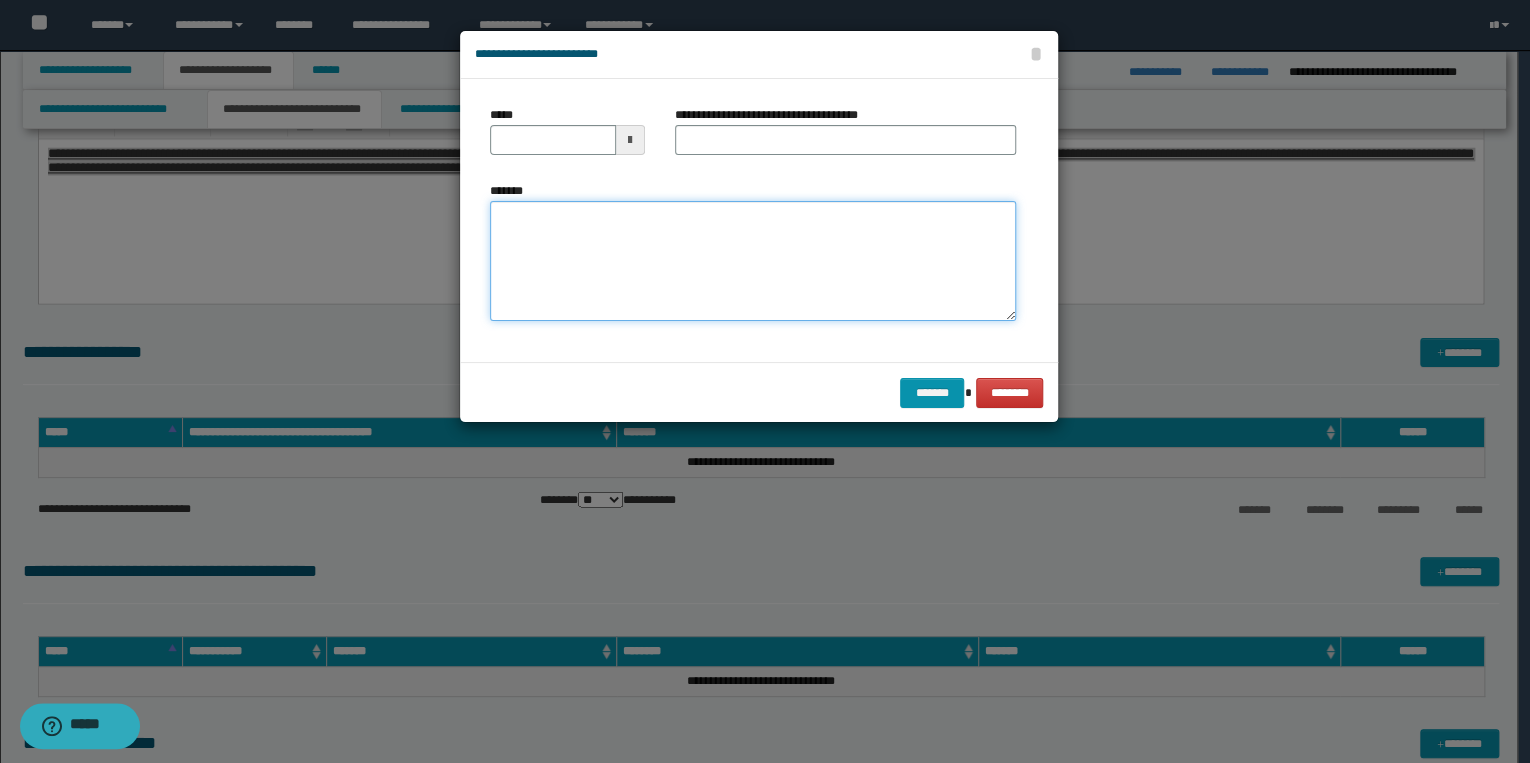 click on "*******" at bounding box center (753, 261) 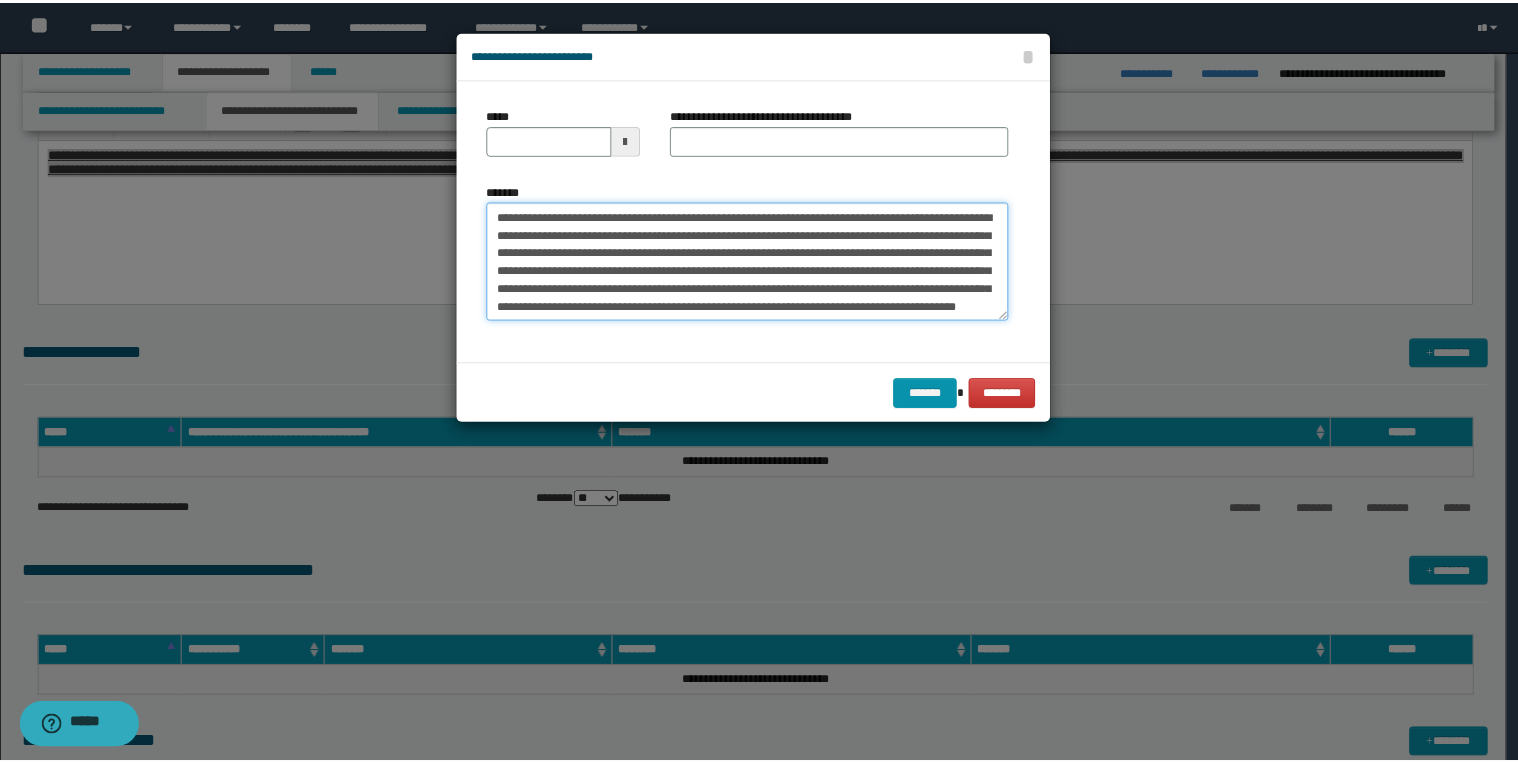 scroll, scrollTop: 0, scrollLeft: 0, axis: both 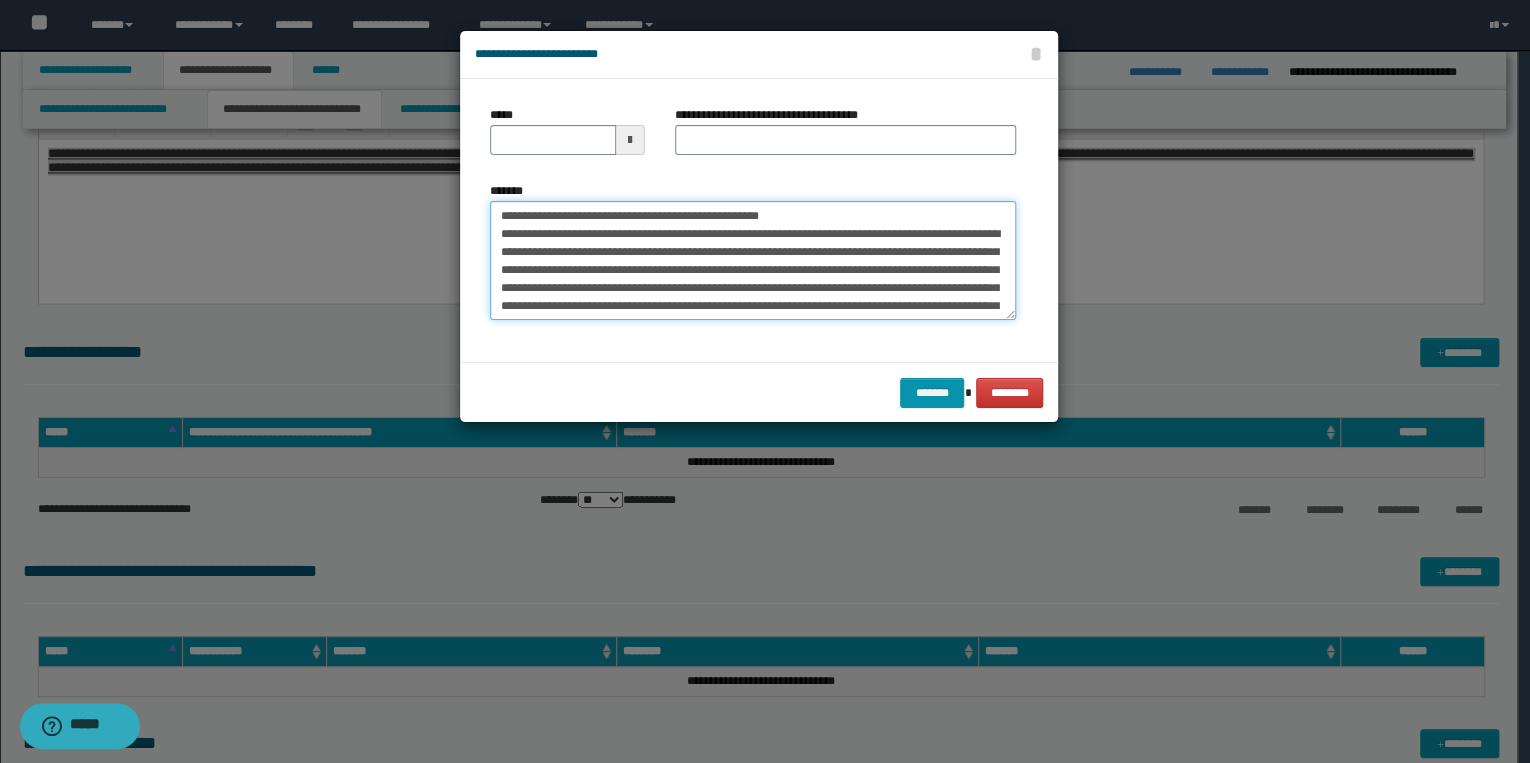 drag, startPoint x: 561, startPoint y: 214, endPoint x: 490, endPoint y: 215, distance: 71.00704 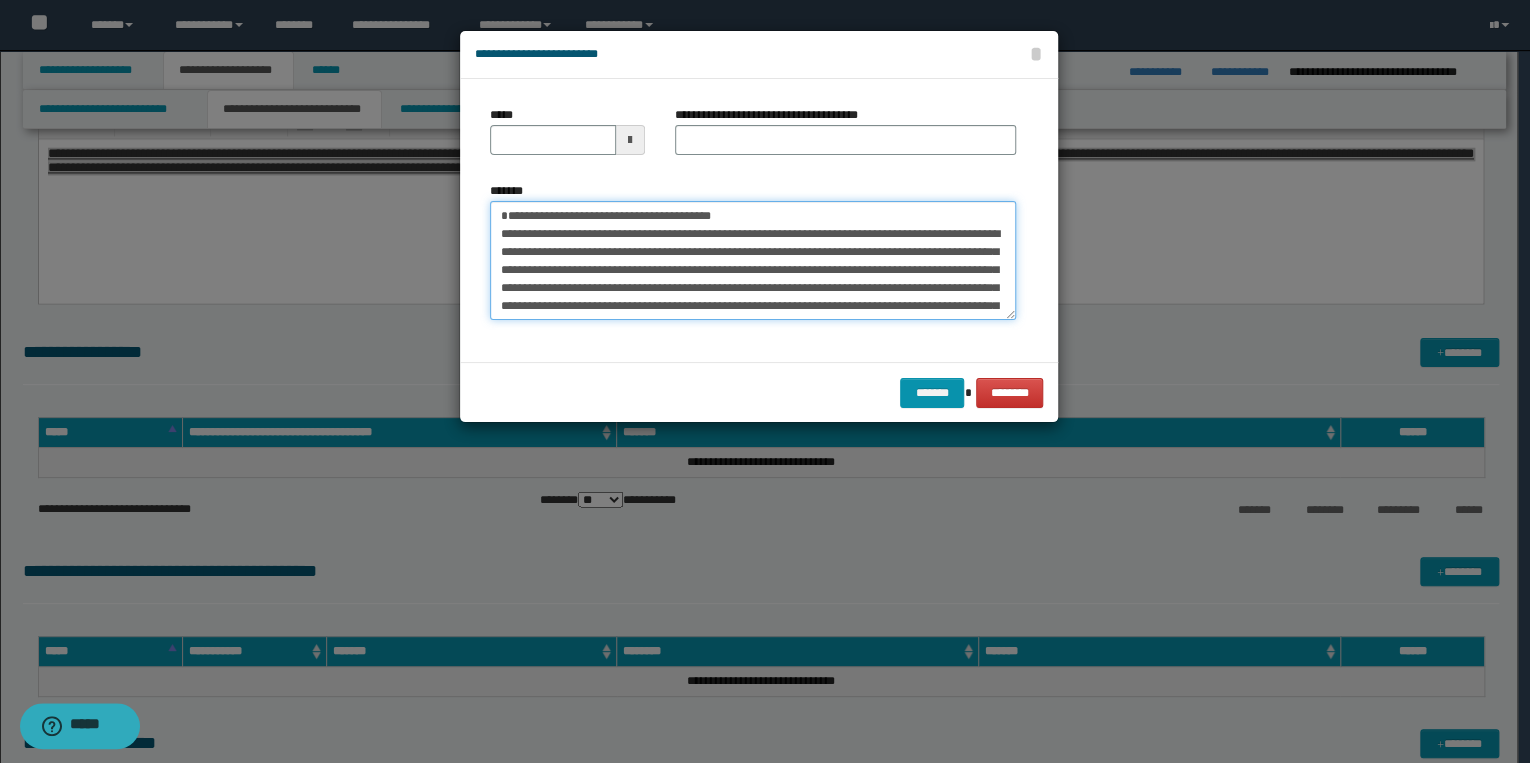 type 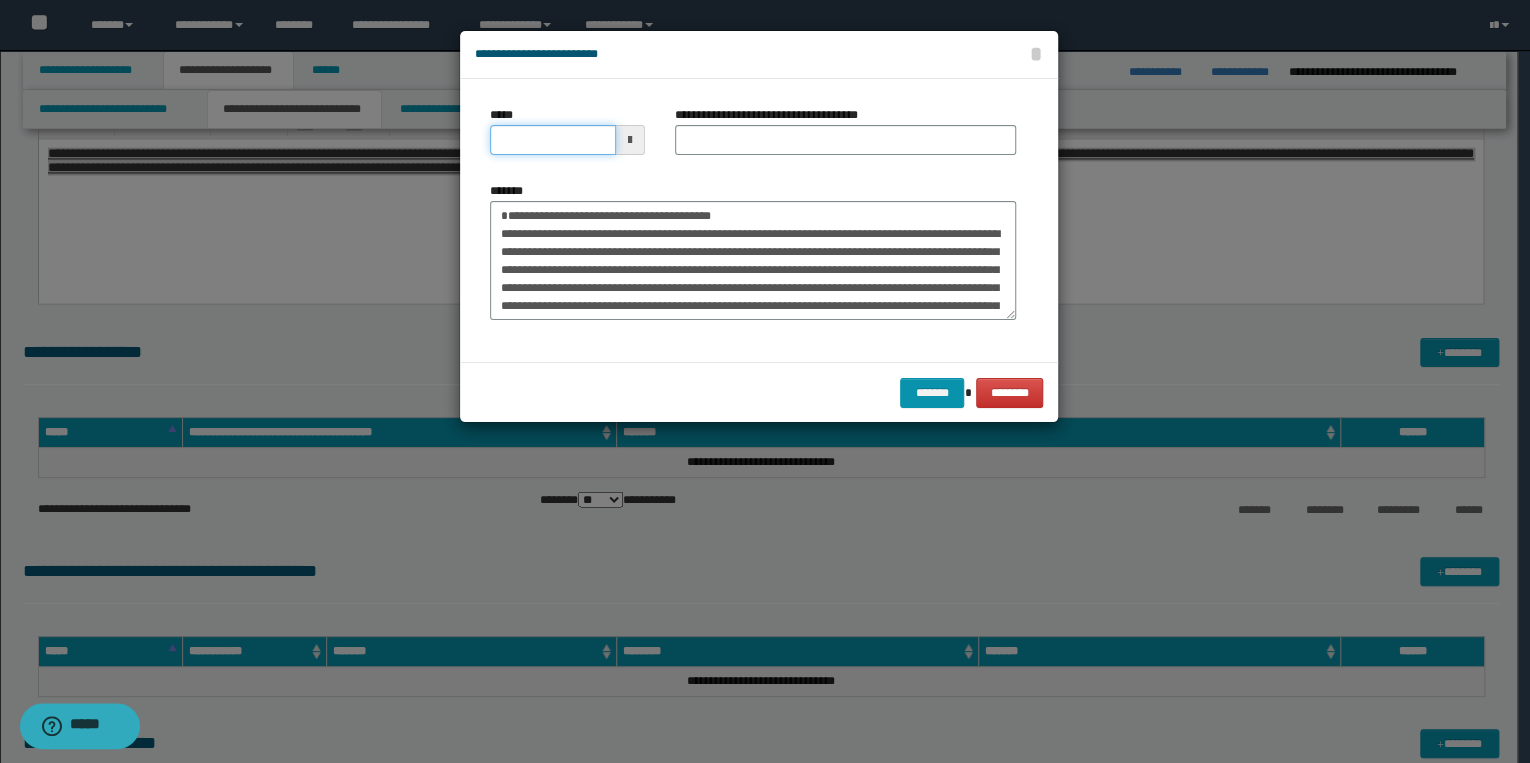 click on "*****" at bounding box center [553, 140] 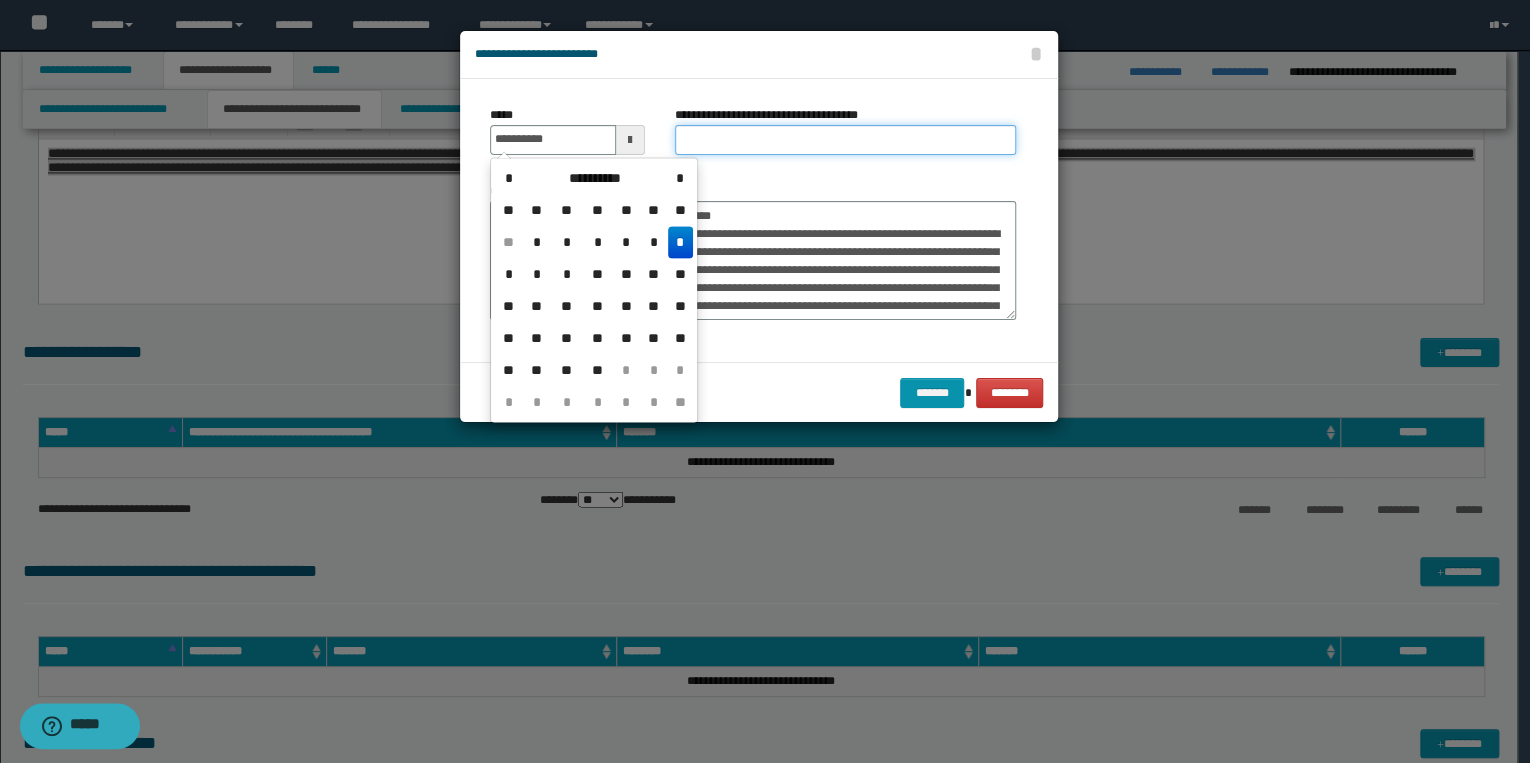 type on "**********" 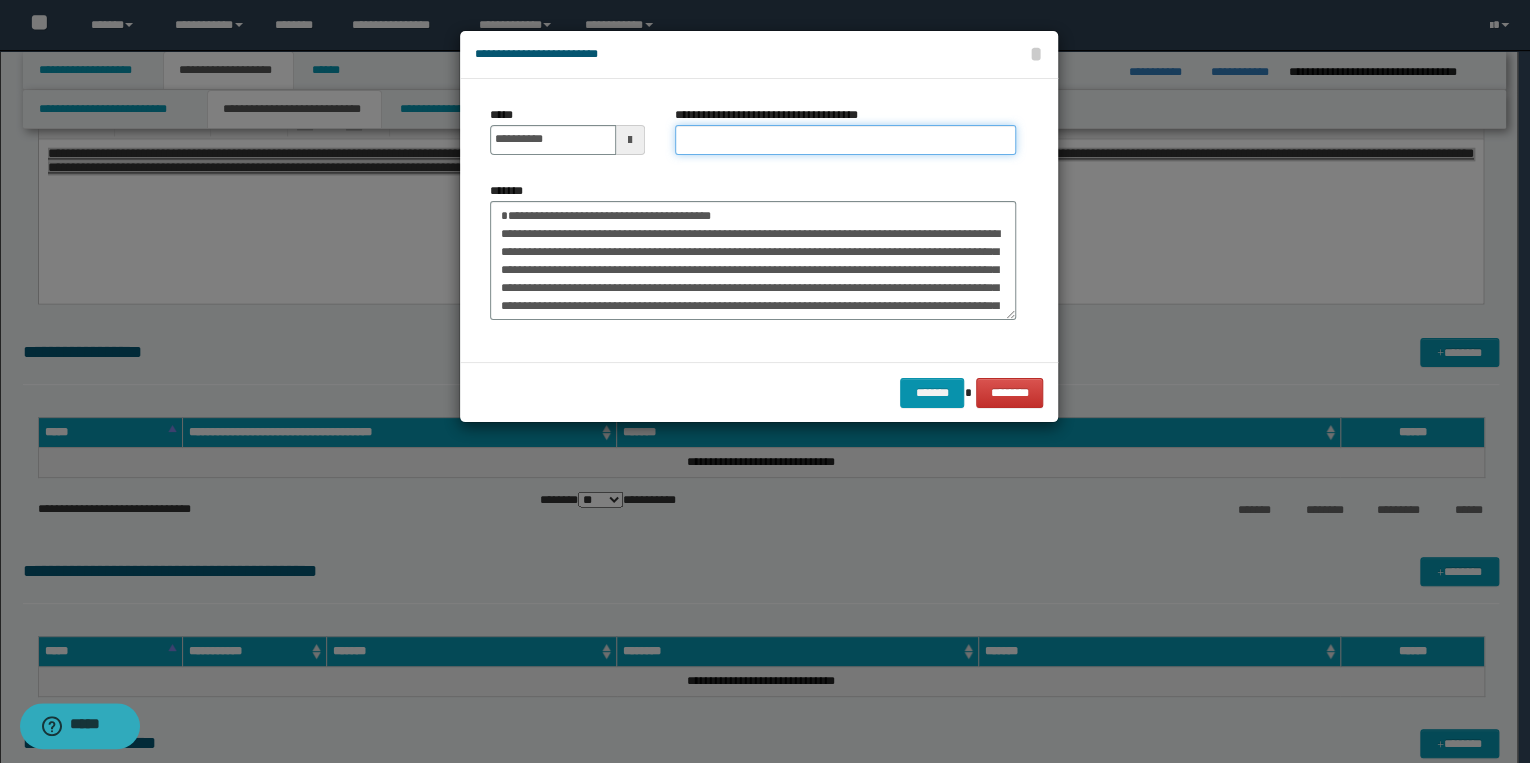 drag, startPoint x: 695, startPoint y: 134, endPoint x: 659, endPoint y: 172, distance: 52.34501 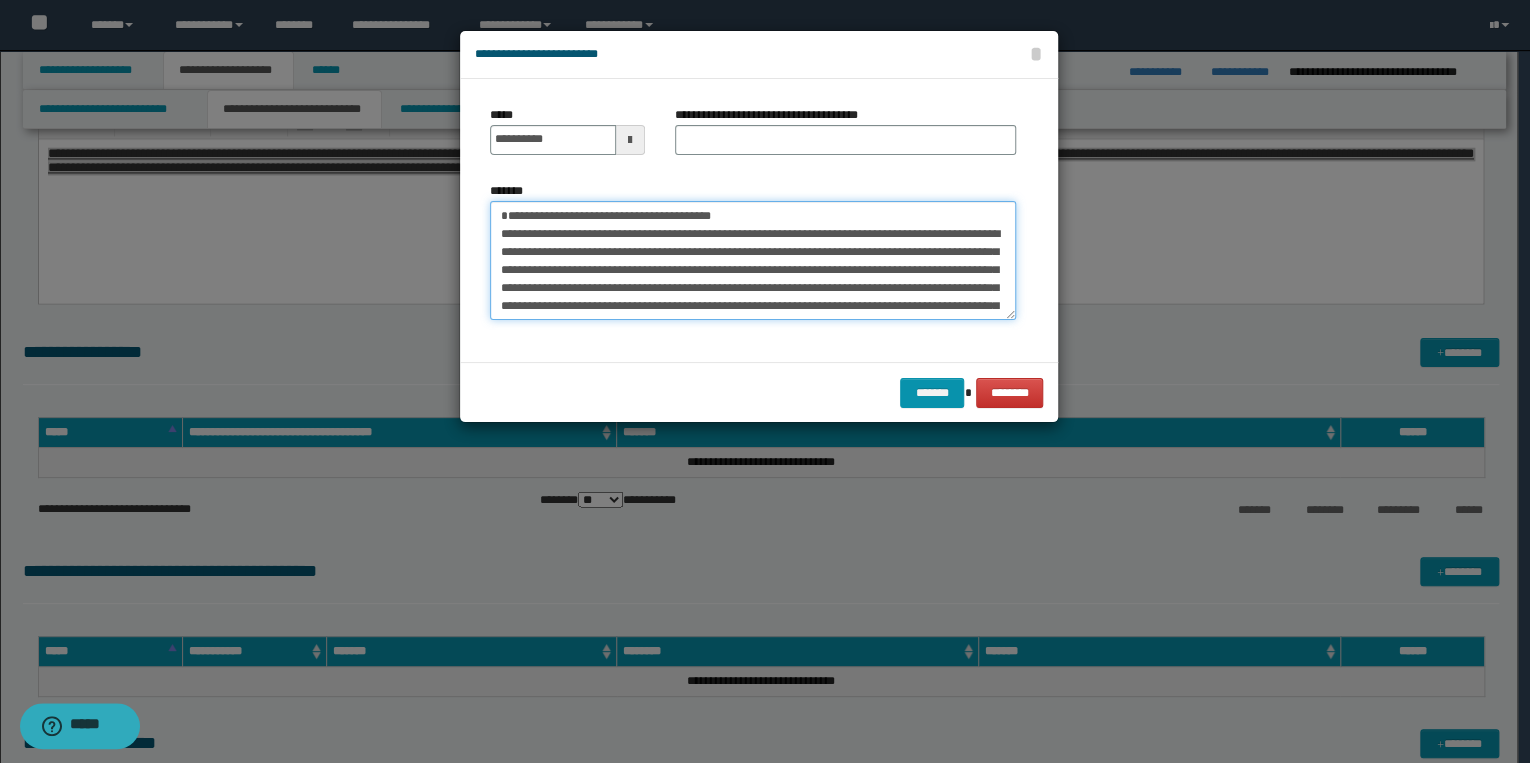 drag, startPoint x: 496, startPoint y: 215, endPoint x: 744, endPoint y: 215, distance: 248 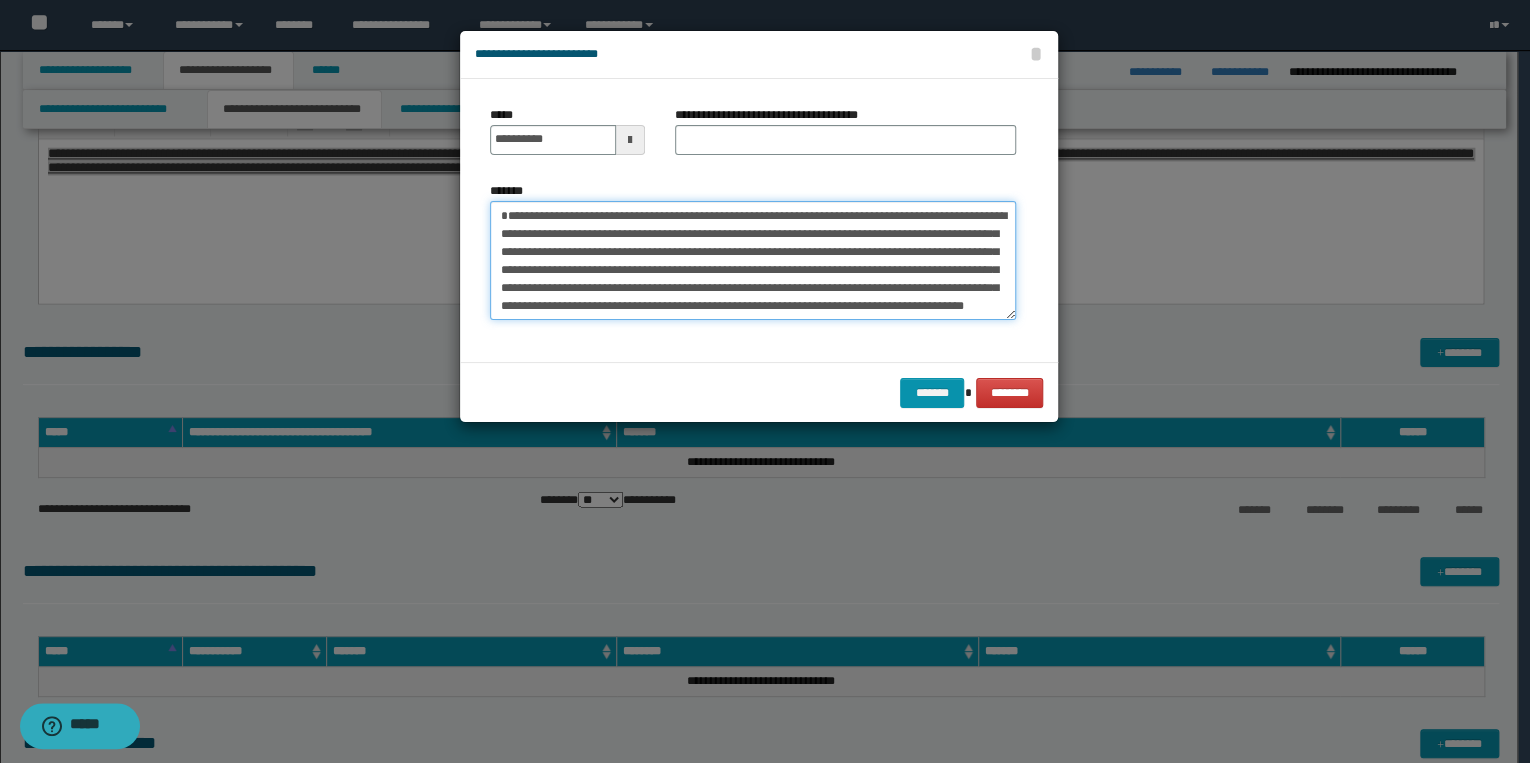 type on "**********" 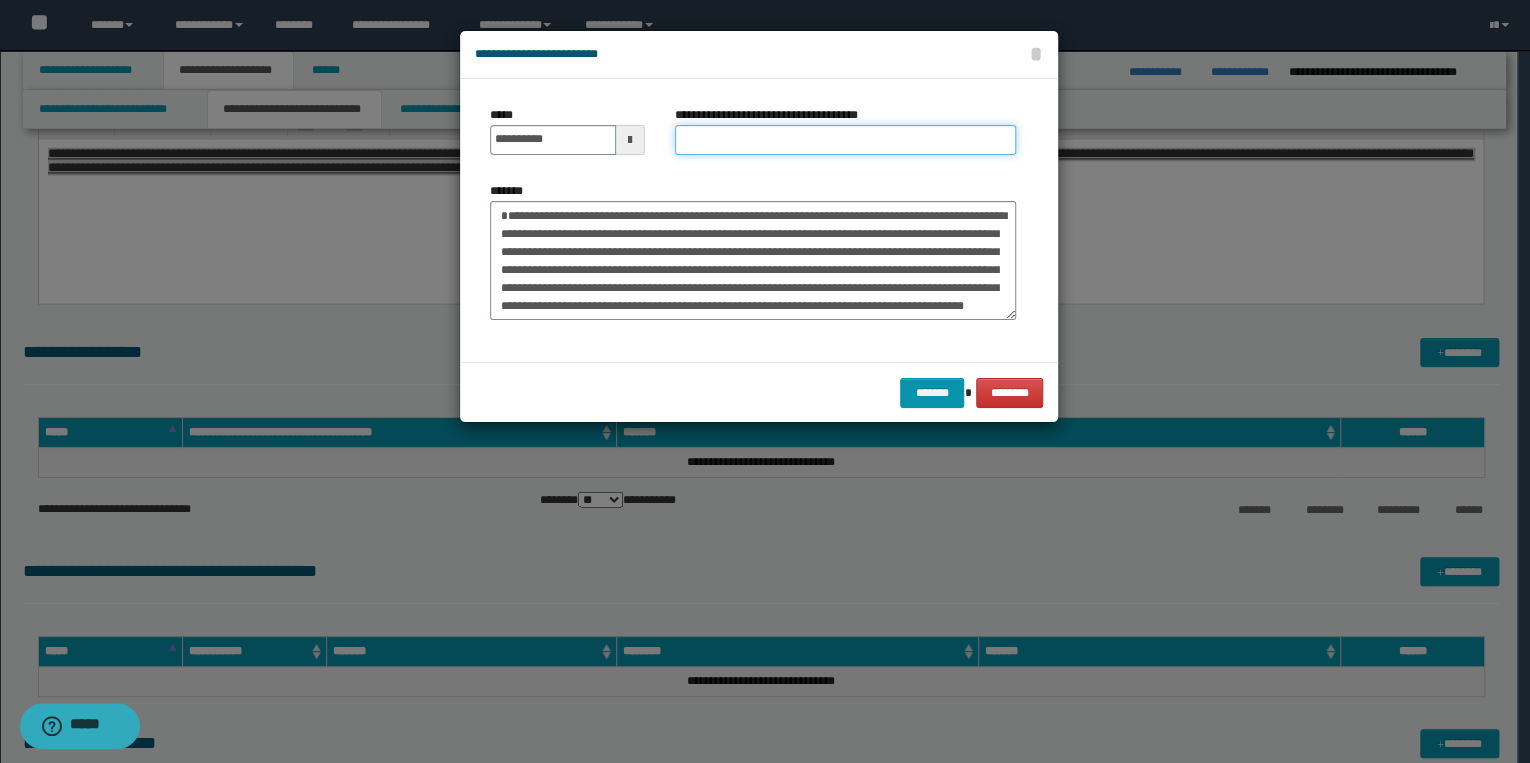 click on "**********" at bounding box center [845, 140] 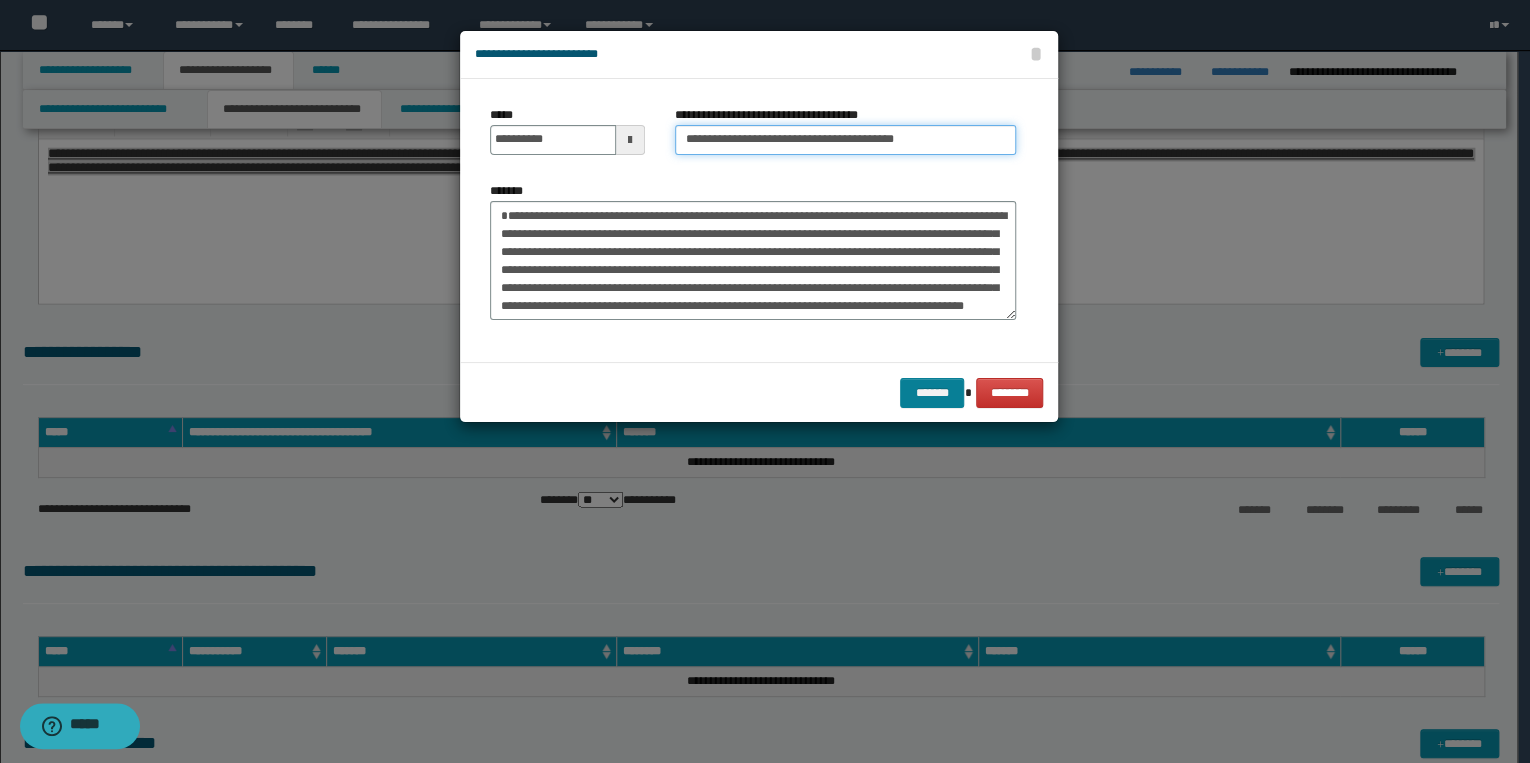 type on "**********" 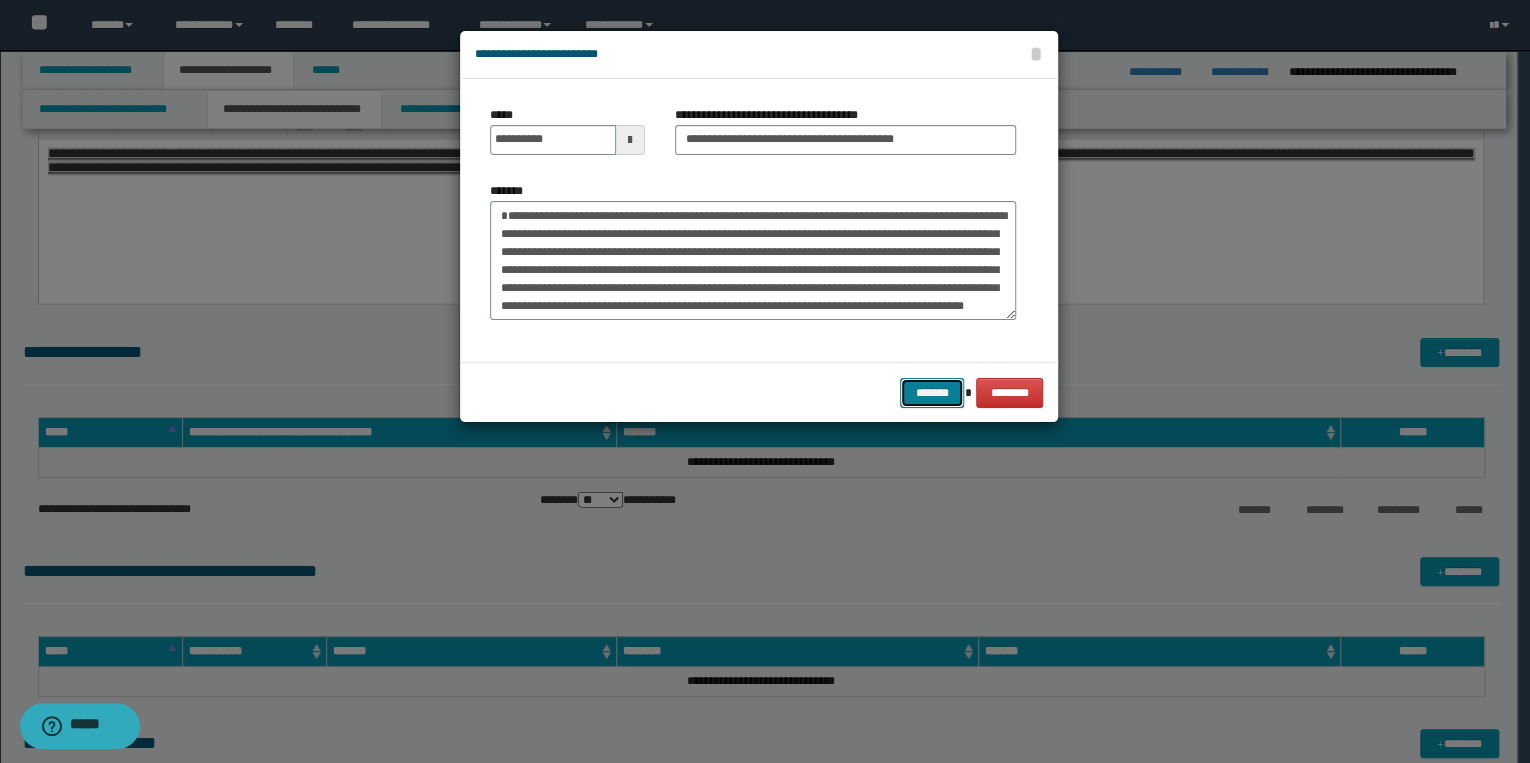 drag, startPoint x: 946, startPoint y: 400, endPoint x: 925, endPoint y: 407, distance: 22.135944 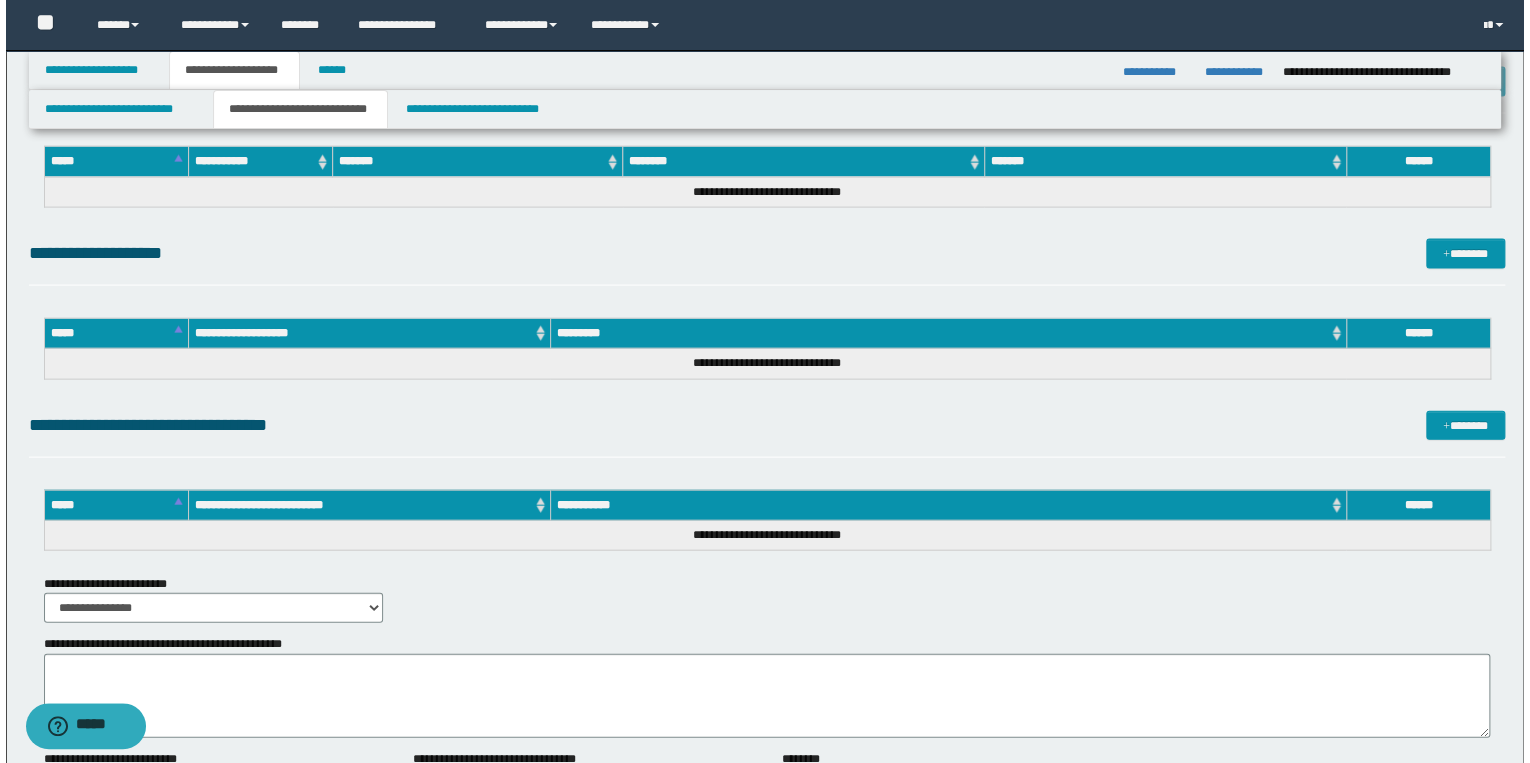 scroll, scrollTop: 2000, scrollLeft: 0, axis: vertical 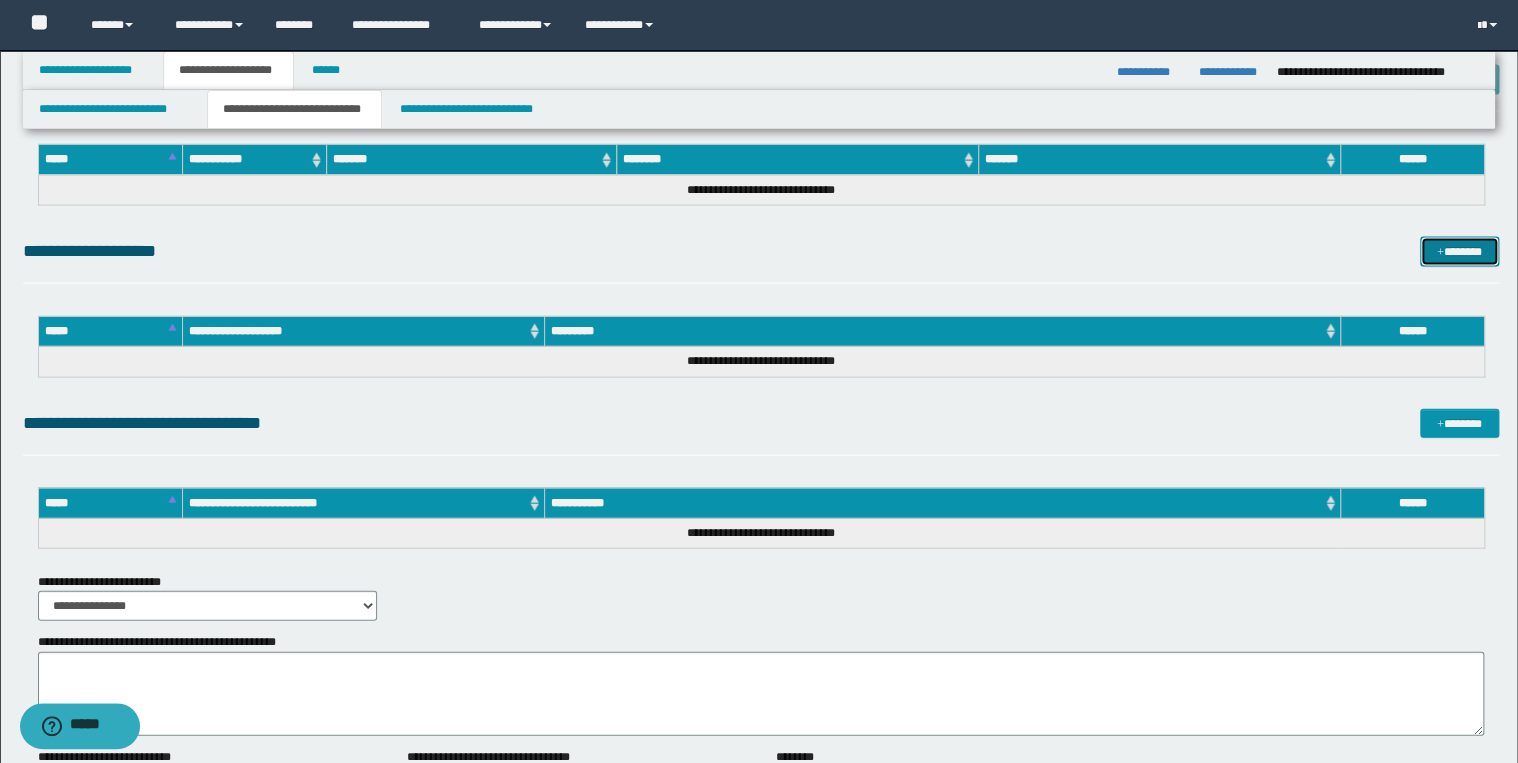 click at bounding box center (1440, 253) 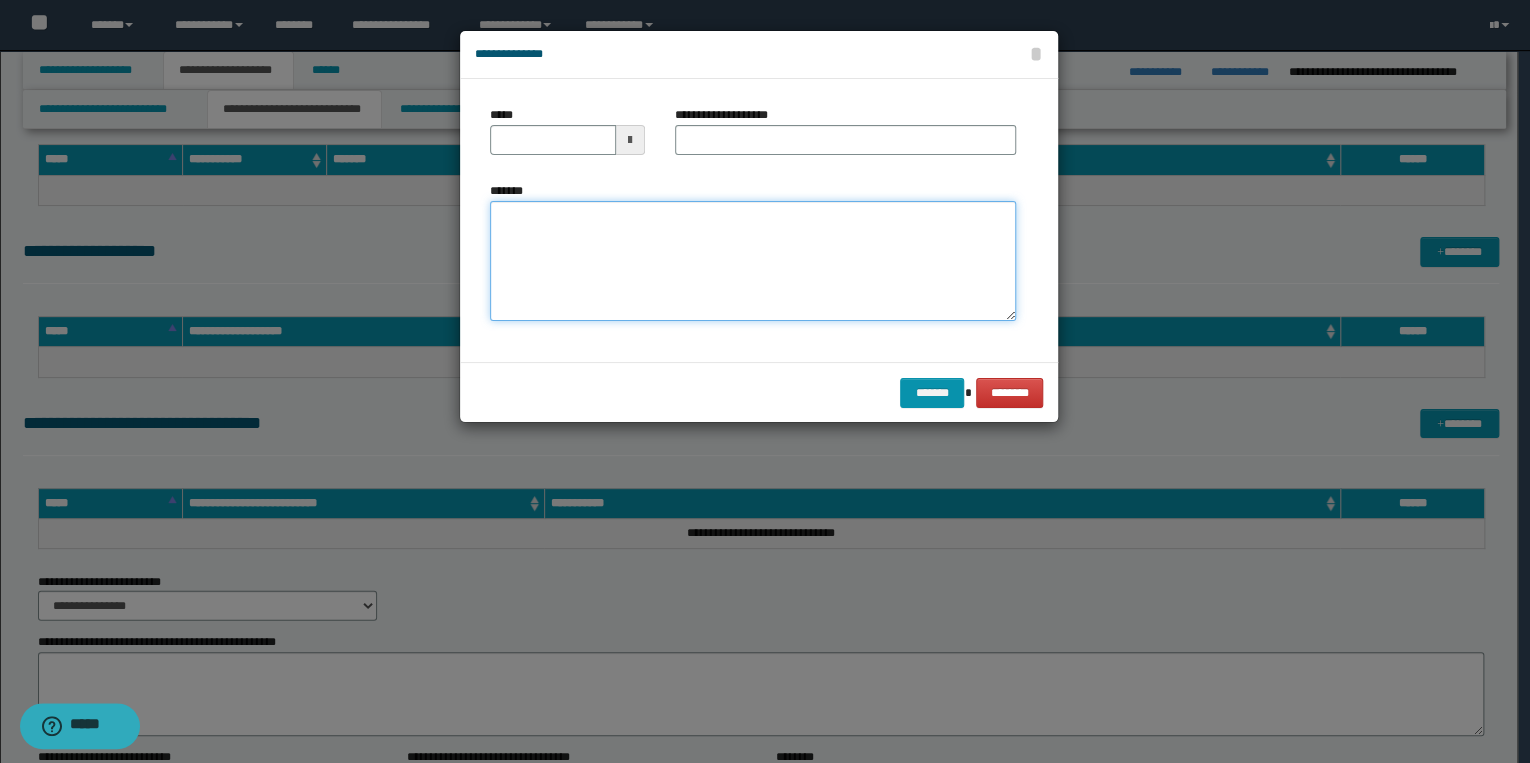click on "*******" at bounding box center [753, 261] 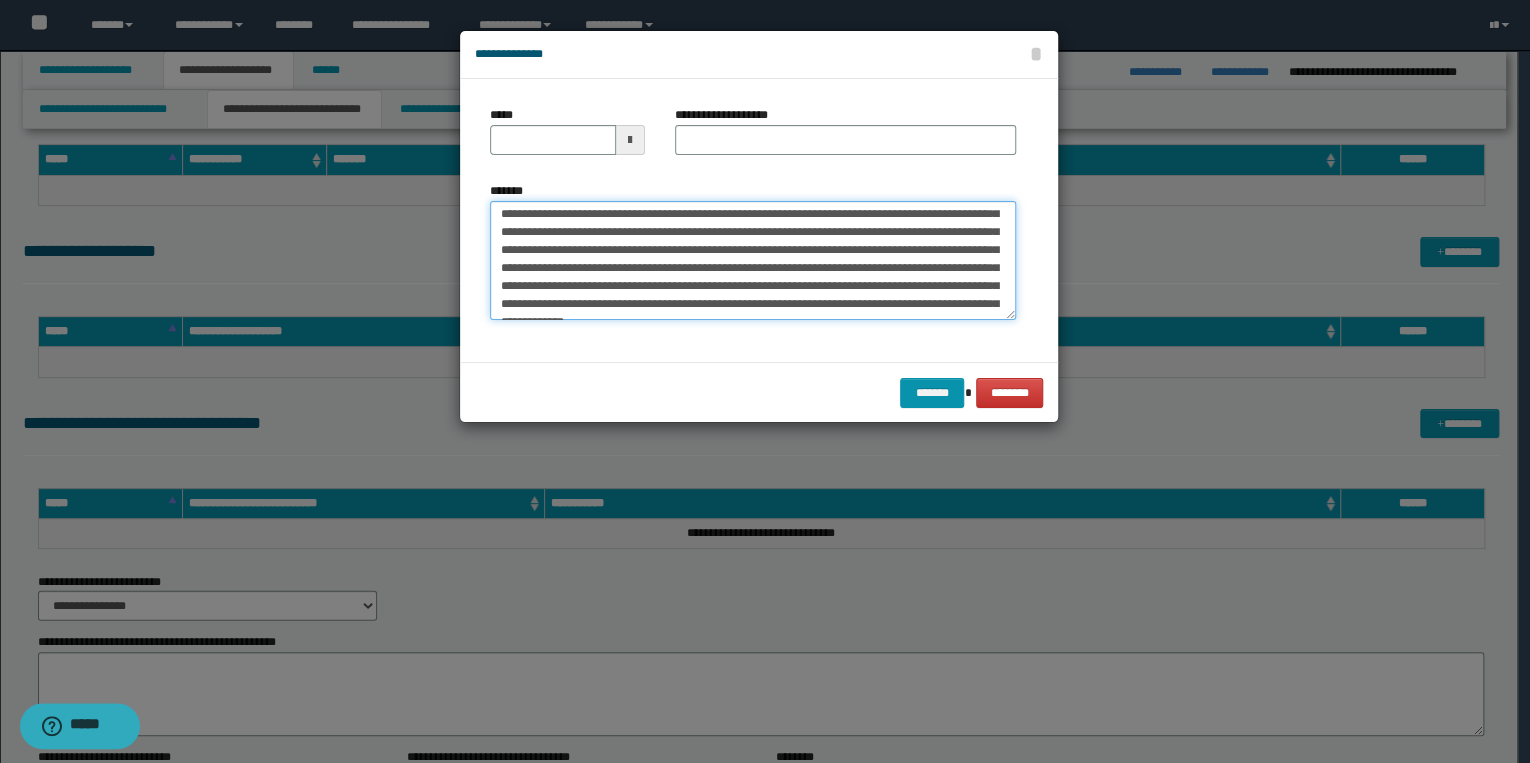 scroll, scrollTop: 0, scrollLeft: 0, axis: both 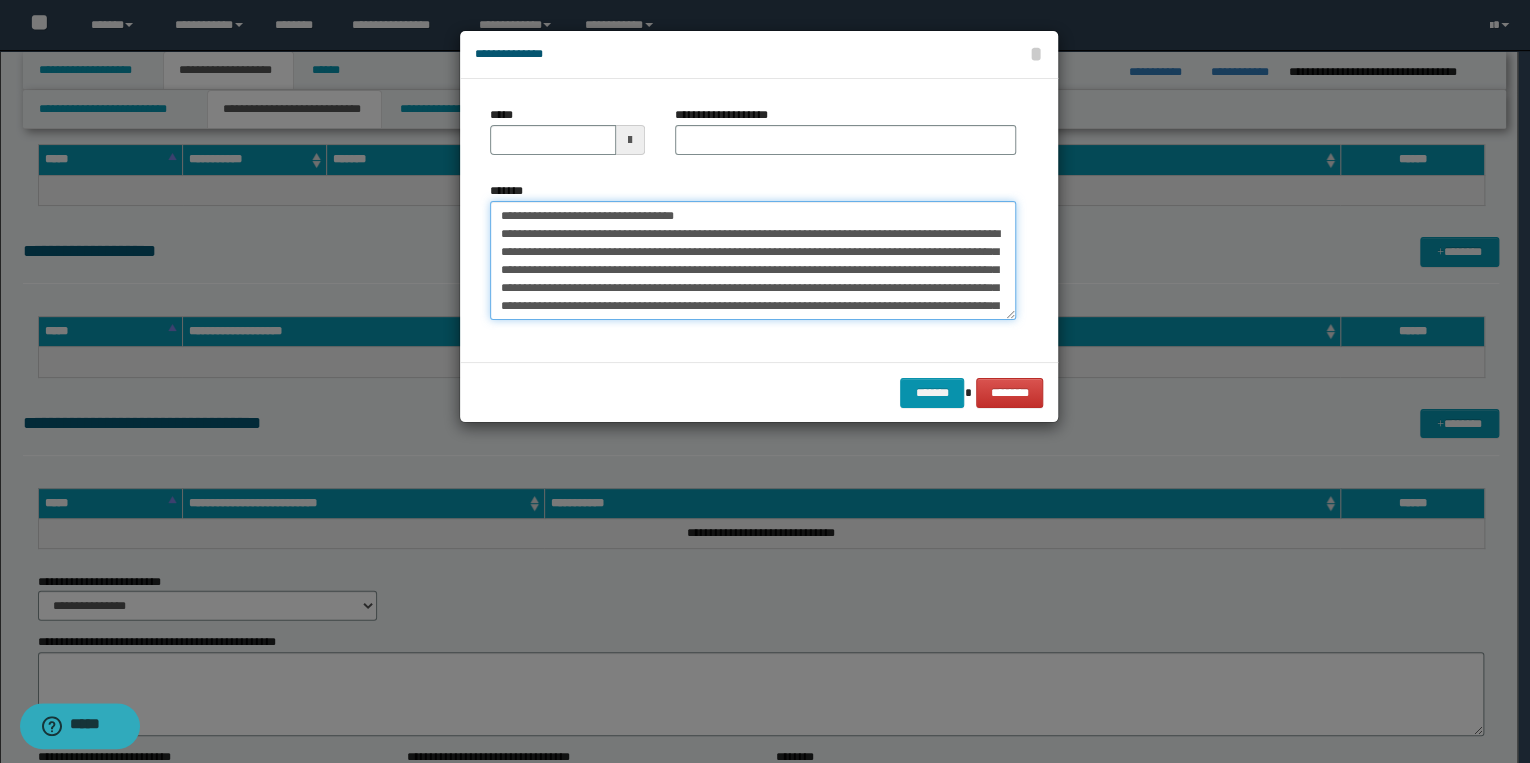 drag, startPoint x: 562, startPoint y: 218, endPoint x: 488, endPoint y: 208, distance: 74.672615 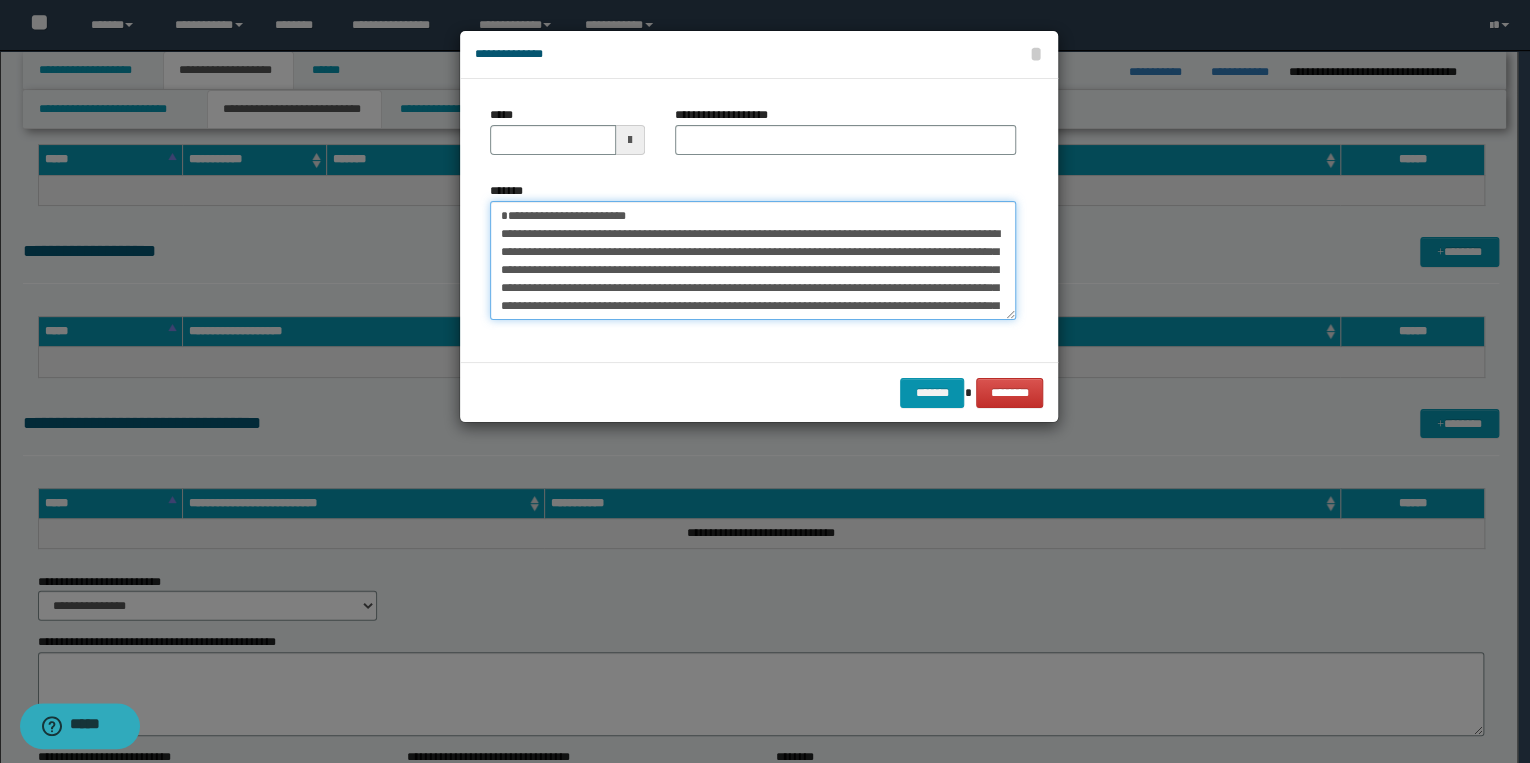 type 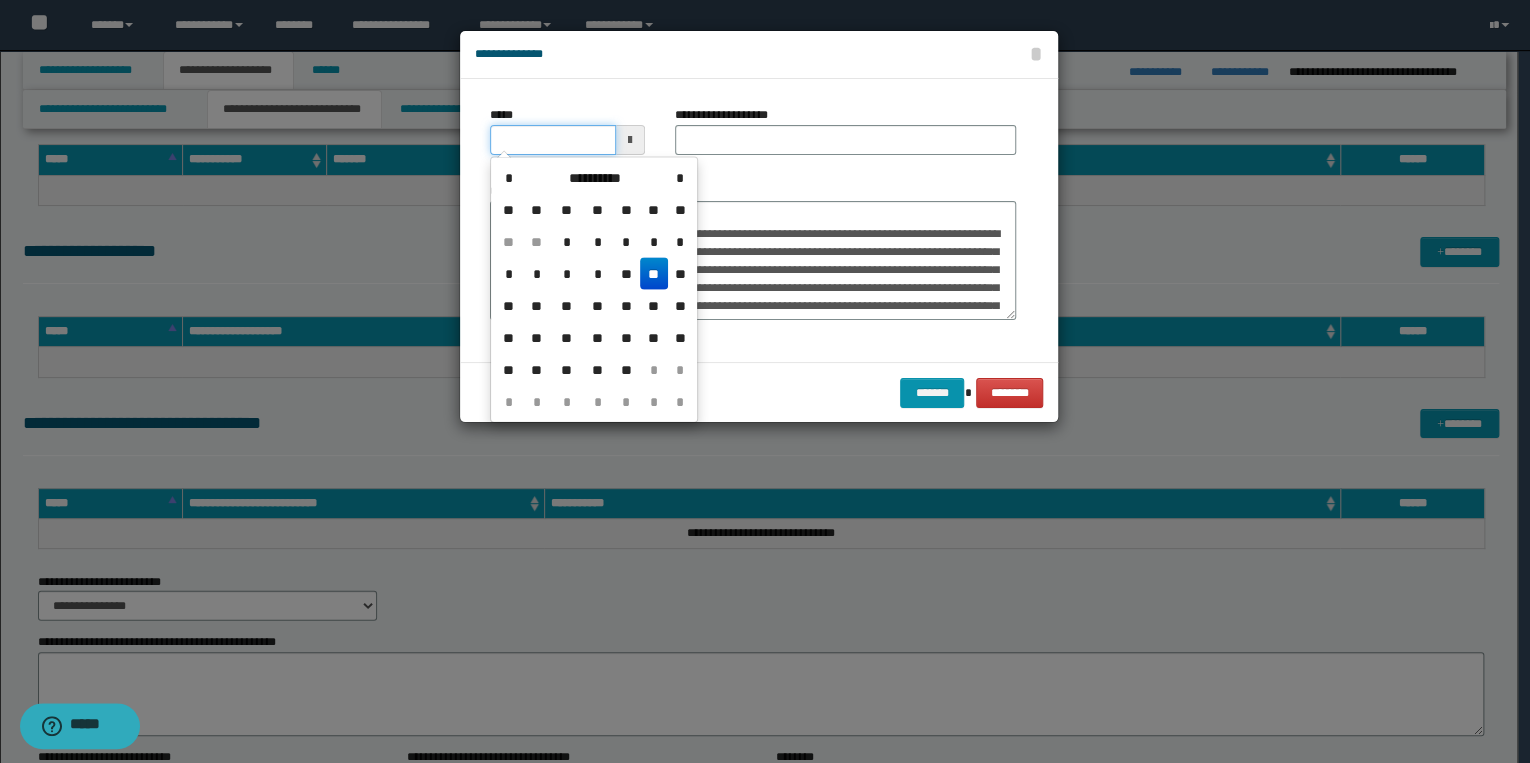 click on "*****" at bounding box center [553, 140] 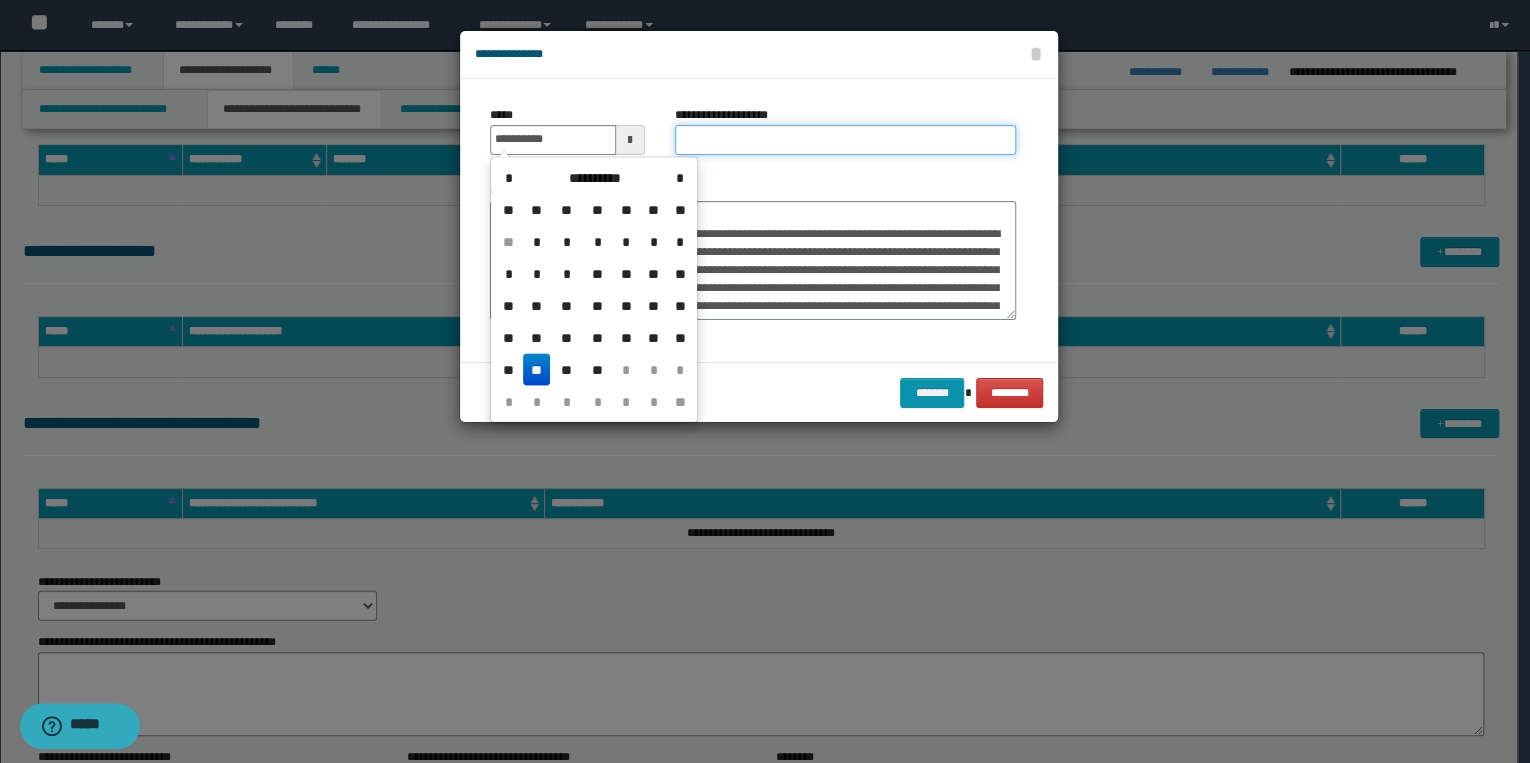 type on "**********" 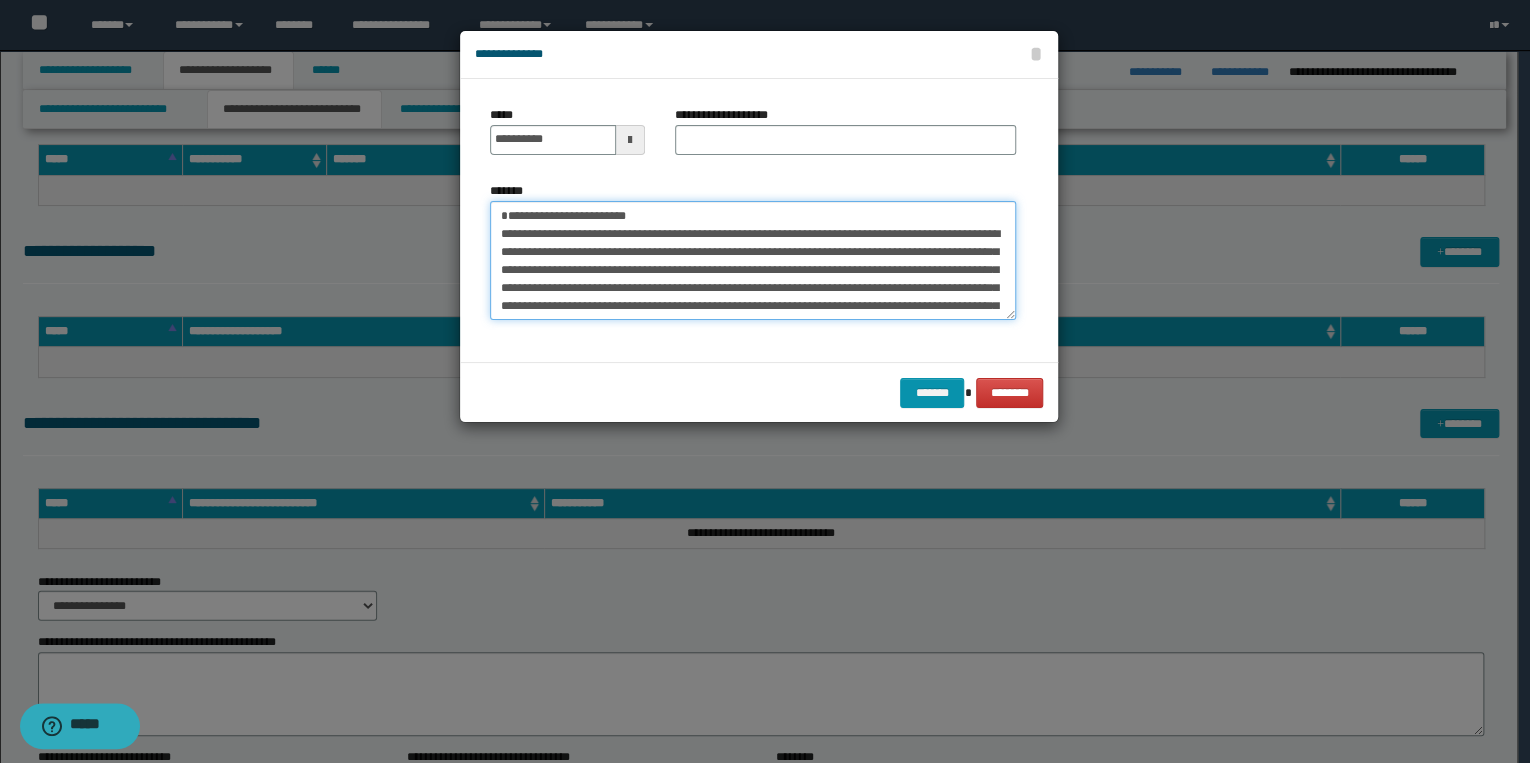 drag, startPoint x: 504, startPoint y: 216, endPoint x: 650, endPoint y: 213, distance: 146.03082 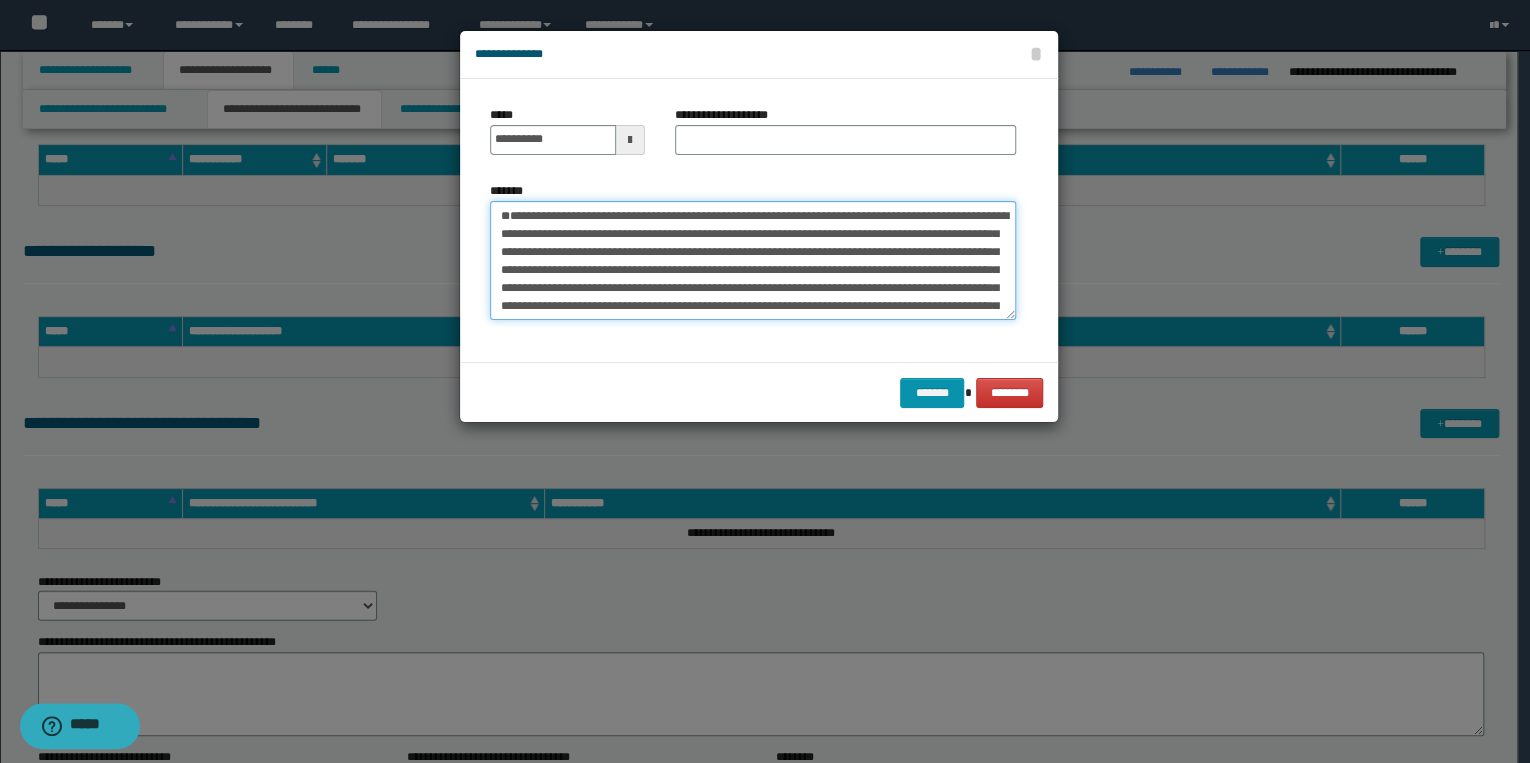 type on "**********" 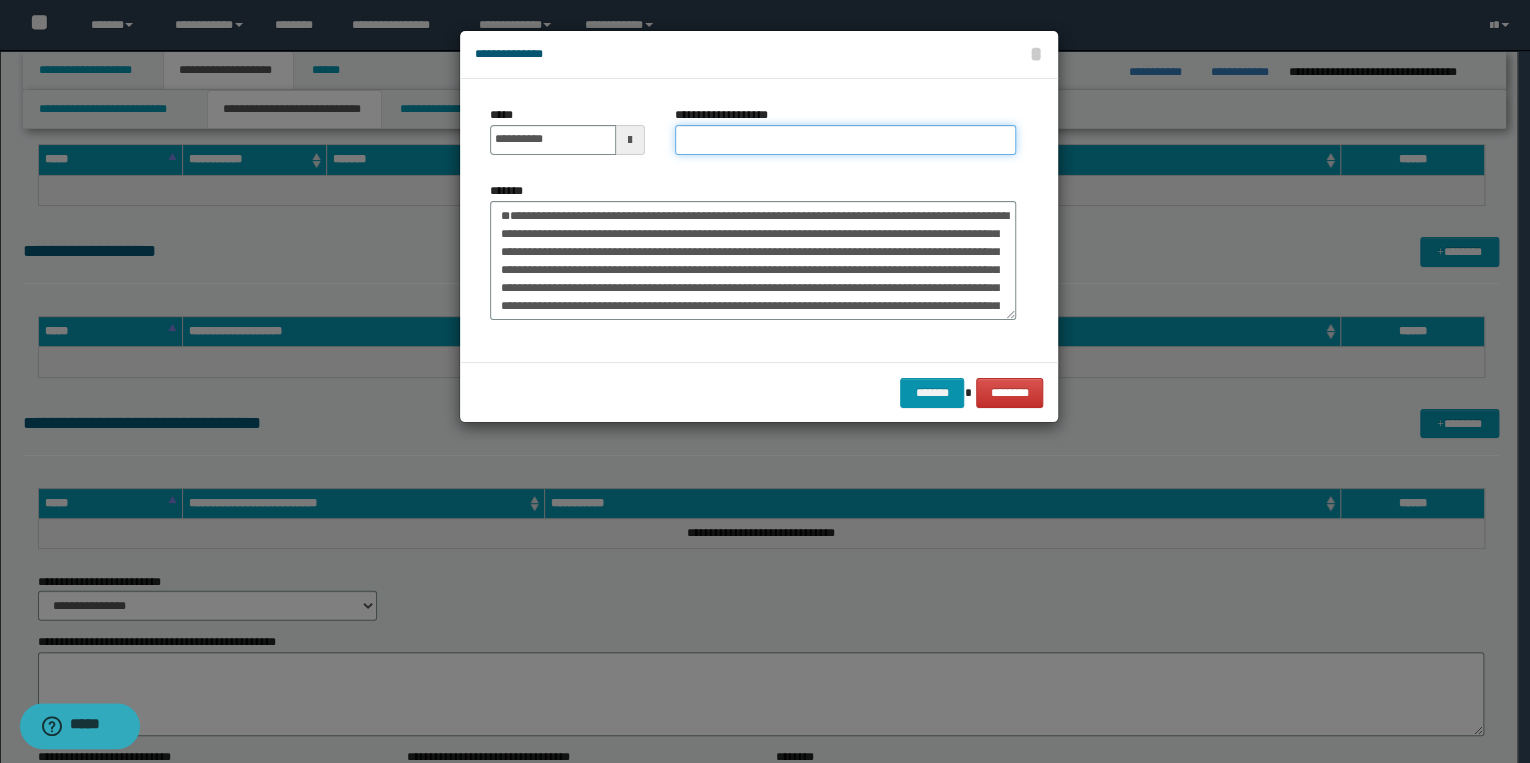click on "**********" at bounding box center [845, 140] 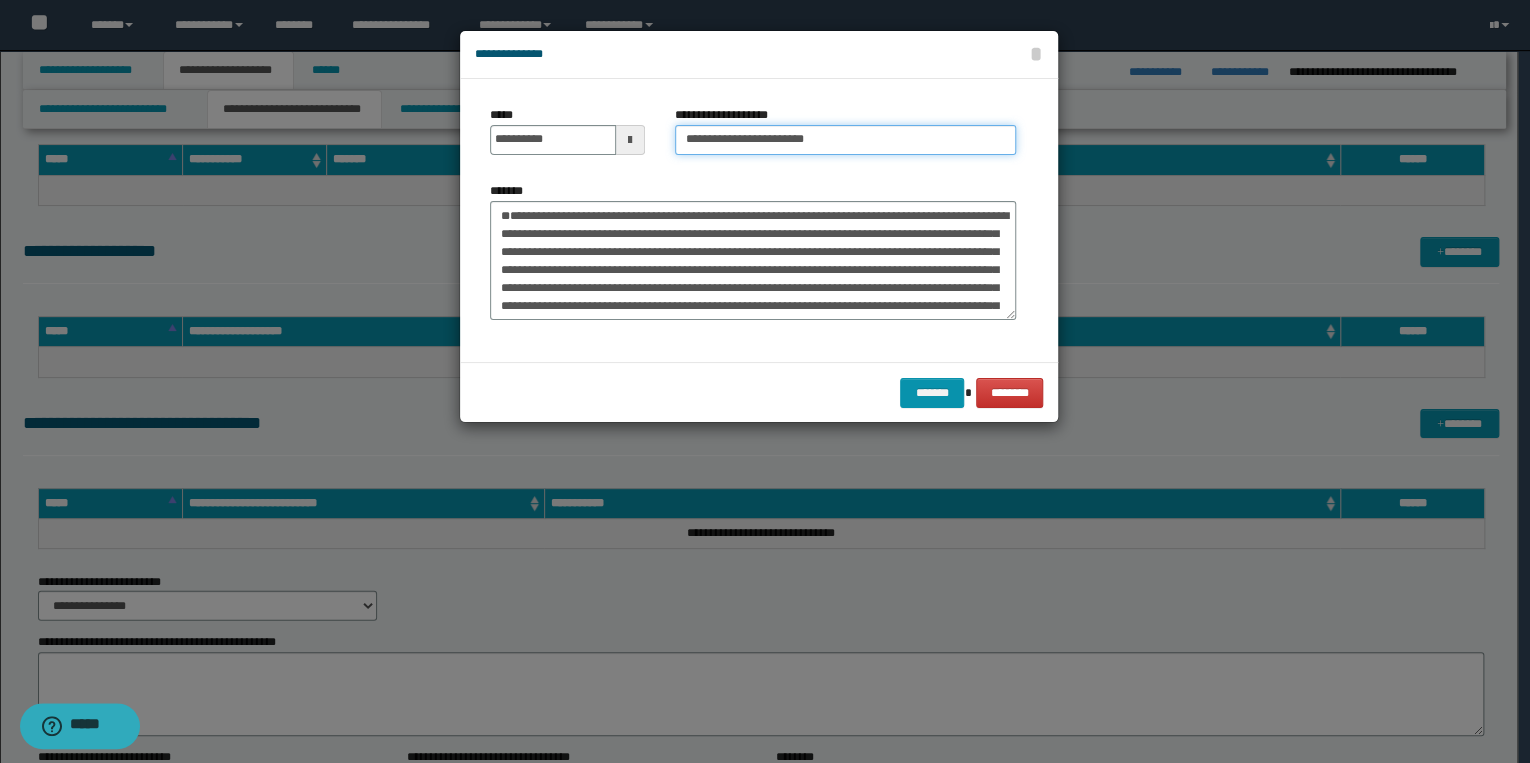 type on "**********" 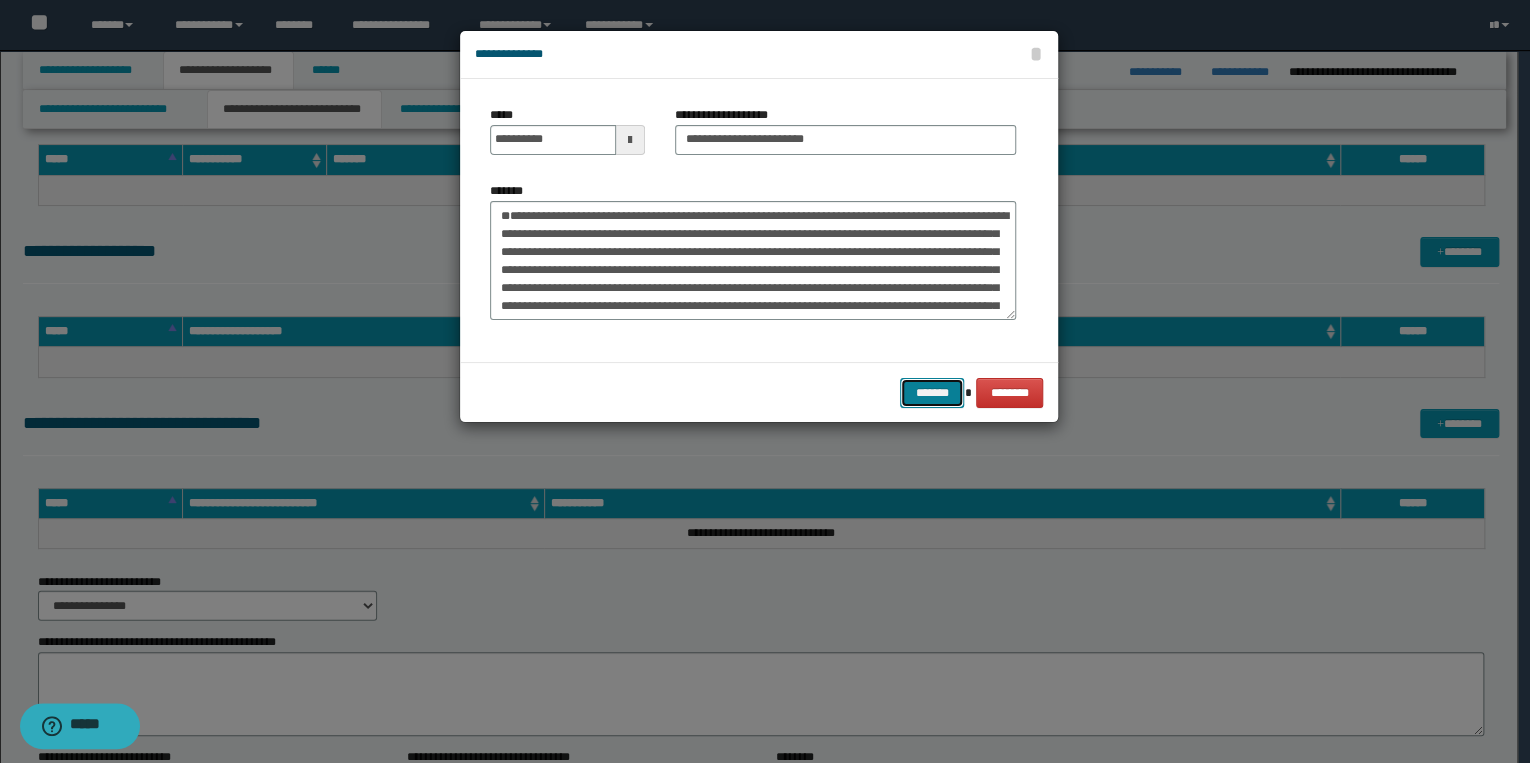 click on "*******" at bounding box center [932, 393] 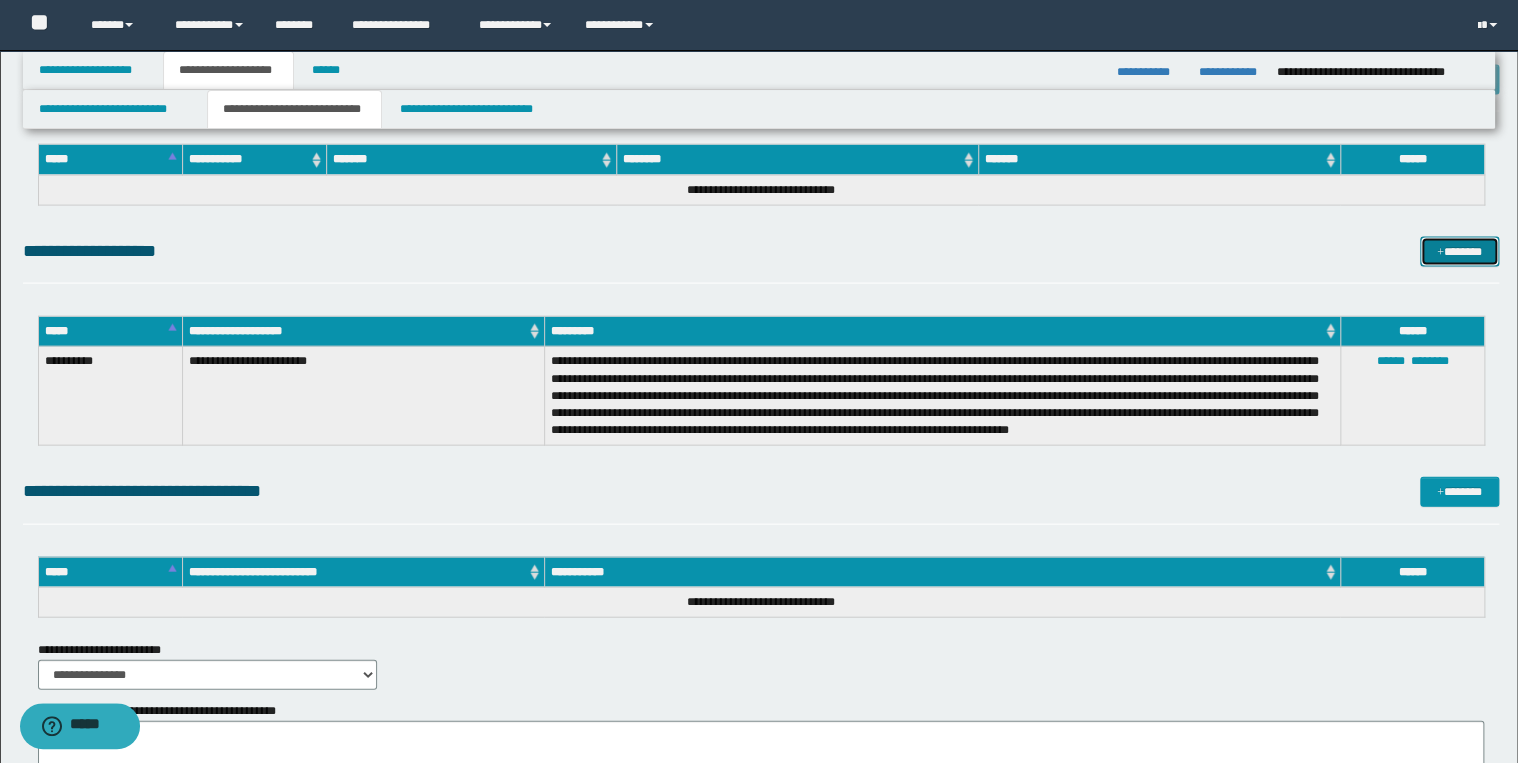 click on "*******" at bounding box center [1459, 252] 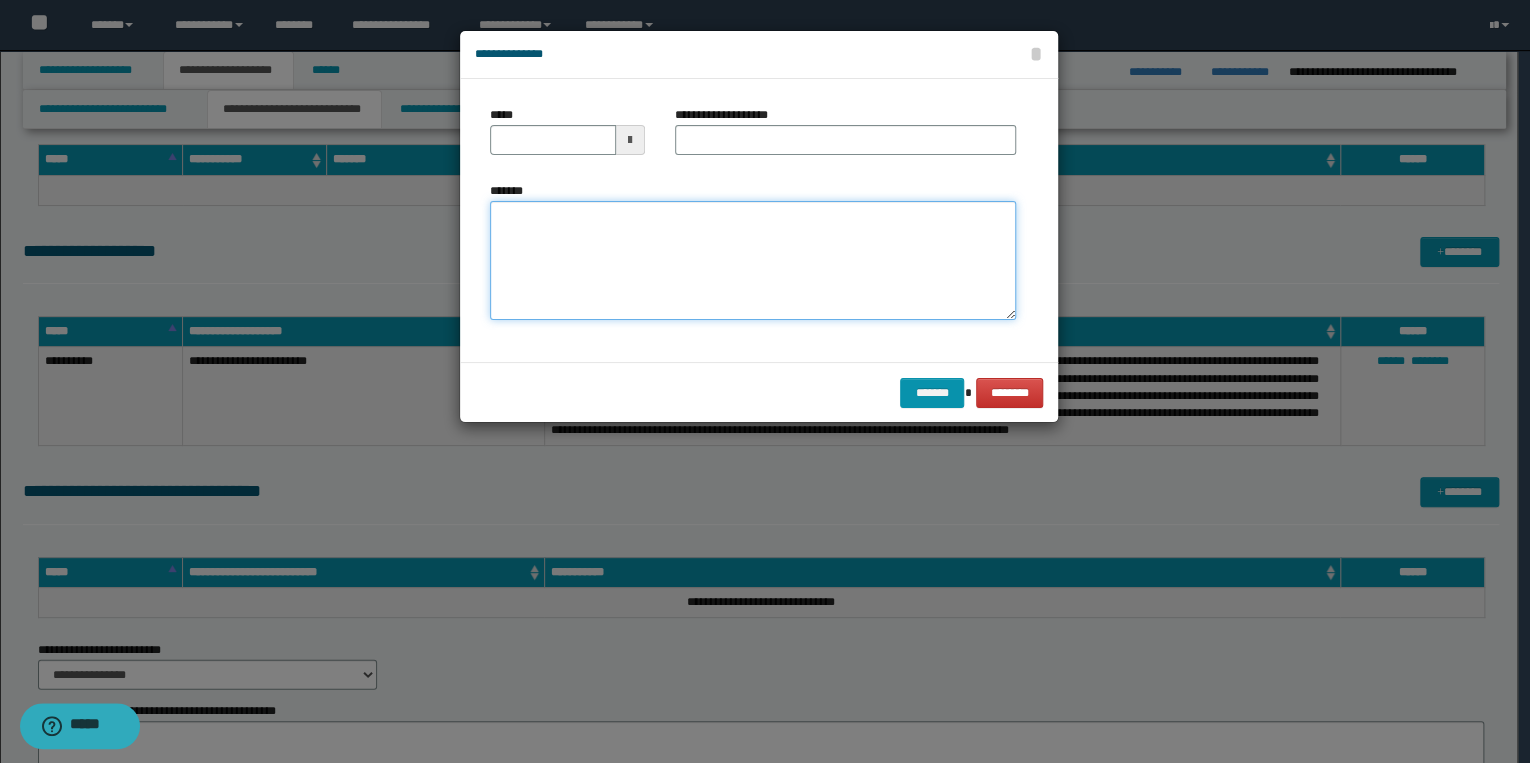 click on "*******" at bounding box center (753, 261) 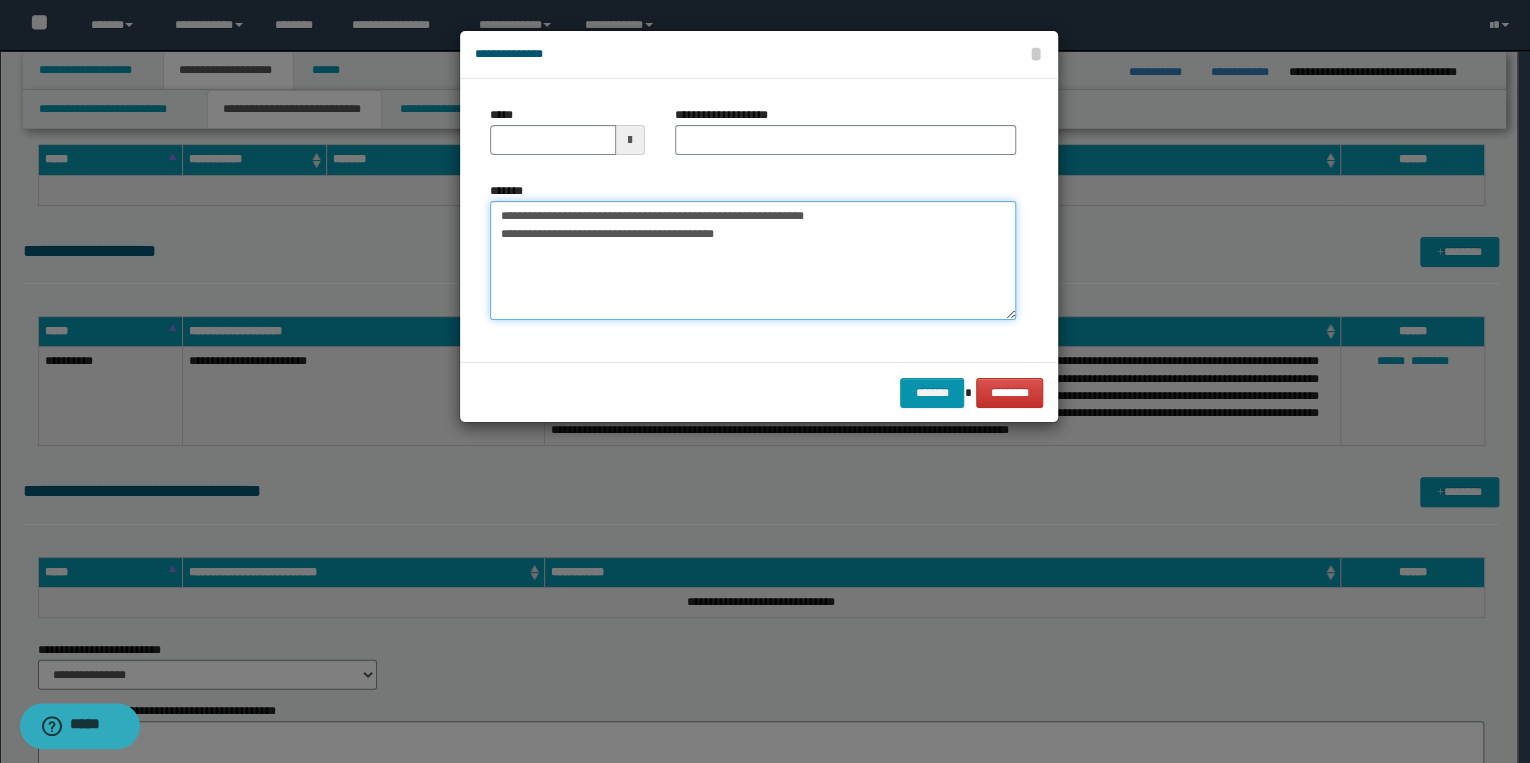 drag, startPoint x: 563, startPoint y: 213, endPoint x: 481, endPoint y: 217, distance: 82.0975 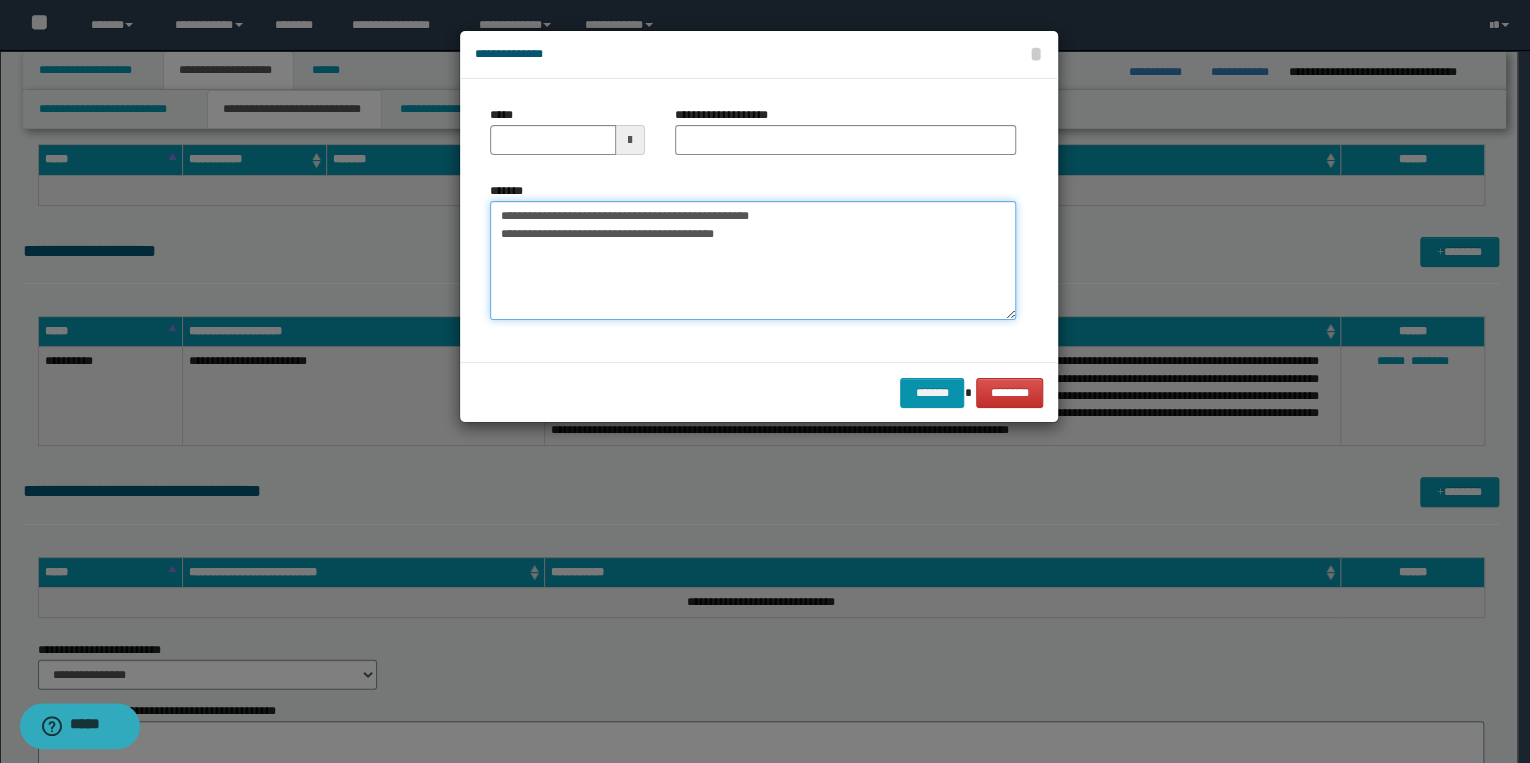 type 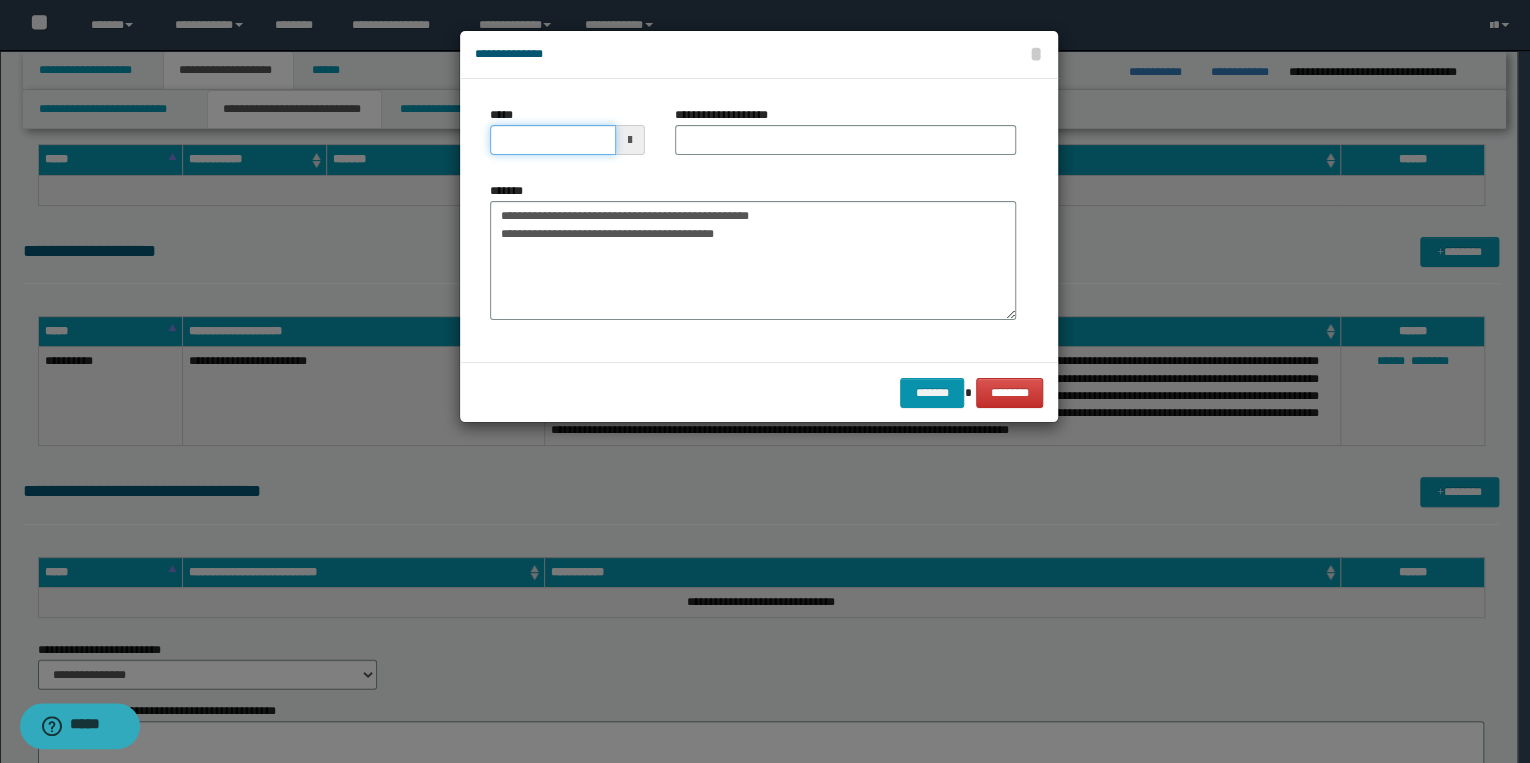 click on "*****" at bounding box center (553, 140) 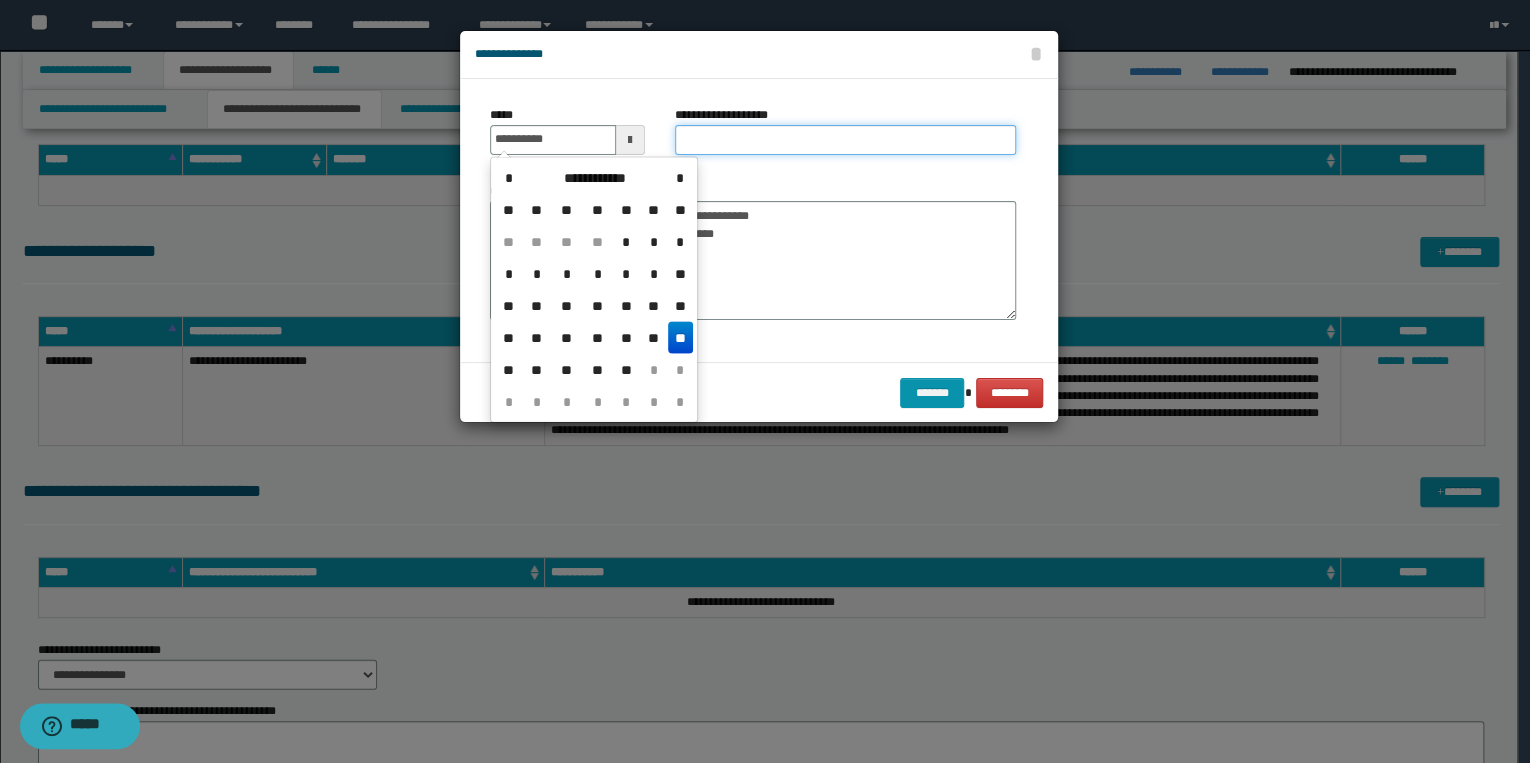 type on "**********" 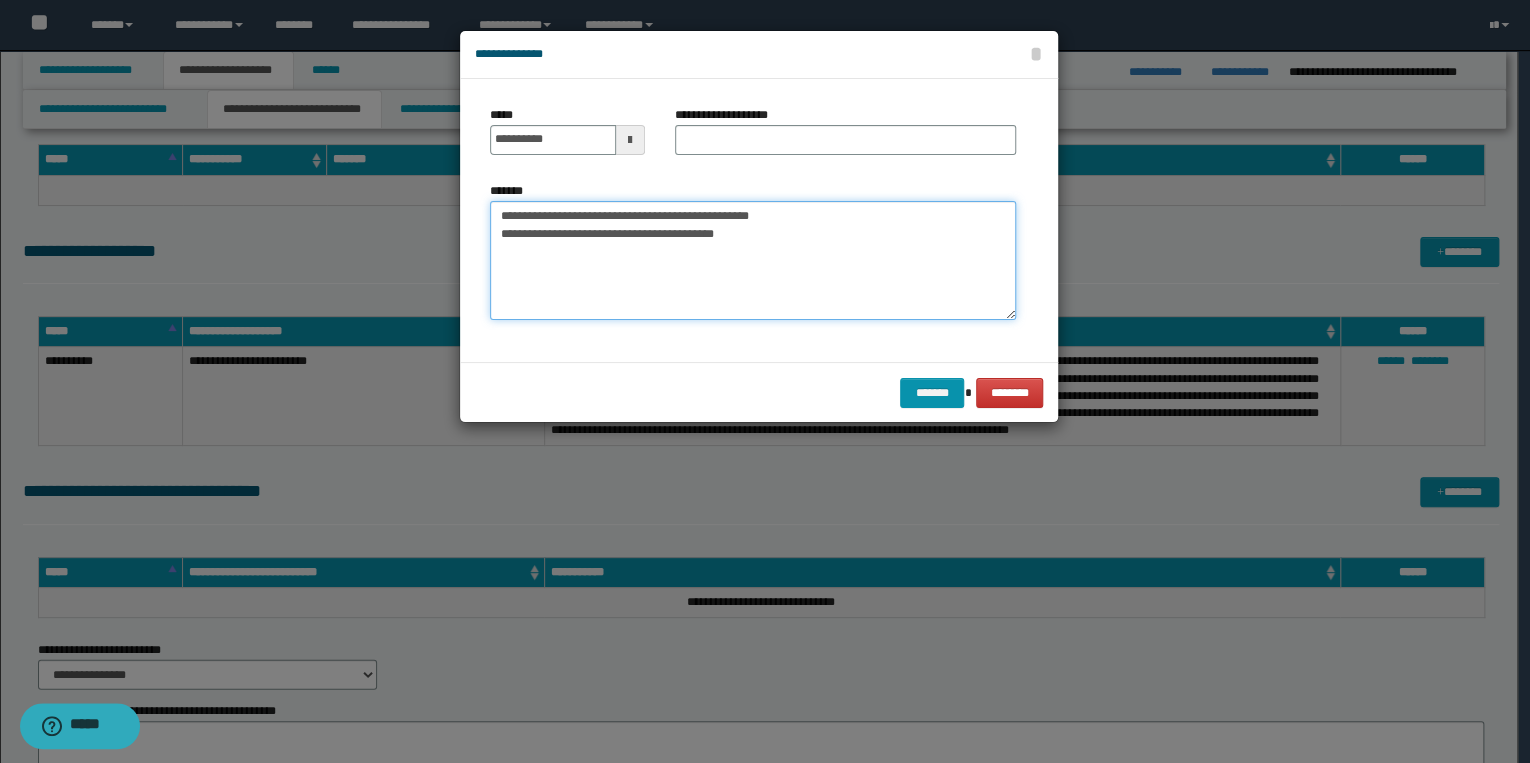 drag, startPoint x: 499, startPoint y: 214, endPoint x: 793, endPoint y: 212, distance: 294.0068 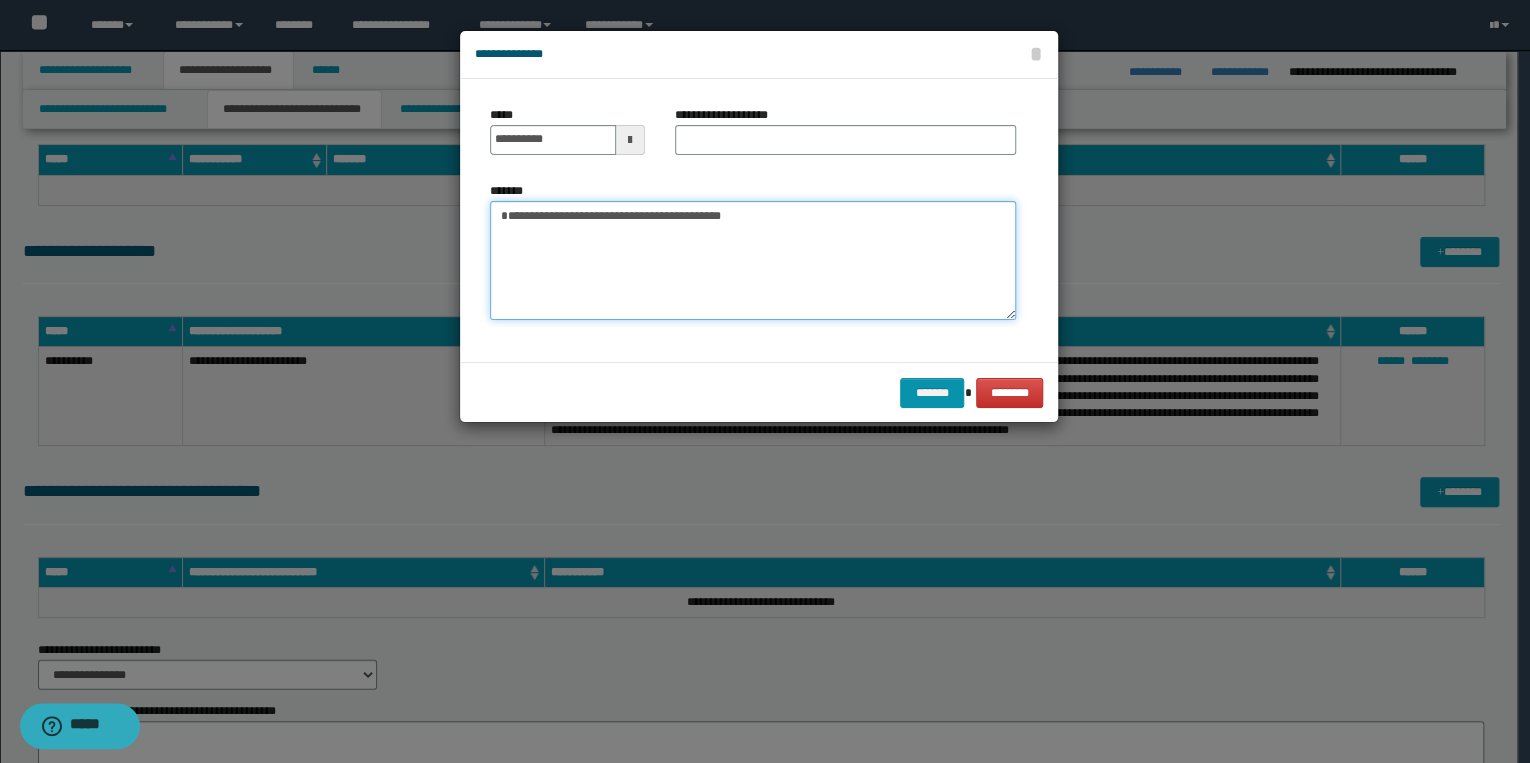 type on "**********" 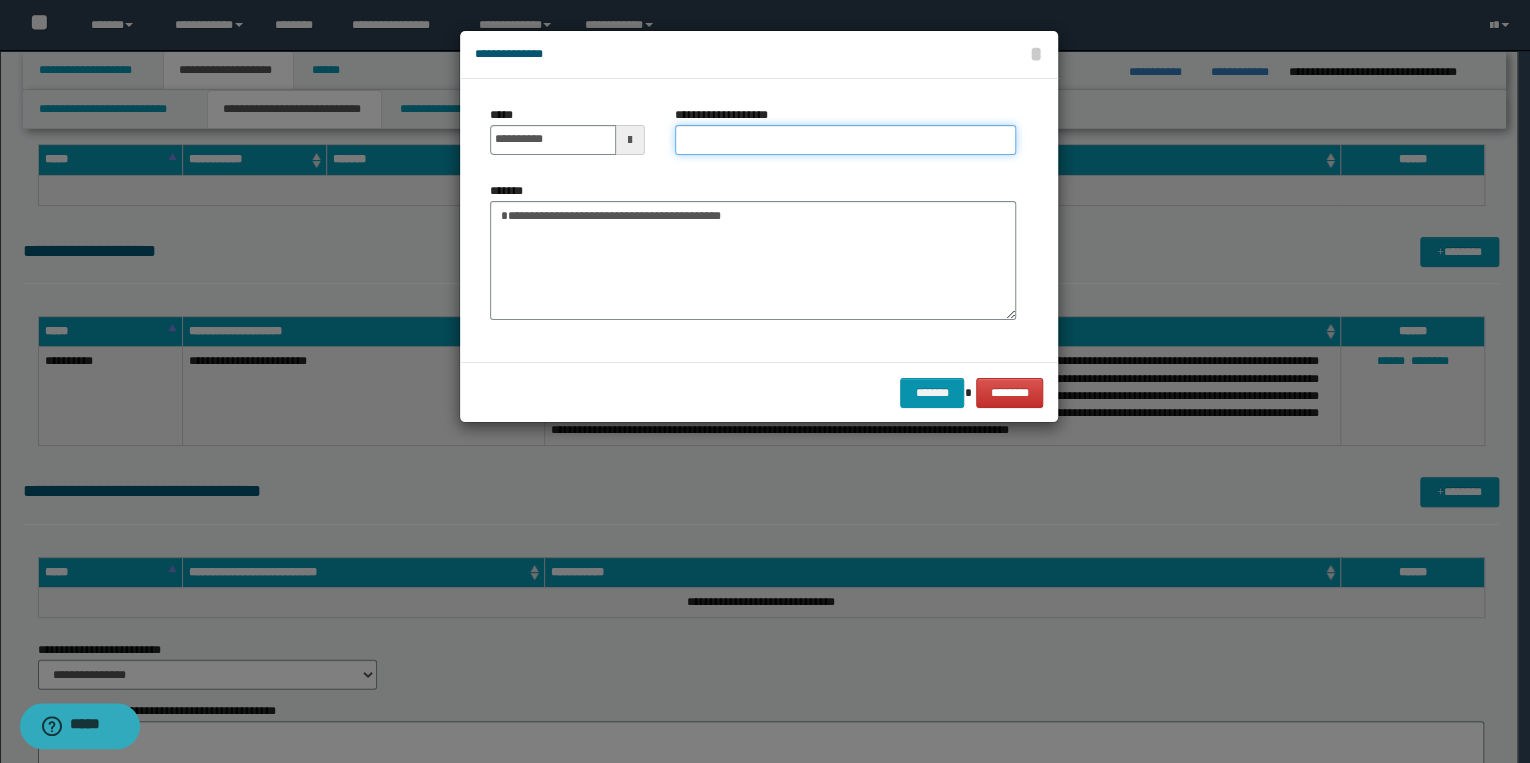 click on "**********" at bounding box center (845, 140) 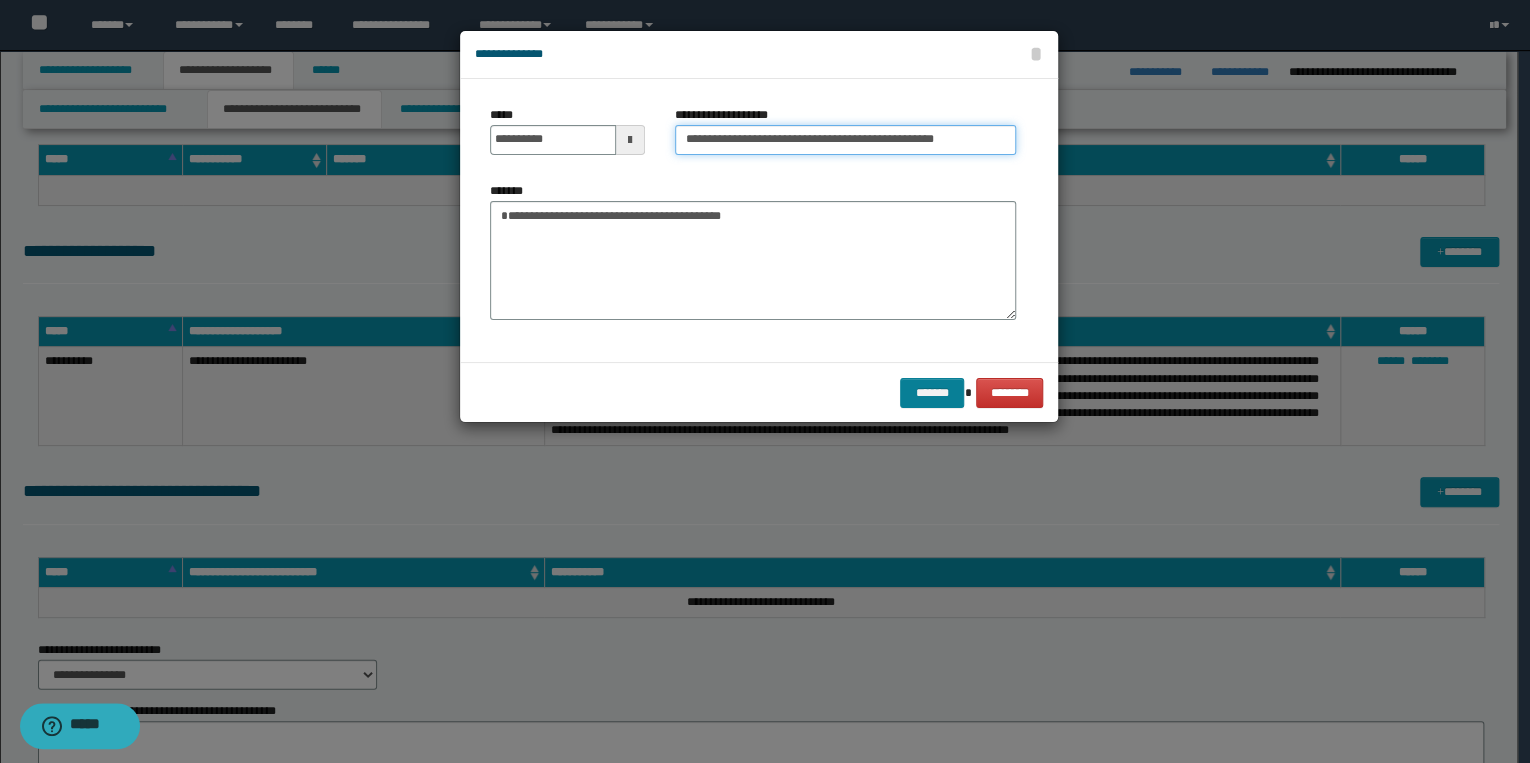 type on "**********" 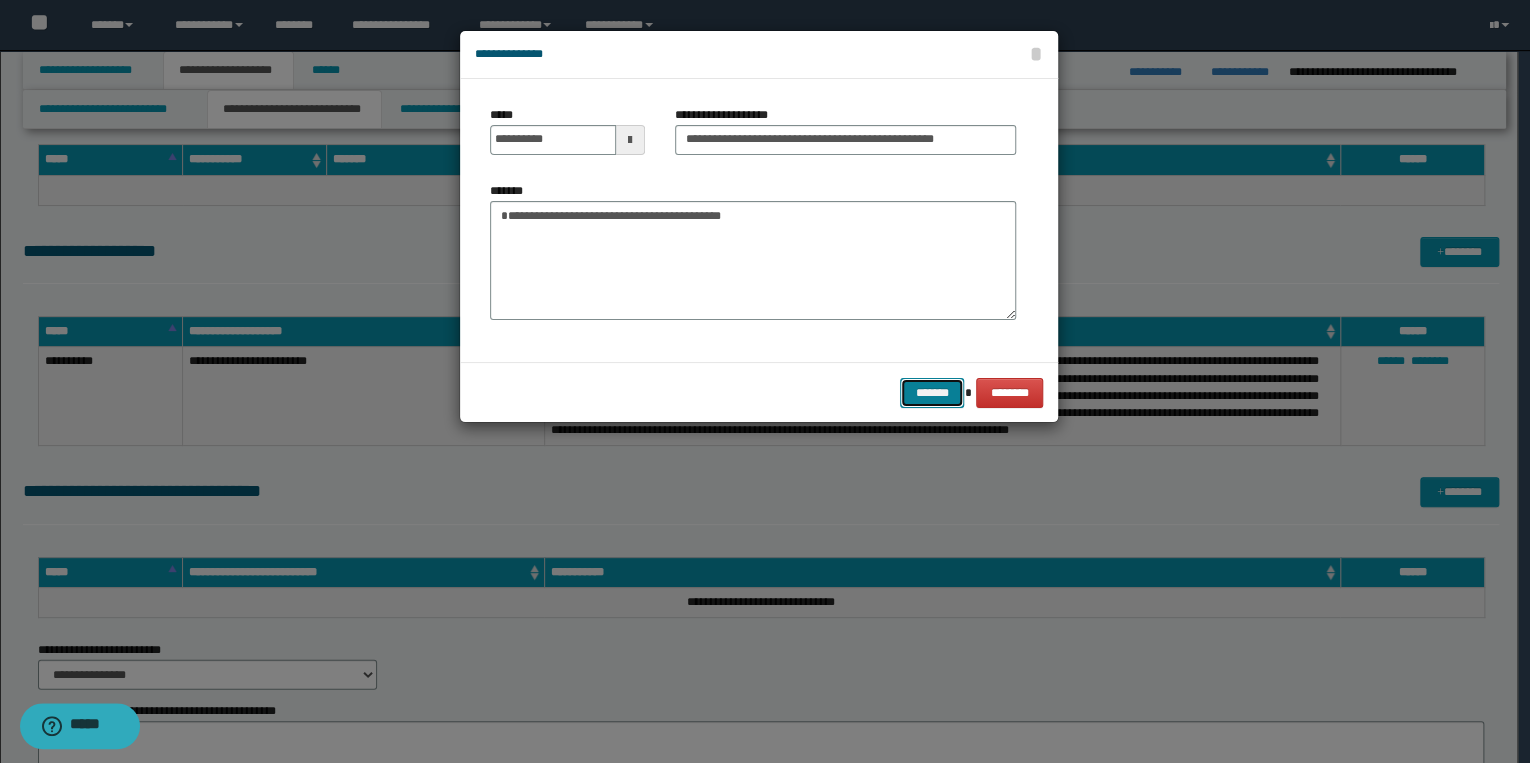 click on "*******" at bounding box center [932, 393] 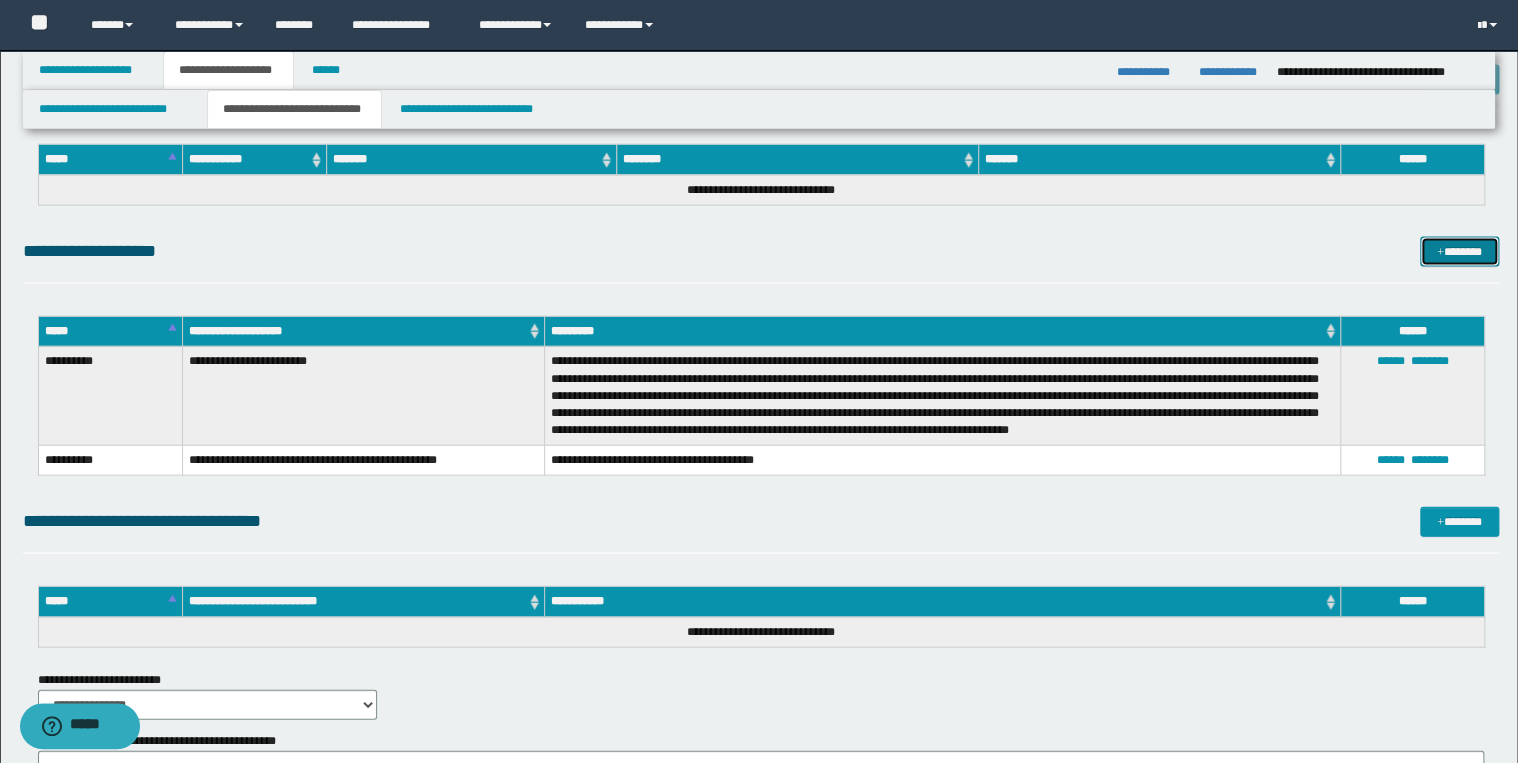 click on "*******" at bounding box center (1459, 252) 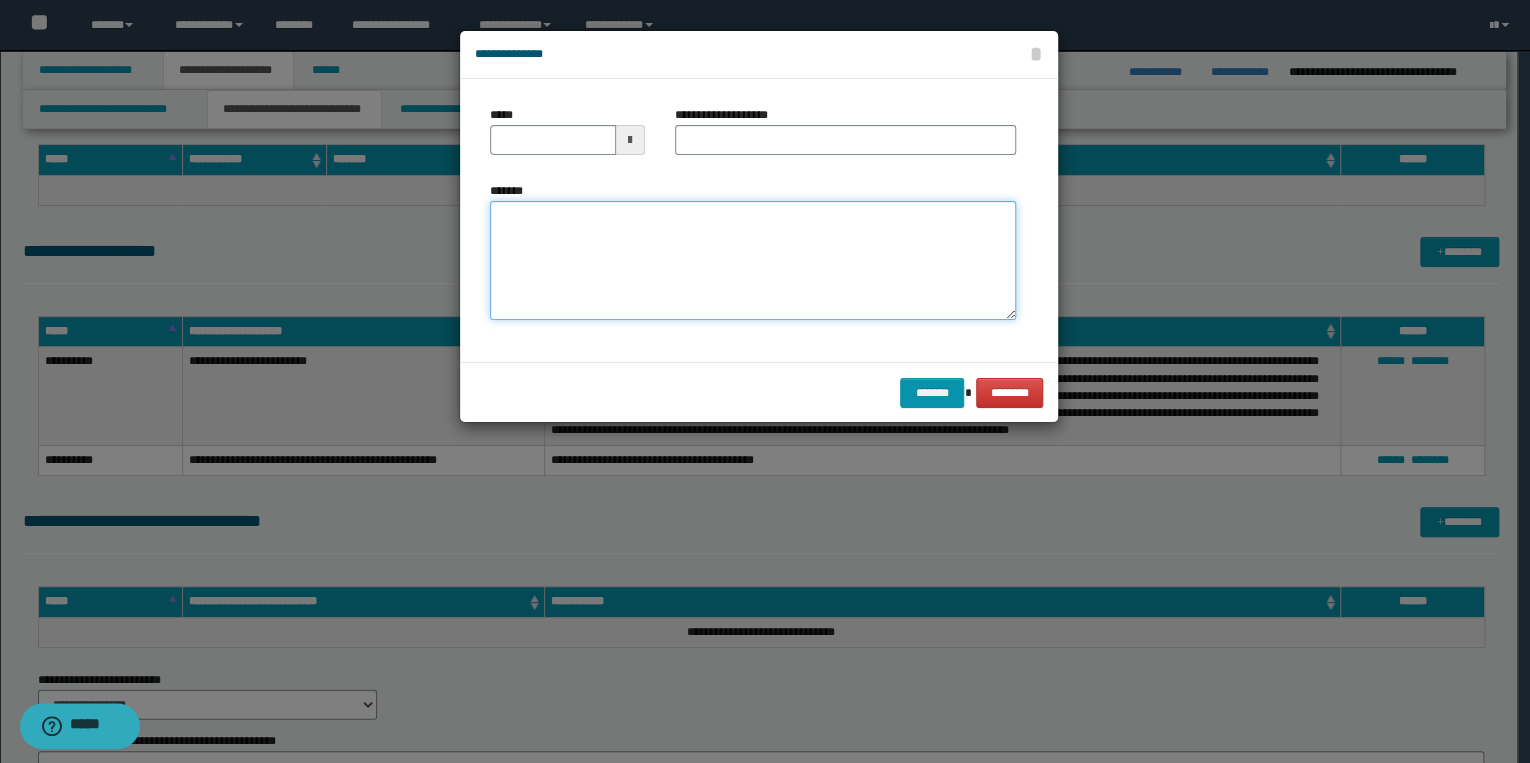 click on "*******" at bounding box center (753, 261) 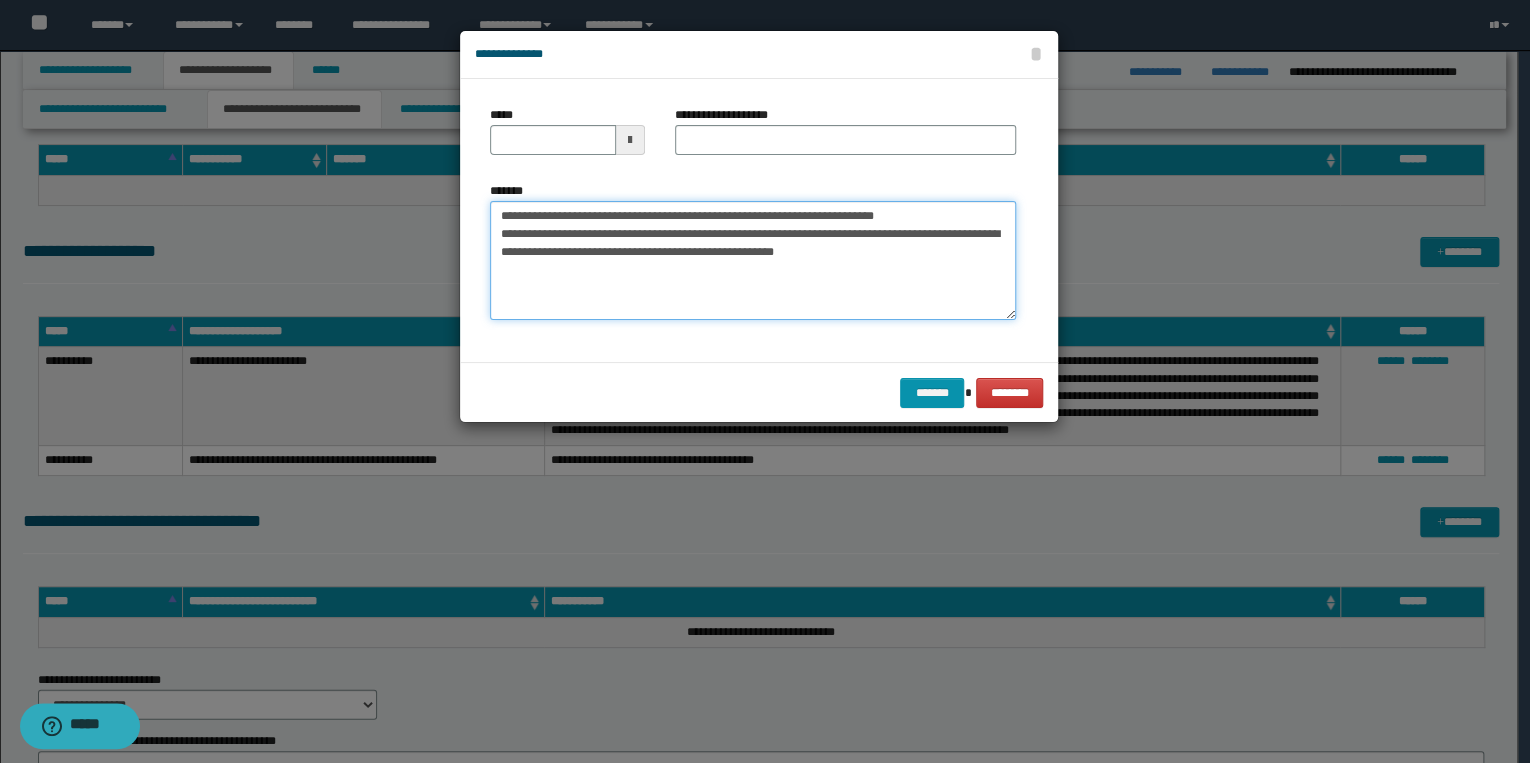 drag, startPoint x: 562, startPoint y: 211, endPoint x: 477, endPoint y: 215, distance: 85.09406 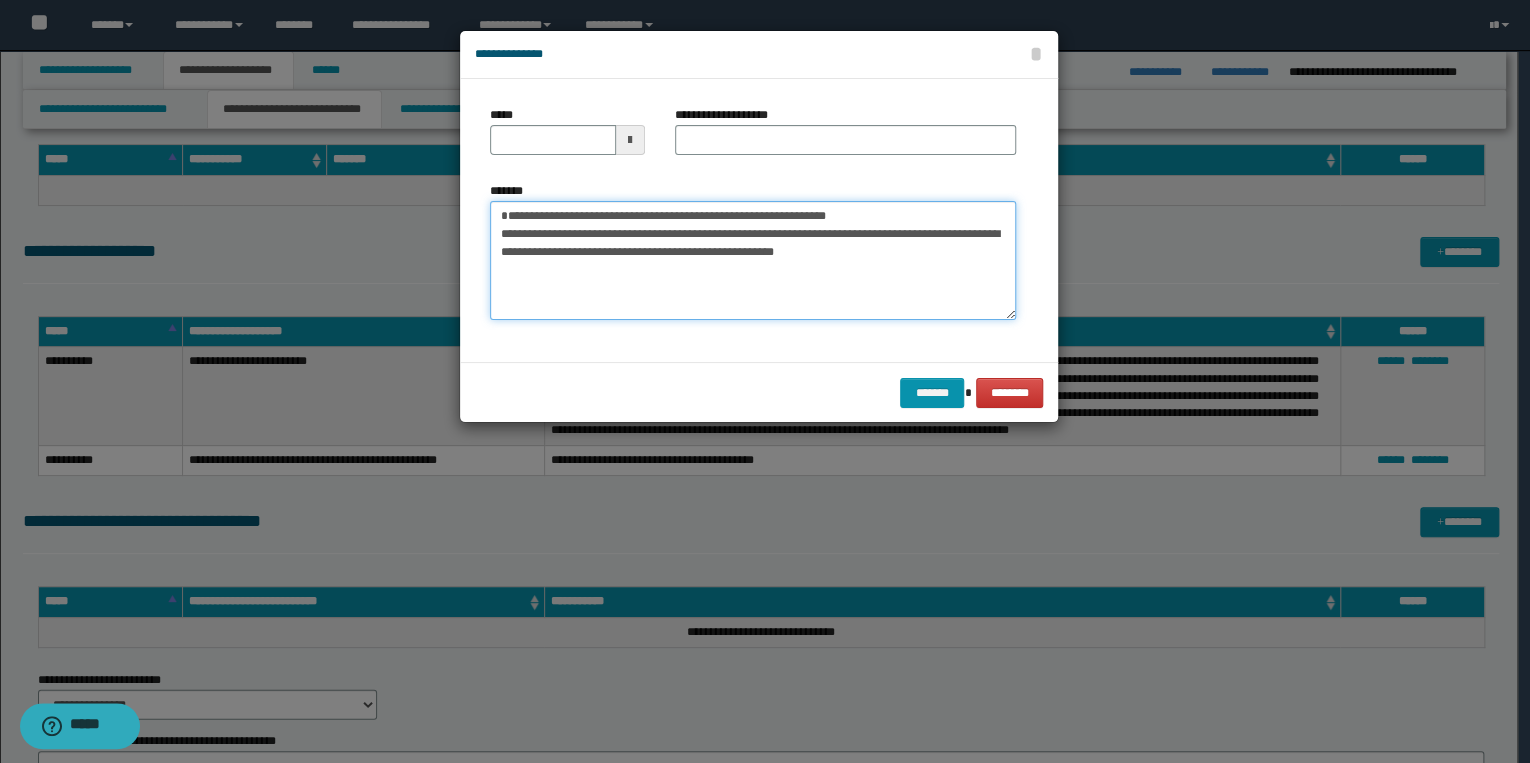 type 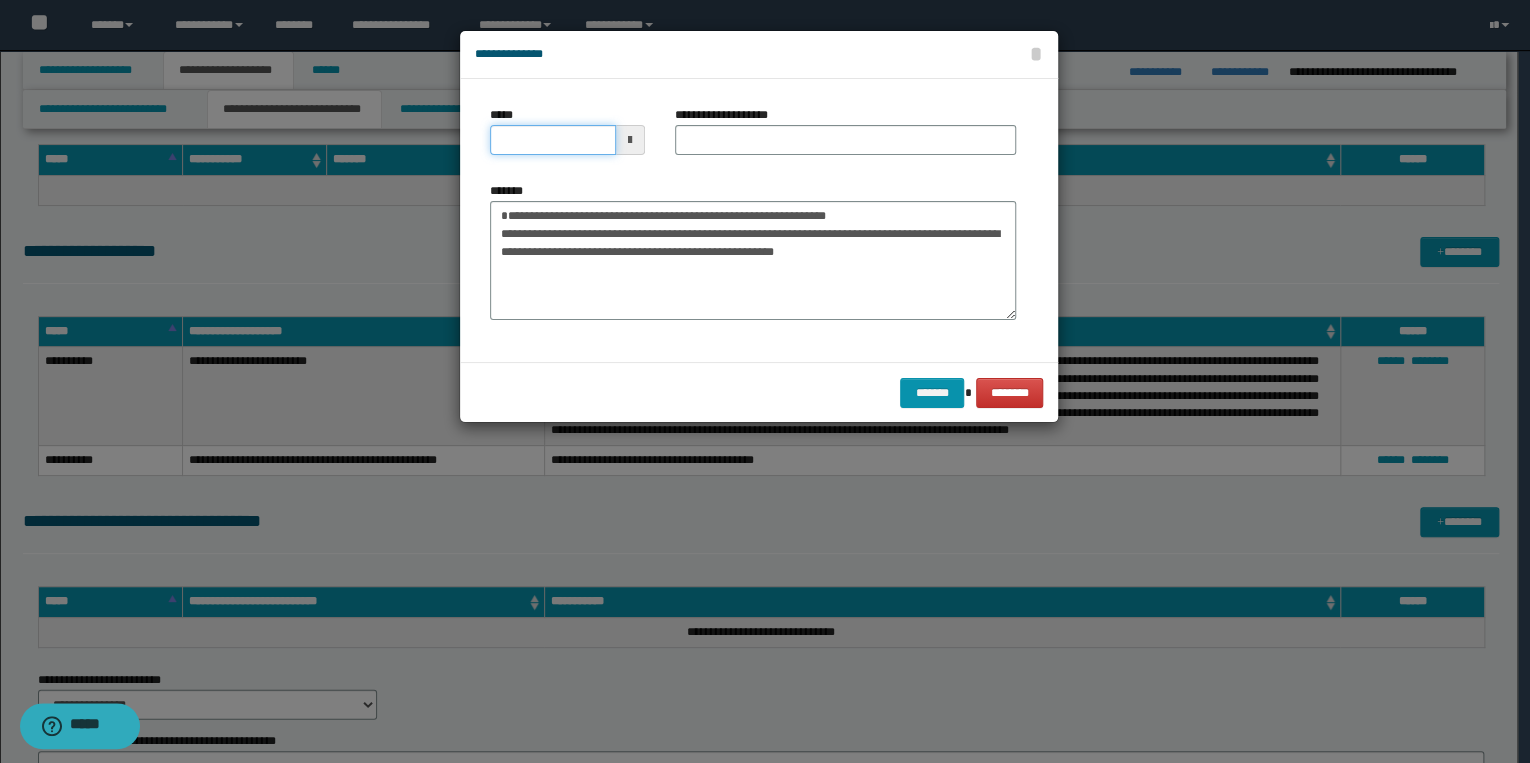 click on "*****" at bounding box center (553, 140) 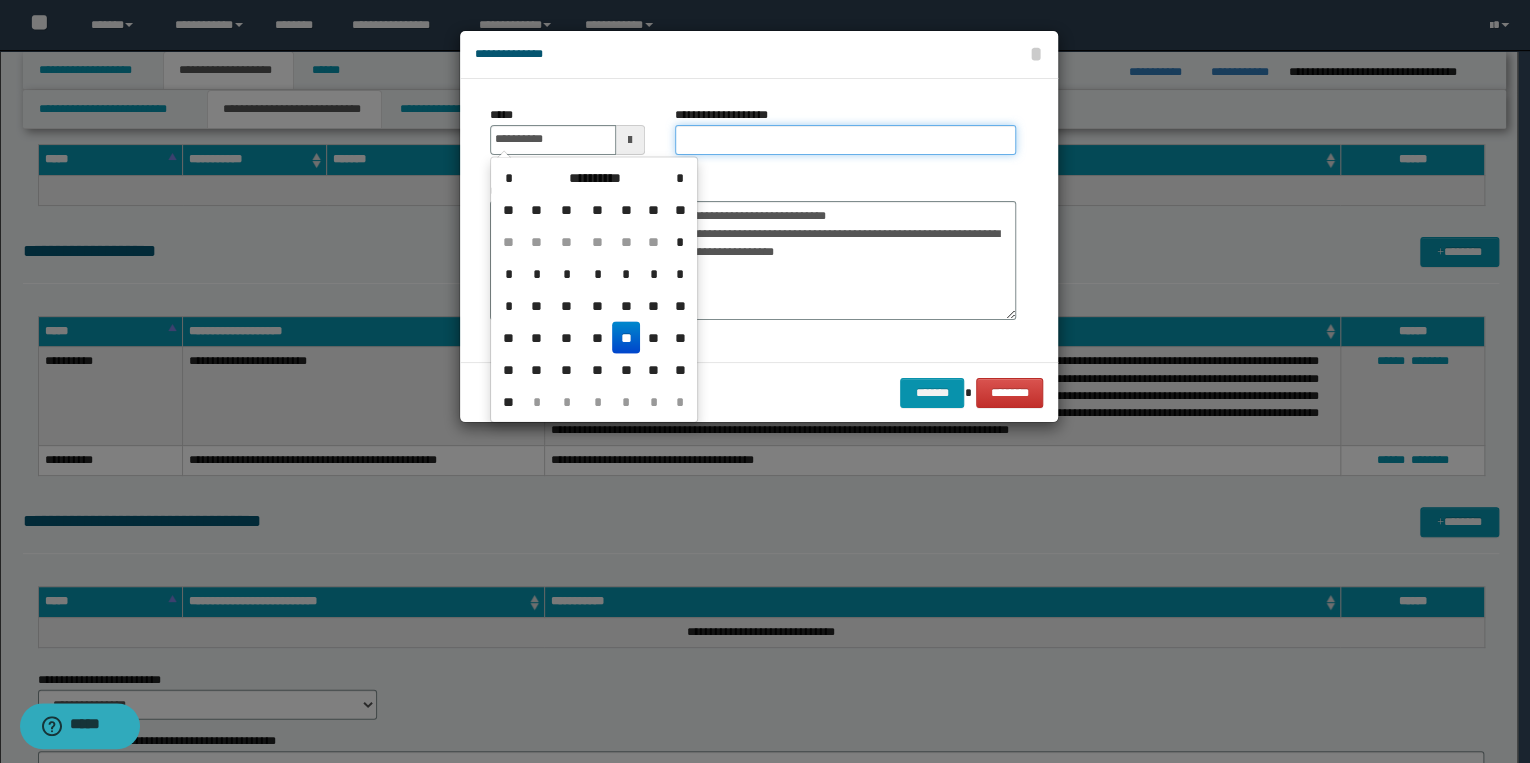 type on "**********" 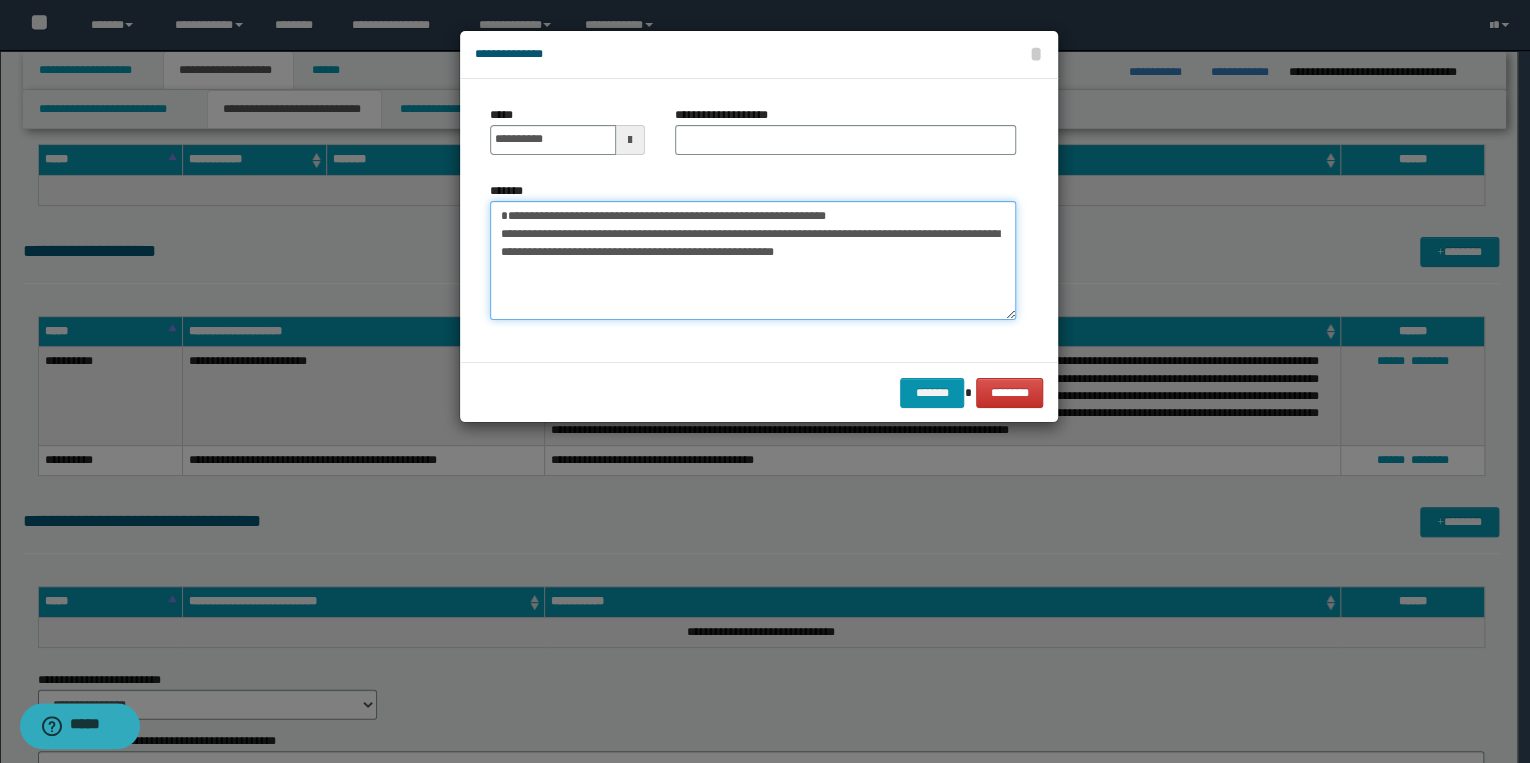 drag, startPoint x: 504, startPoint y: 216, endPoint x: 863, endPoint y: 214, distance: 359.00558 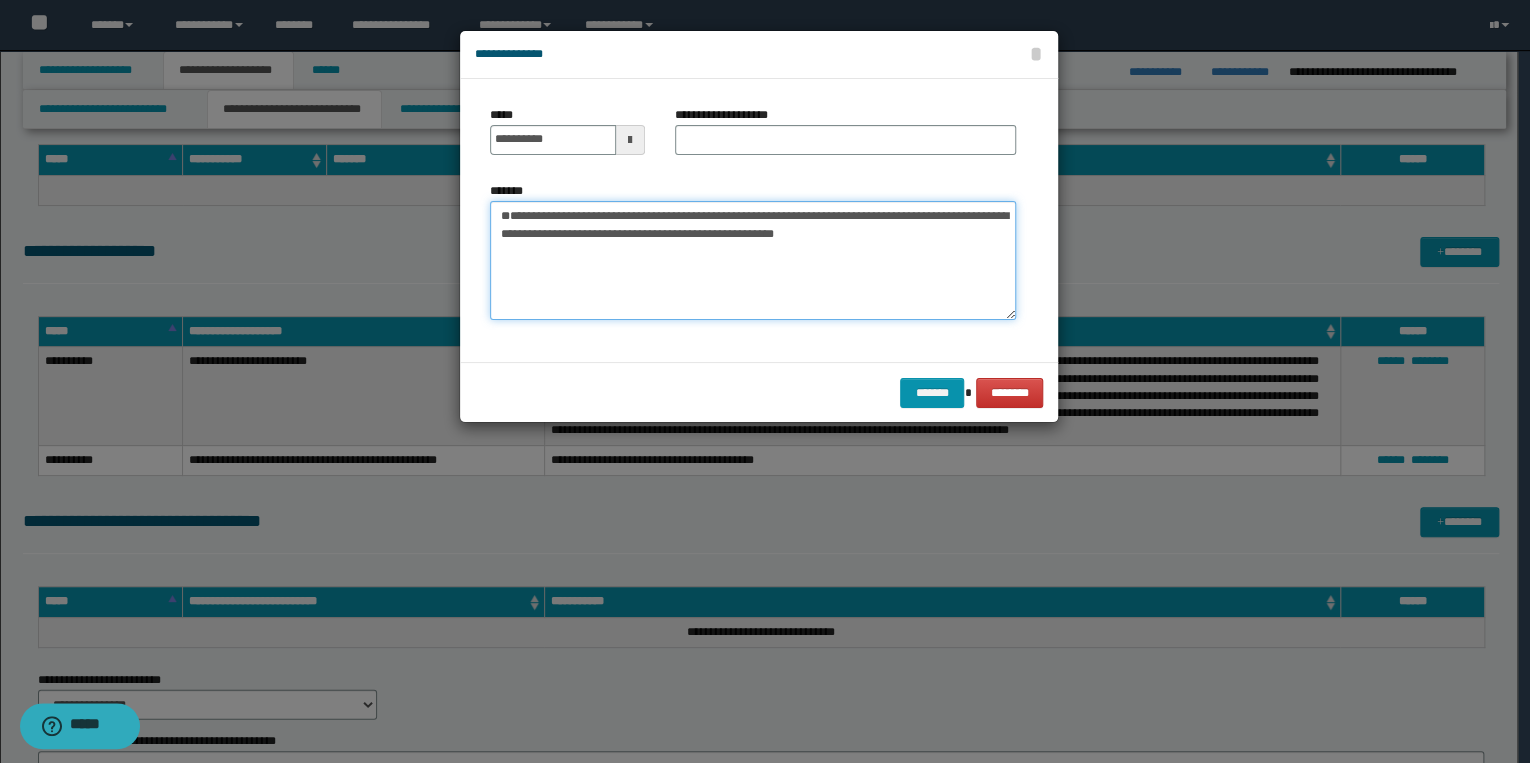 type on "**********" 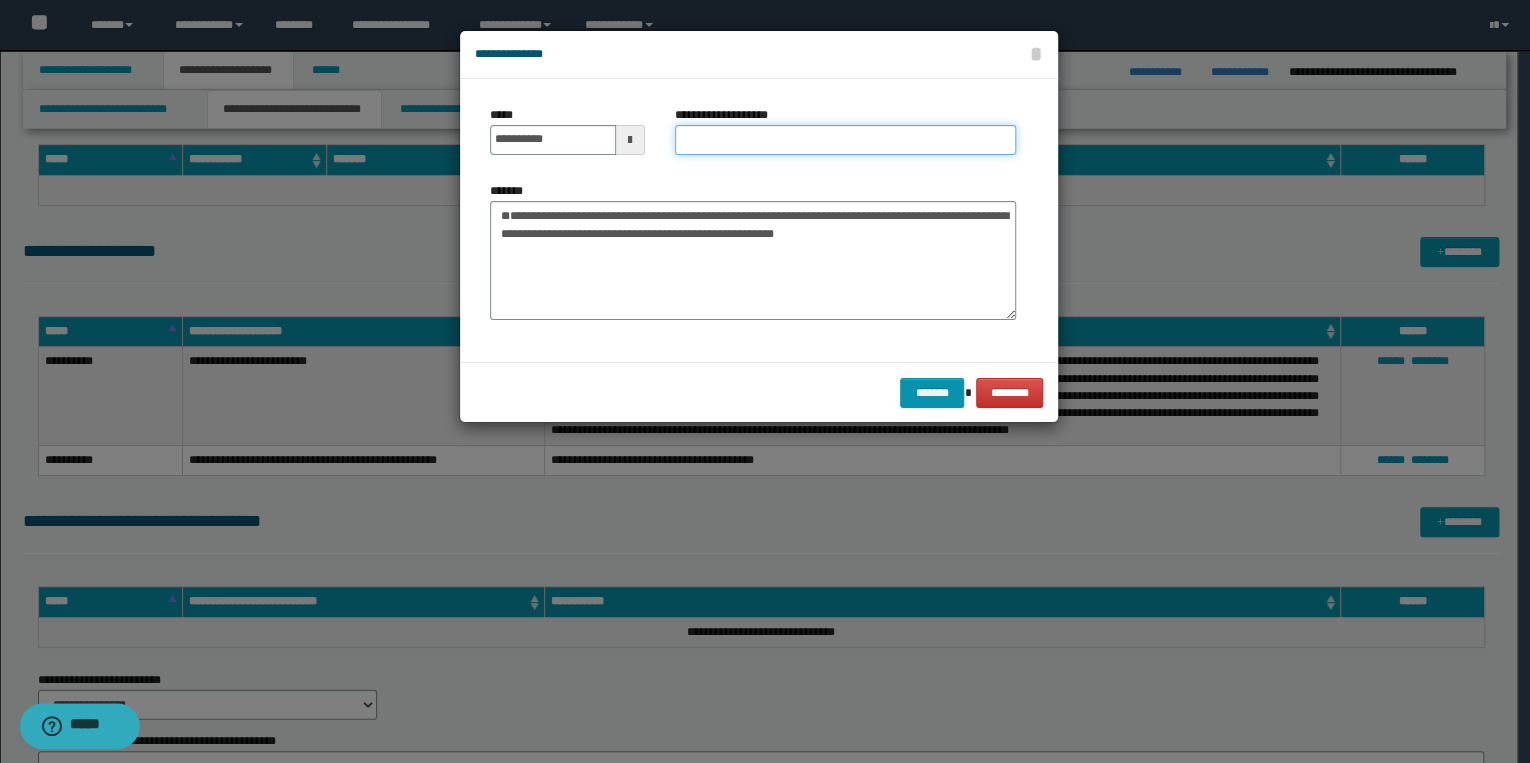 click on "**********" at bounding box center [845, 140] 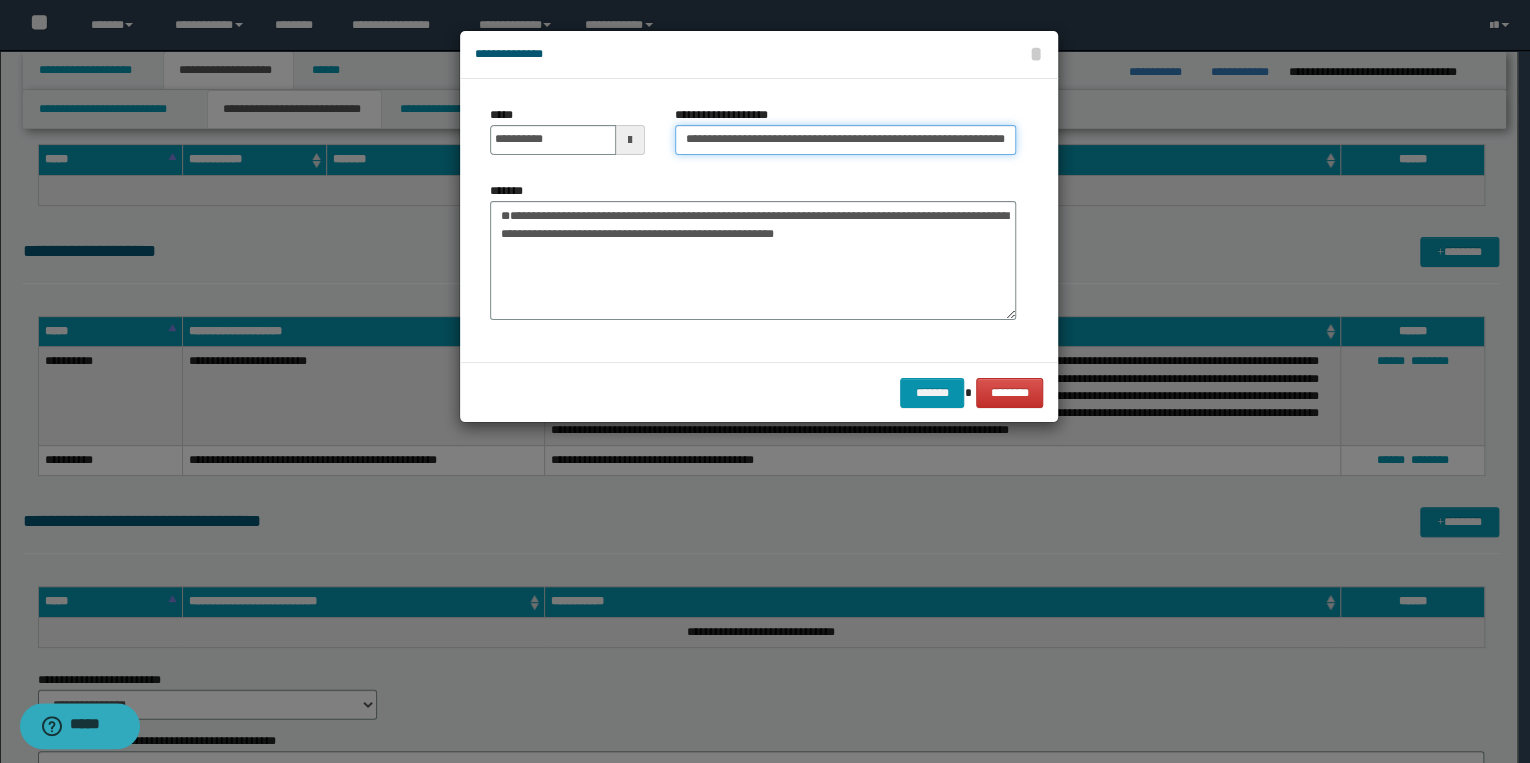 scroll, scrollTop: 0, scrollLeft: 24, axis: horizontal 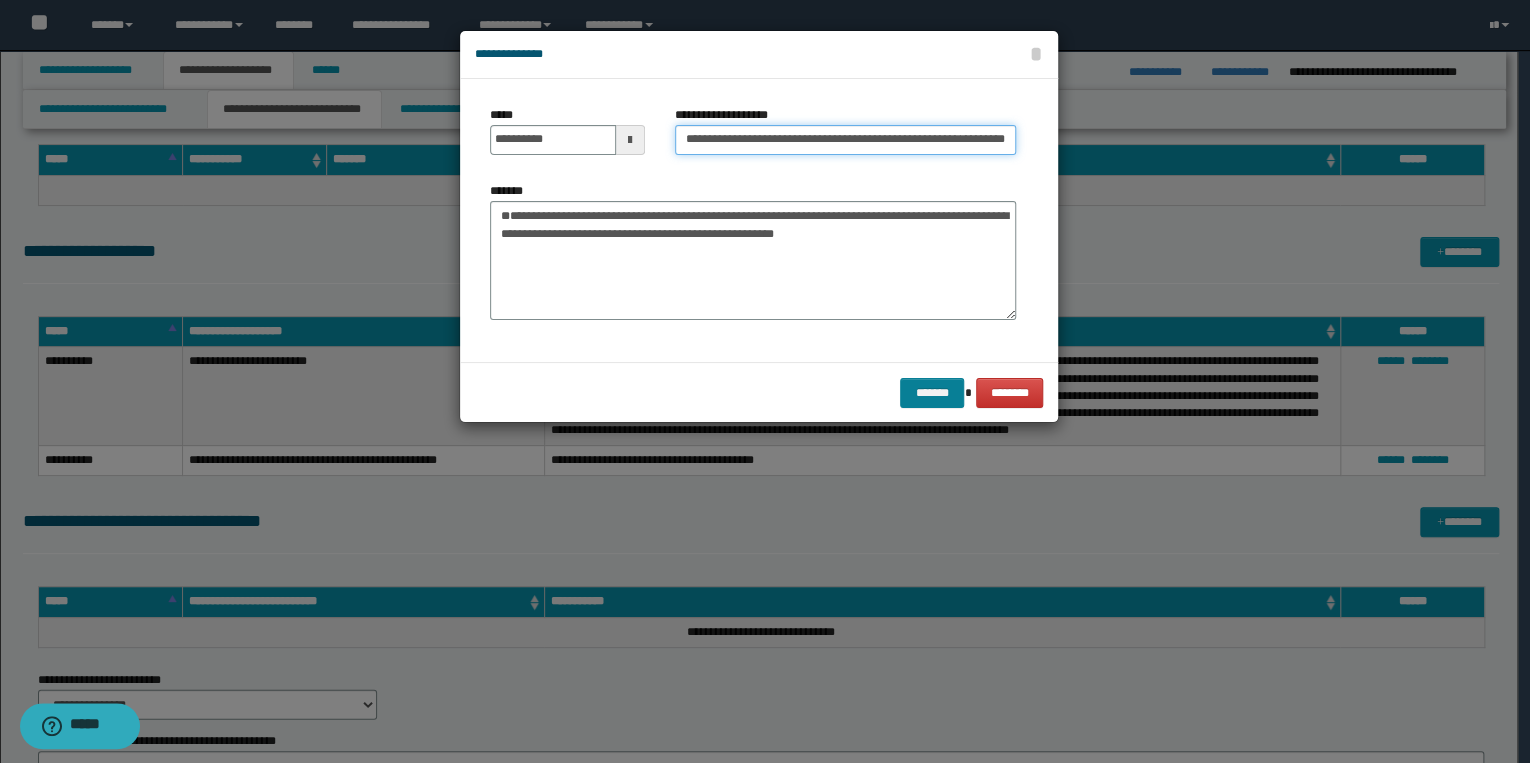type on "**********" 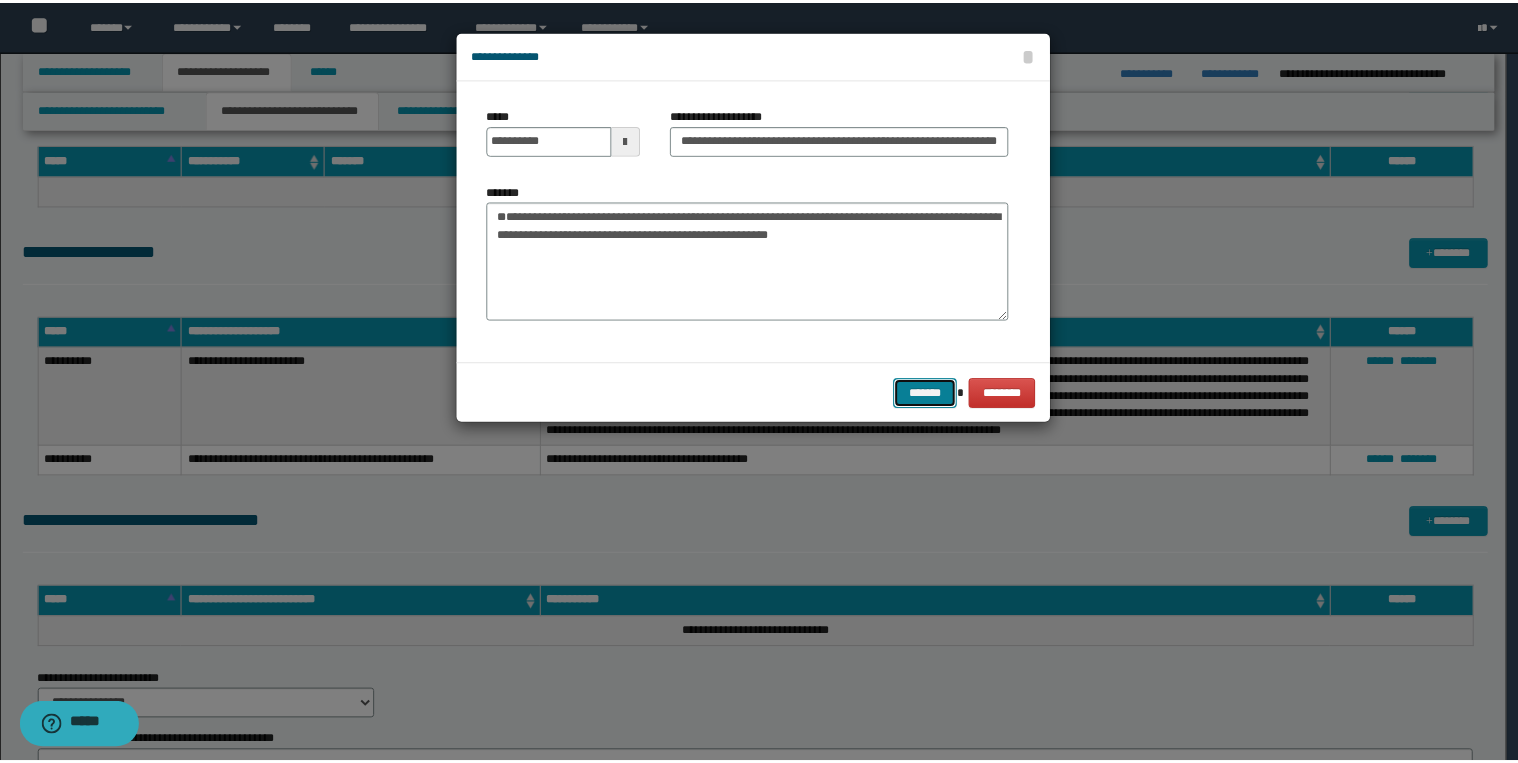 scroll, scrollTop: 0, scrollLeft: 0, axis: both 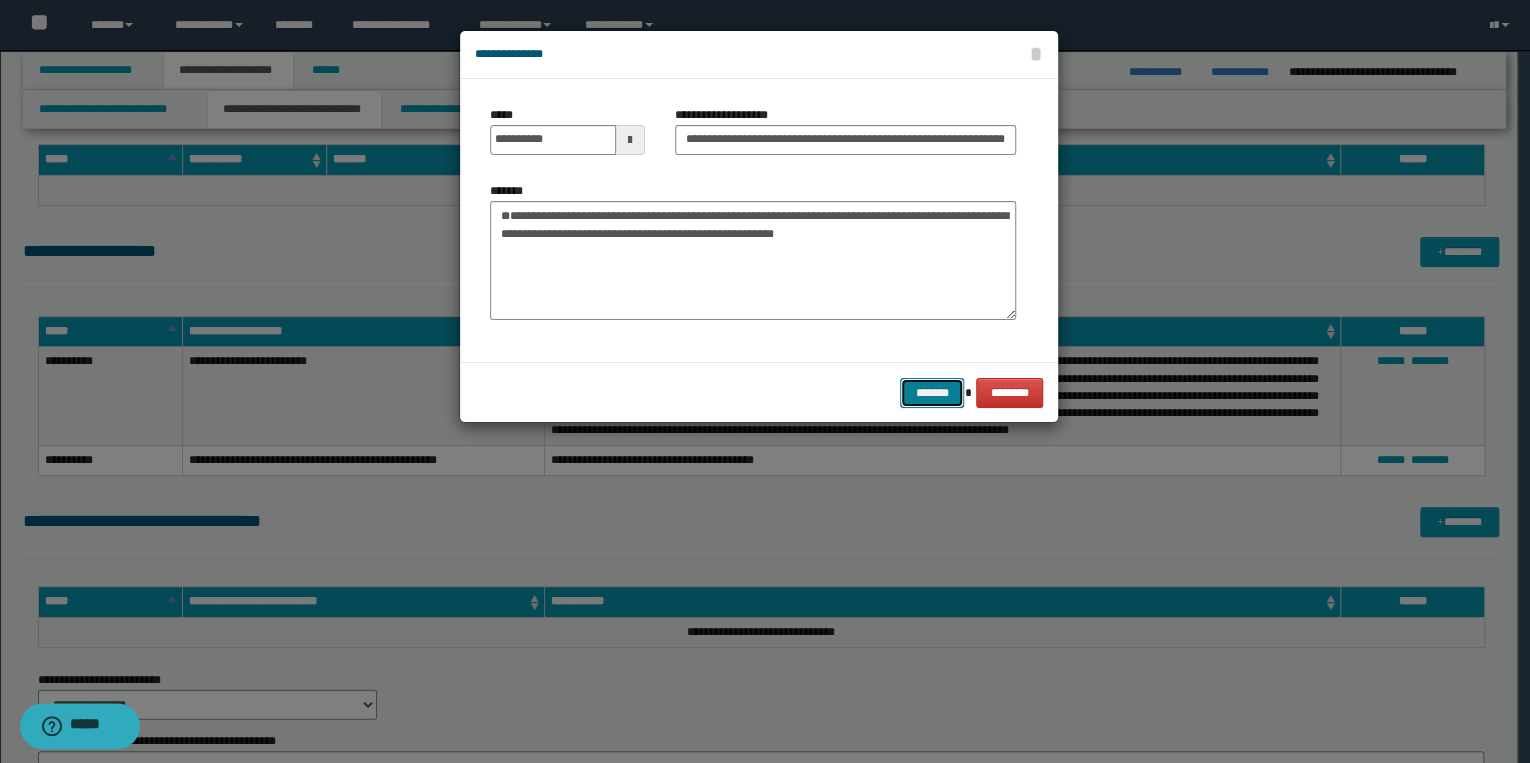 click on "*******" at bounding box center [932, 393] 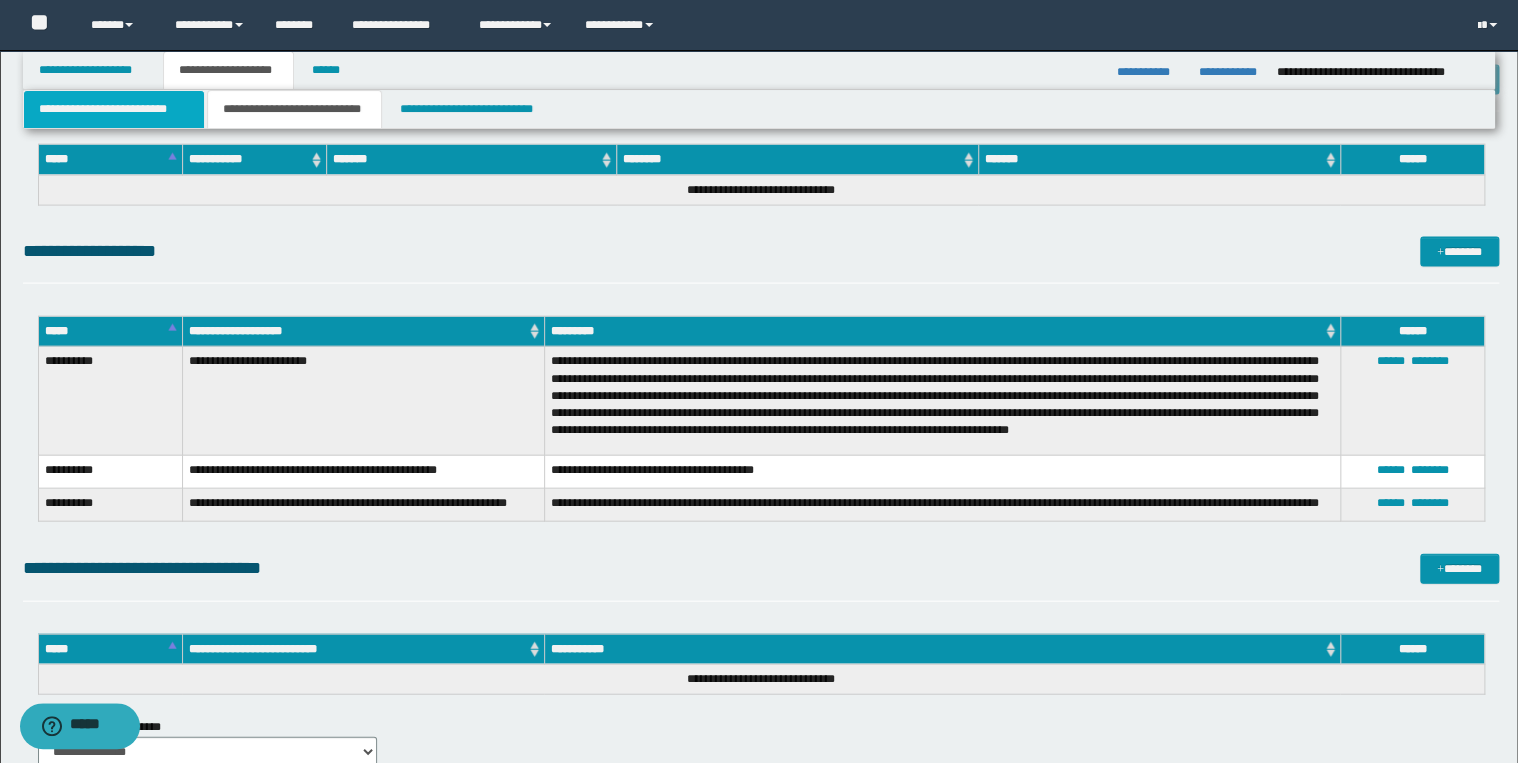 click on "**********" at bounding box center [114, 109] 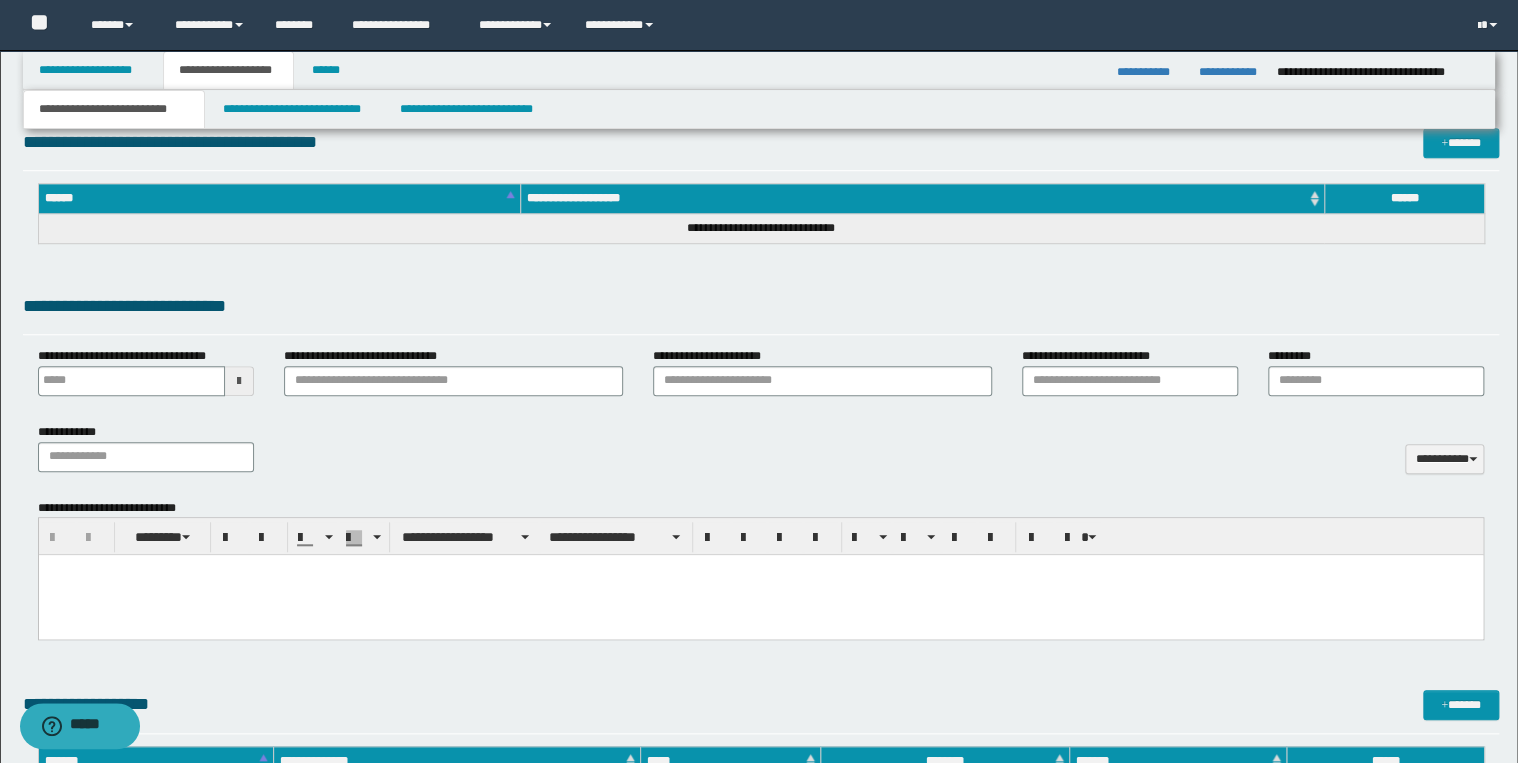 scroll, scrollTop: 587, scrollLeft: 0, axis: vertical 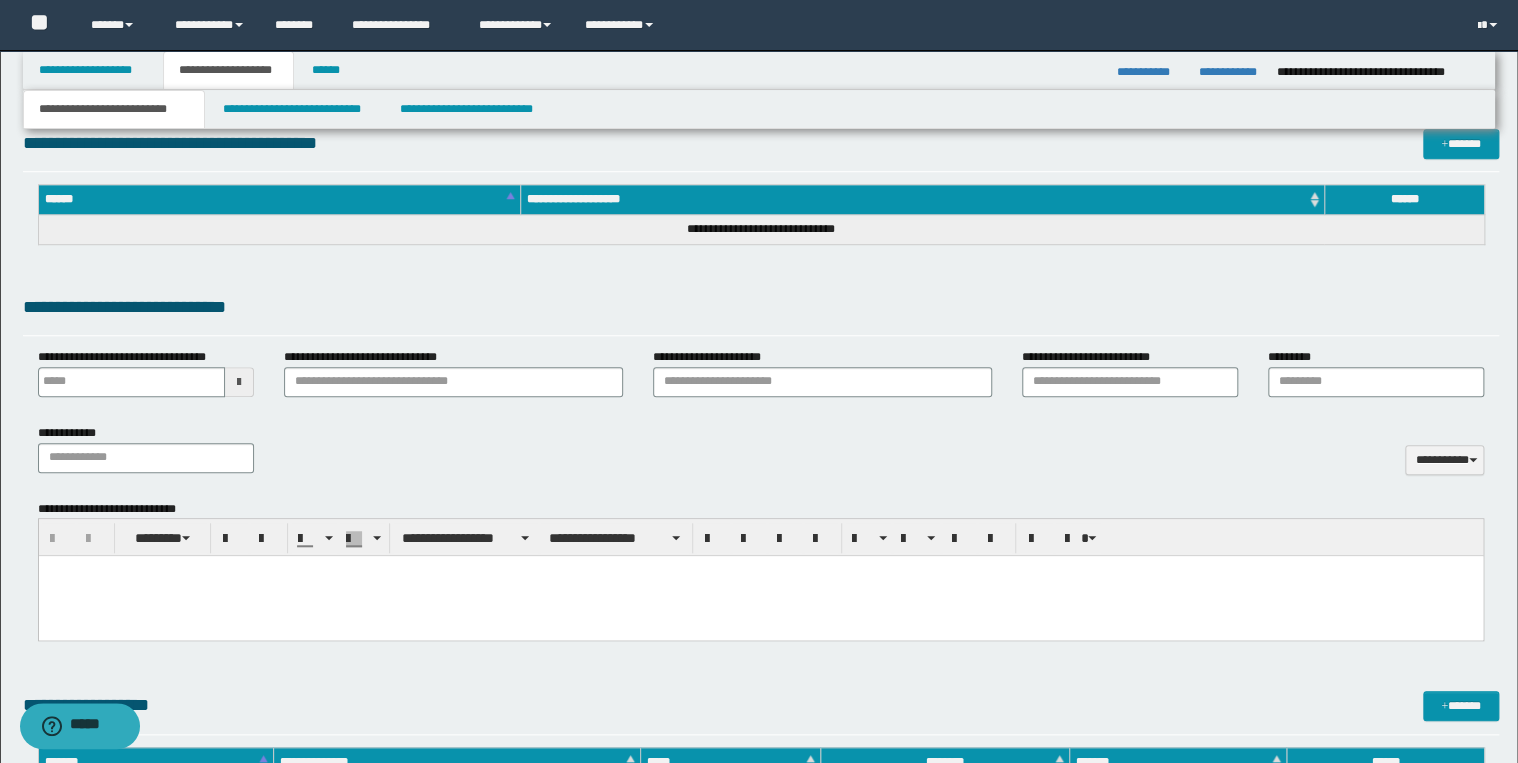 click at bounding box center [760, 596] 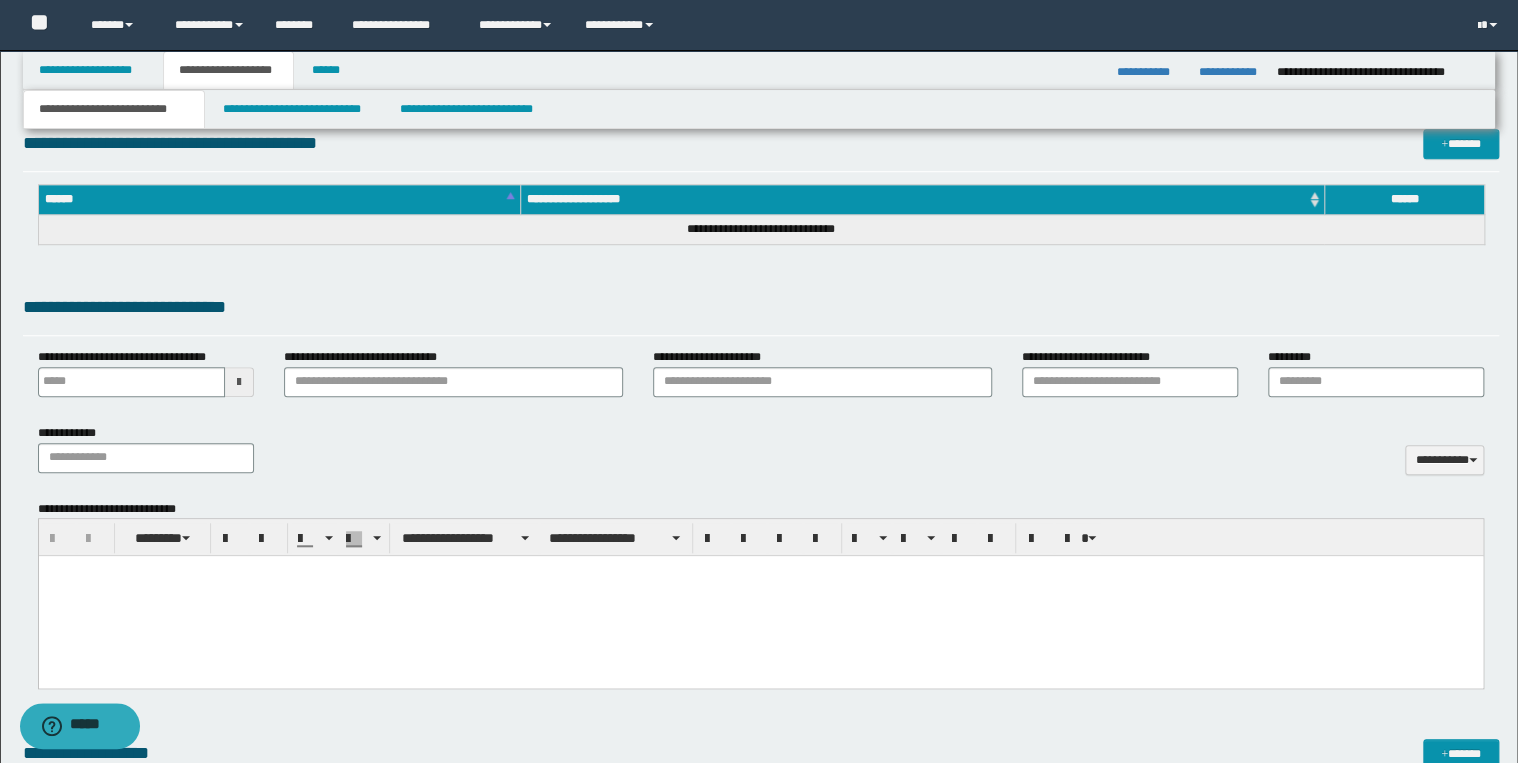 type 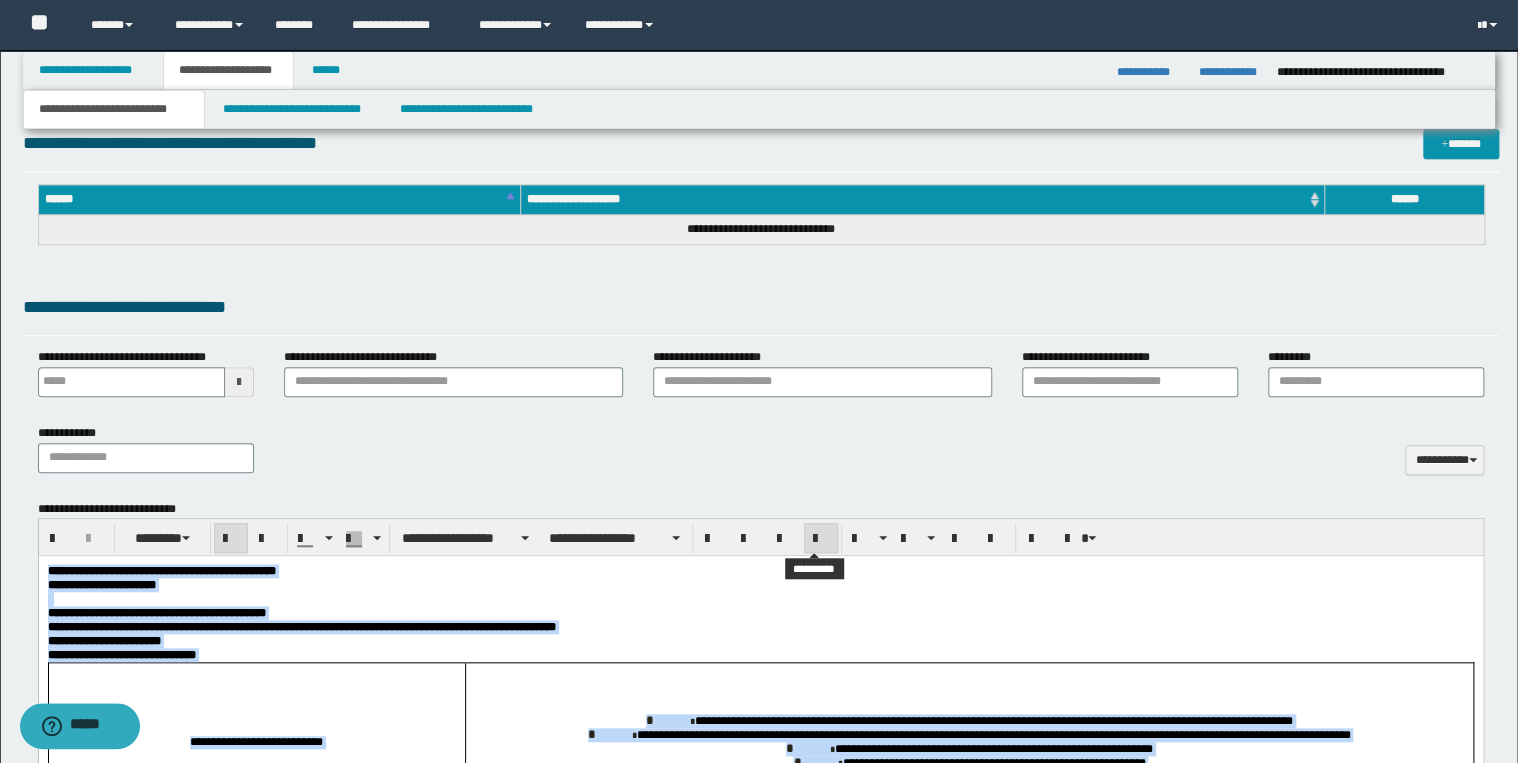 click at bounding box center (821, 539) 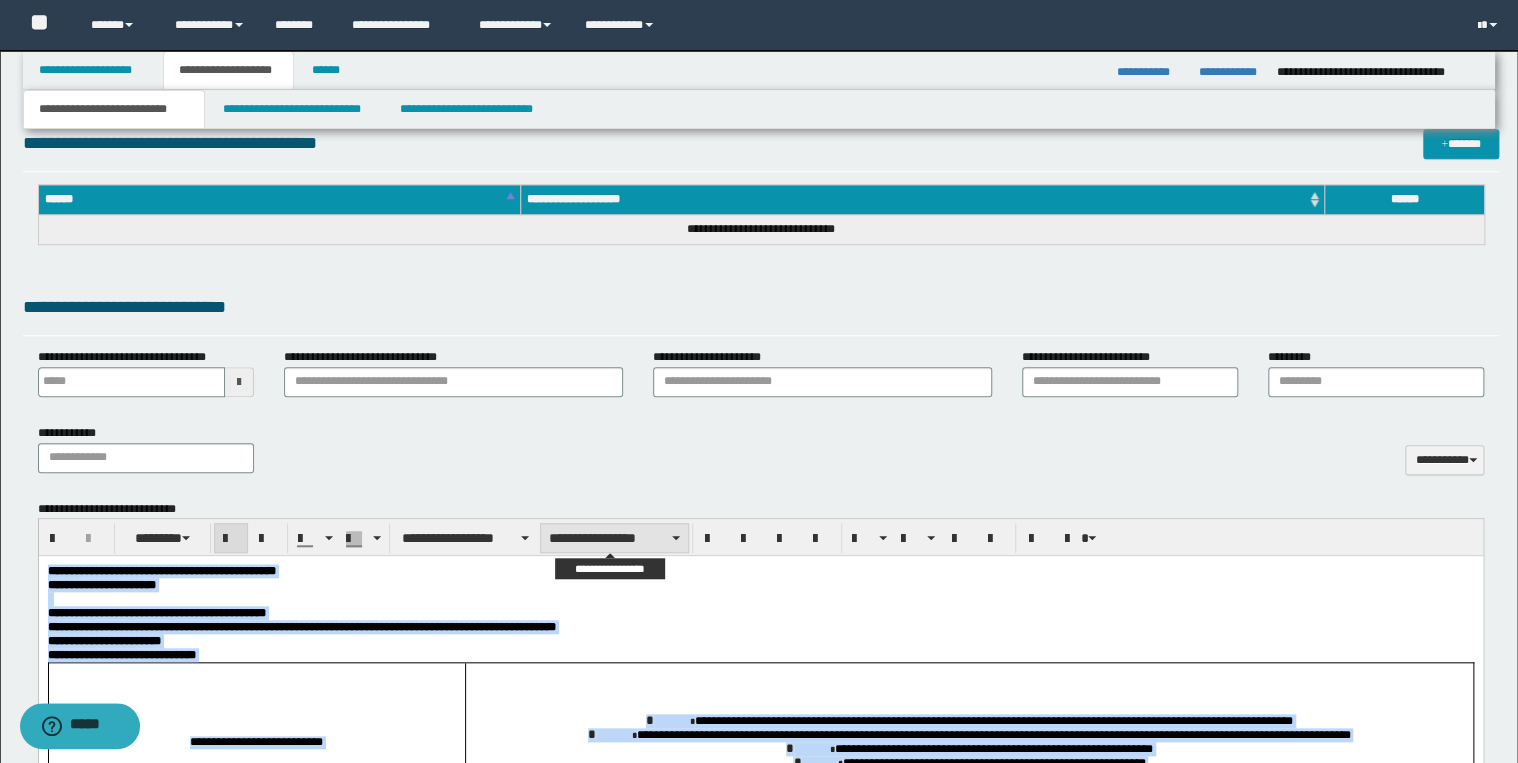 click on "**********" at bounding box center (614, 538) 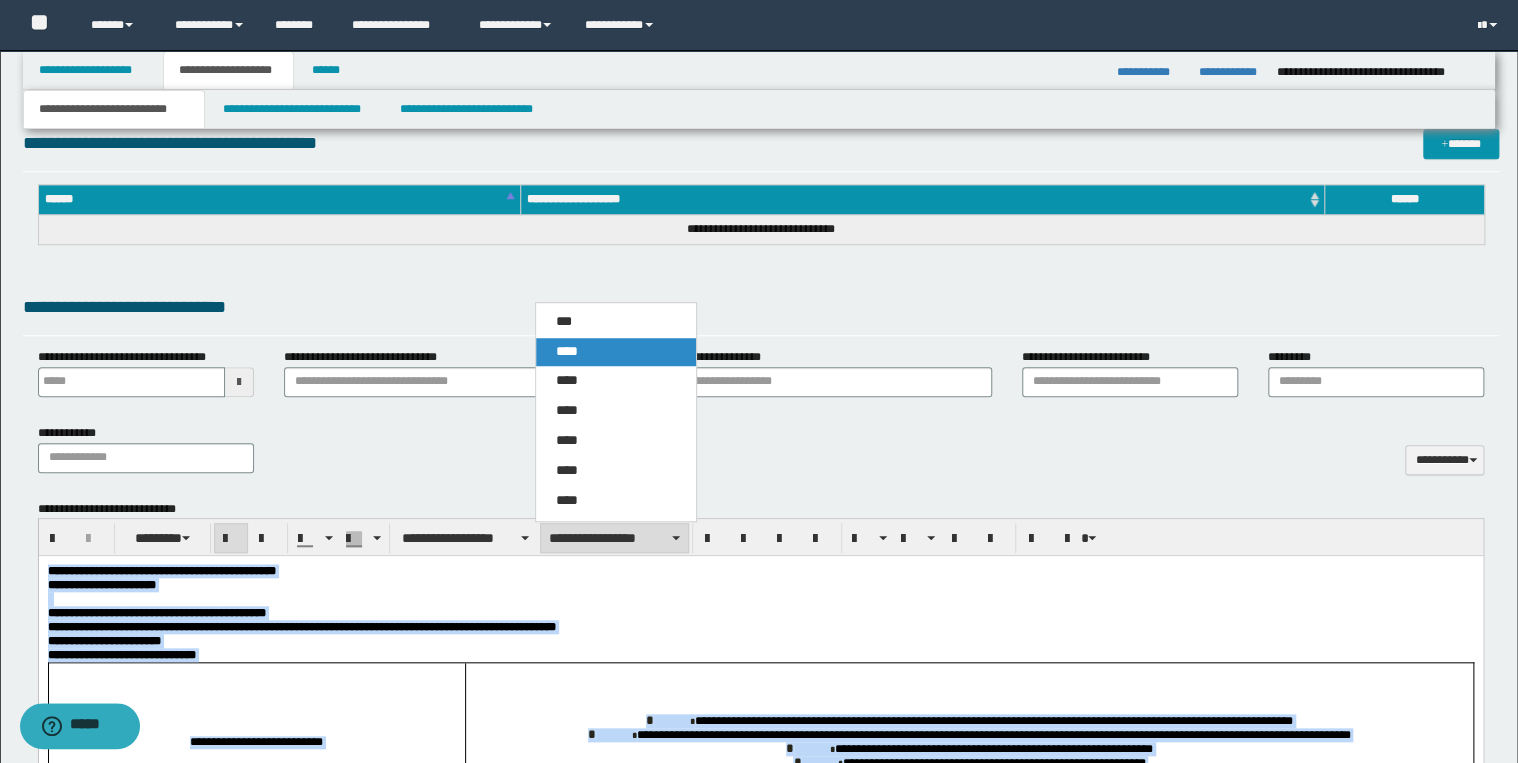 click on "****" at bounding box center [567, 351] 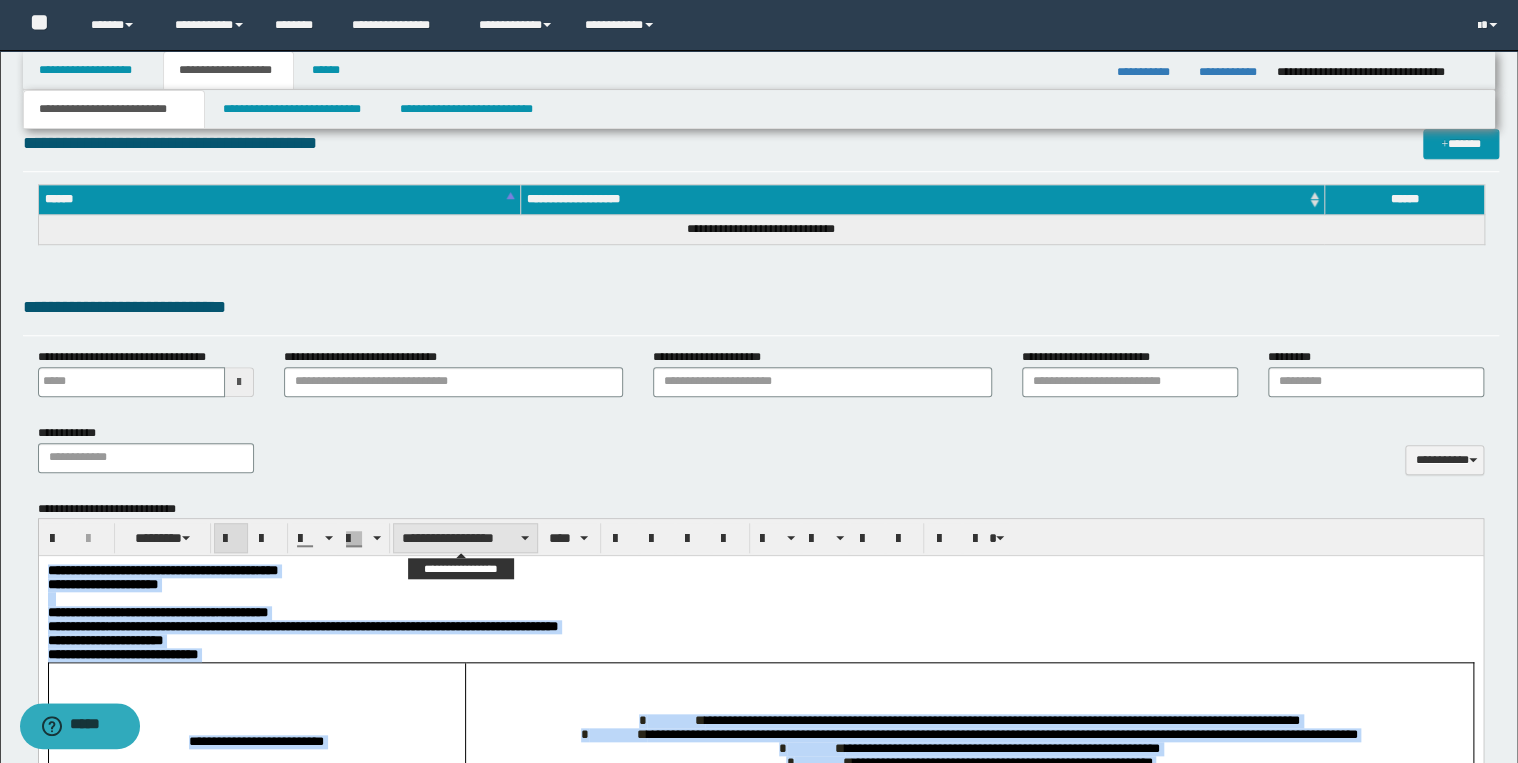 click on "**********" at bounding box center (465, 538) 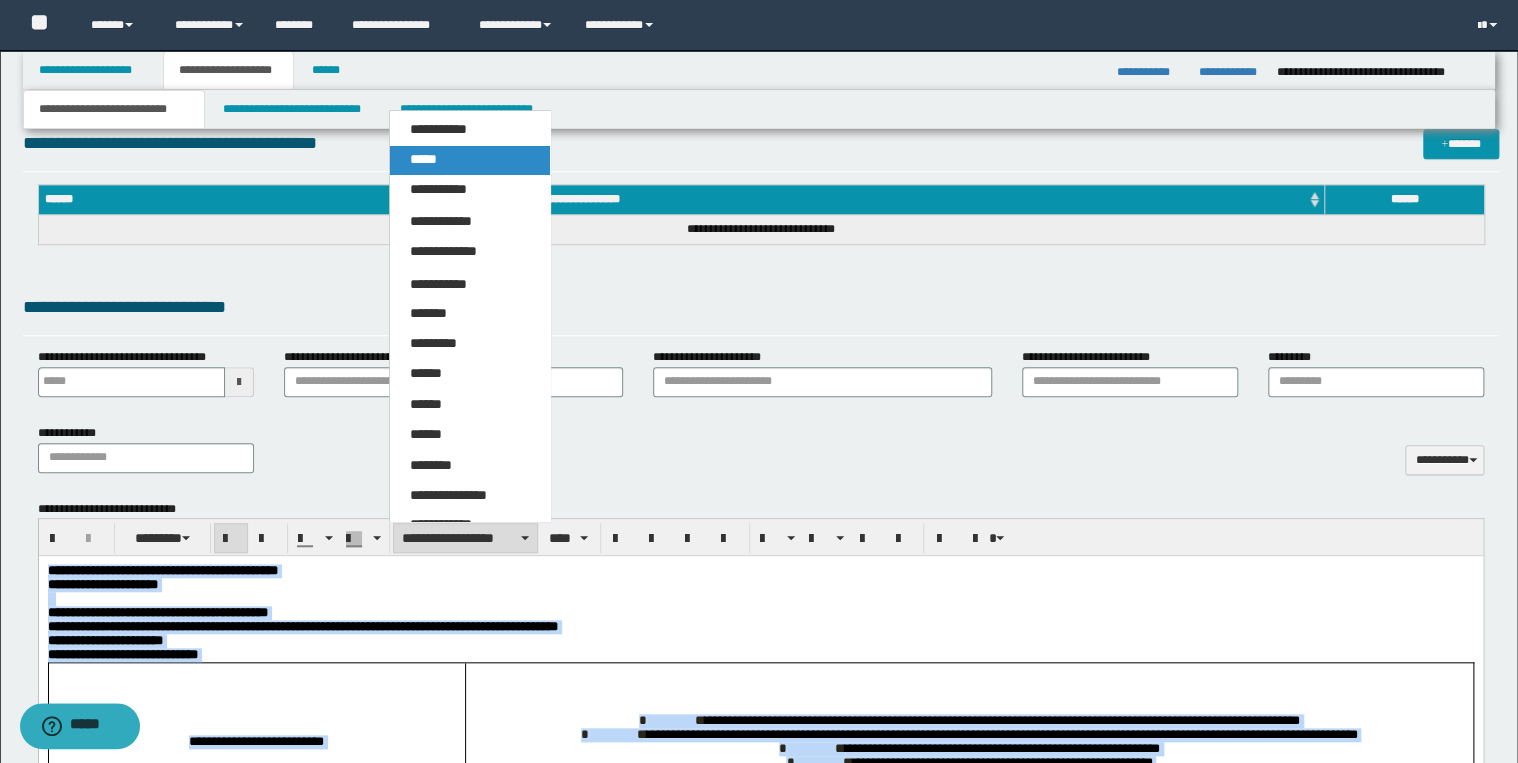 click on "*****" at bounding box center [470, 160] 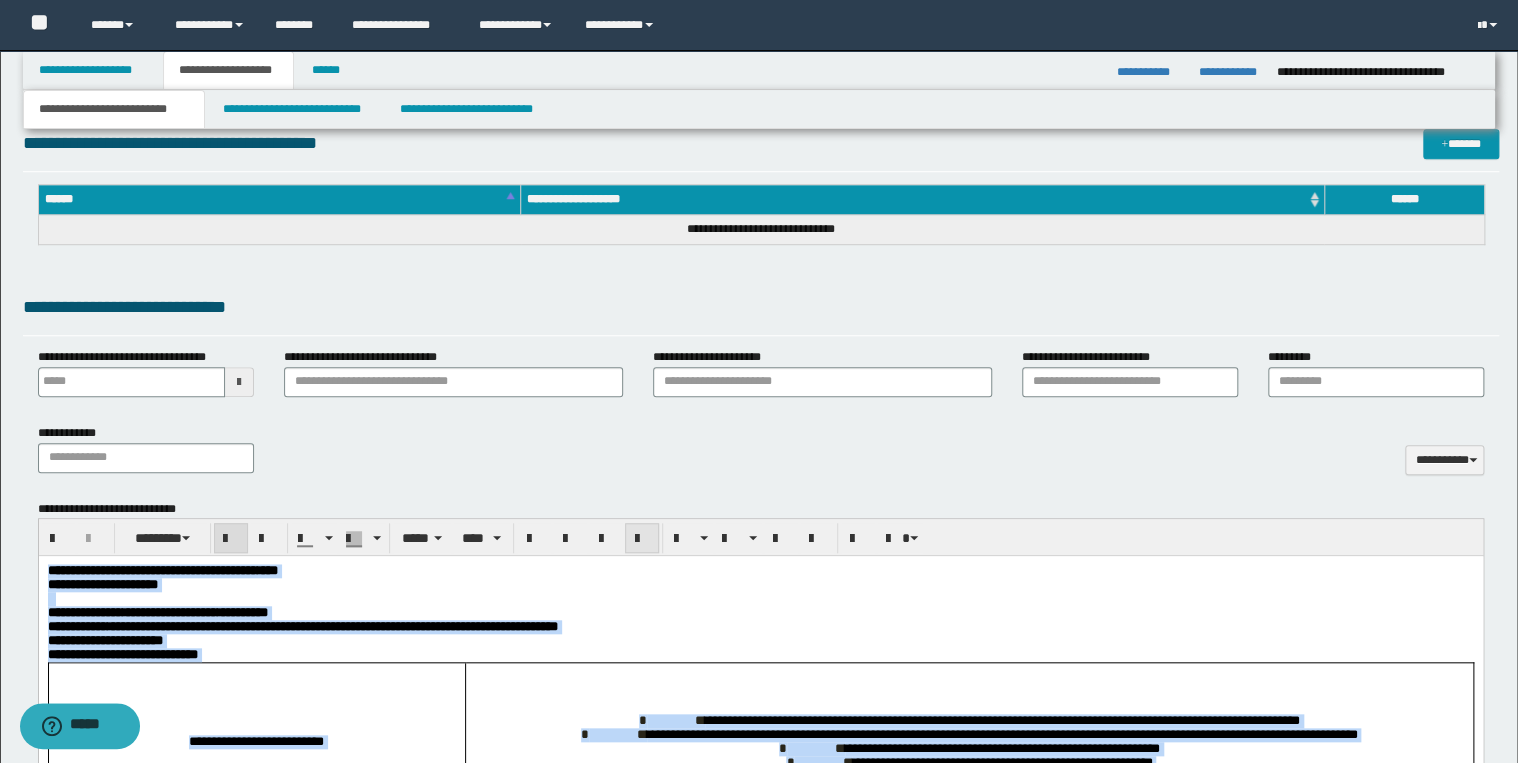 click at bounding box center (642, 539) 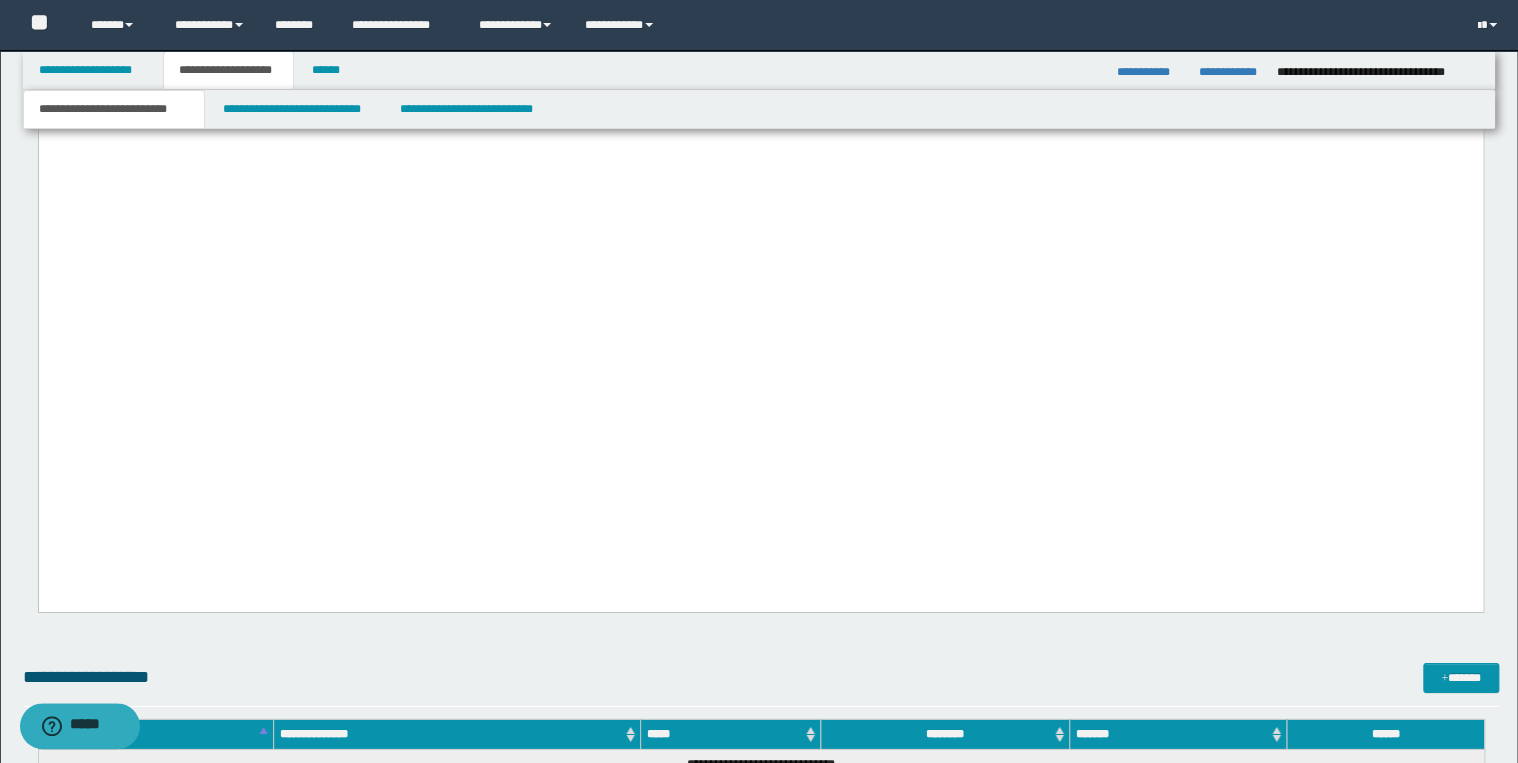 scroll, scrollTop: 6827, scrollLeft: 0, axis: vertical 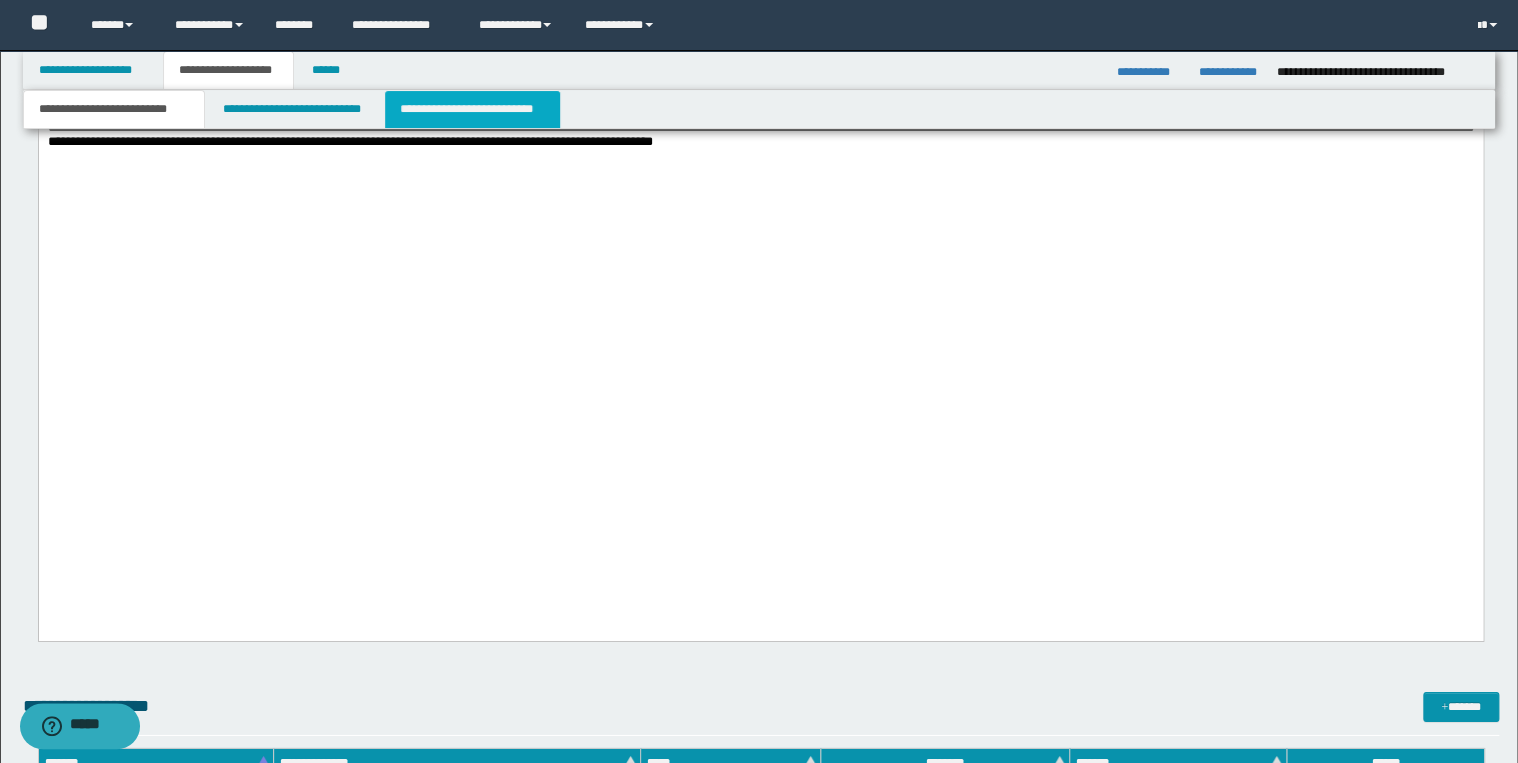 click on "**********" at bounding box center [472, 109] 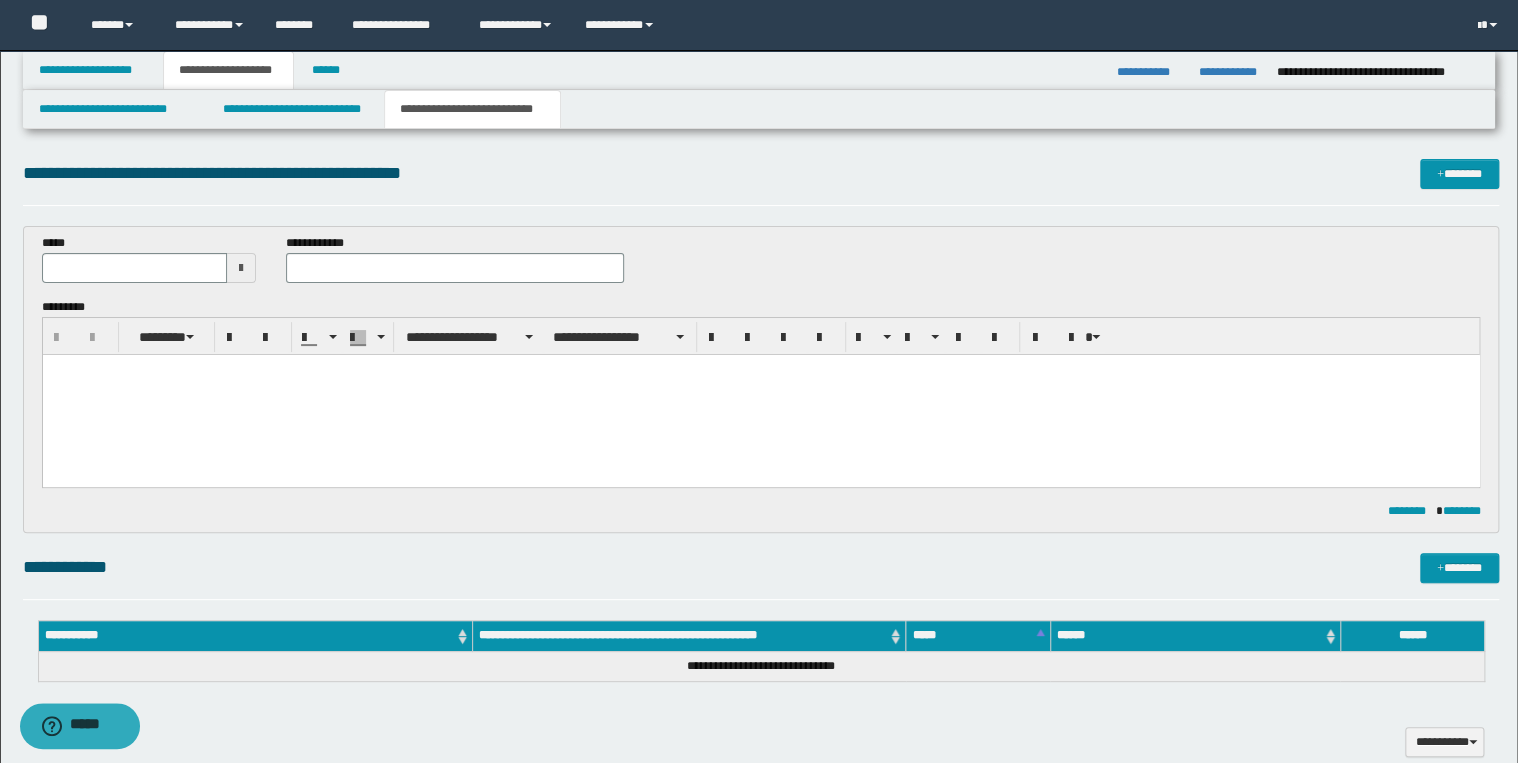 scroll, scrollTop: 0, scrollLeft: 0, axis: both 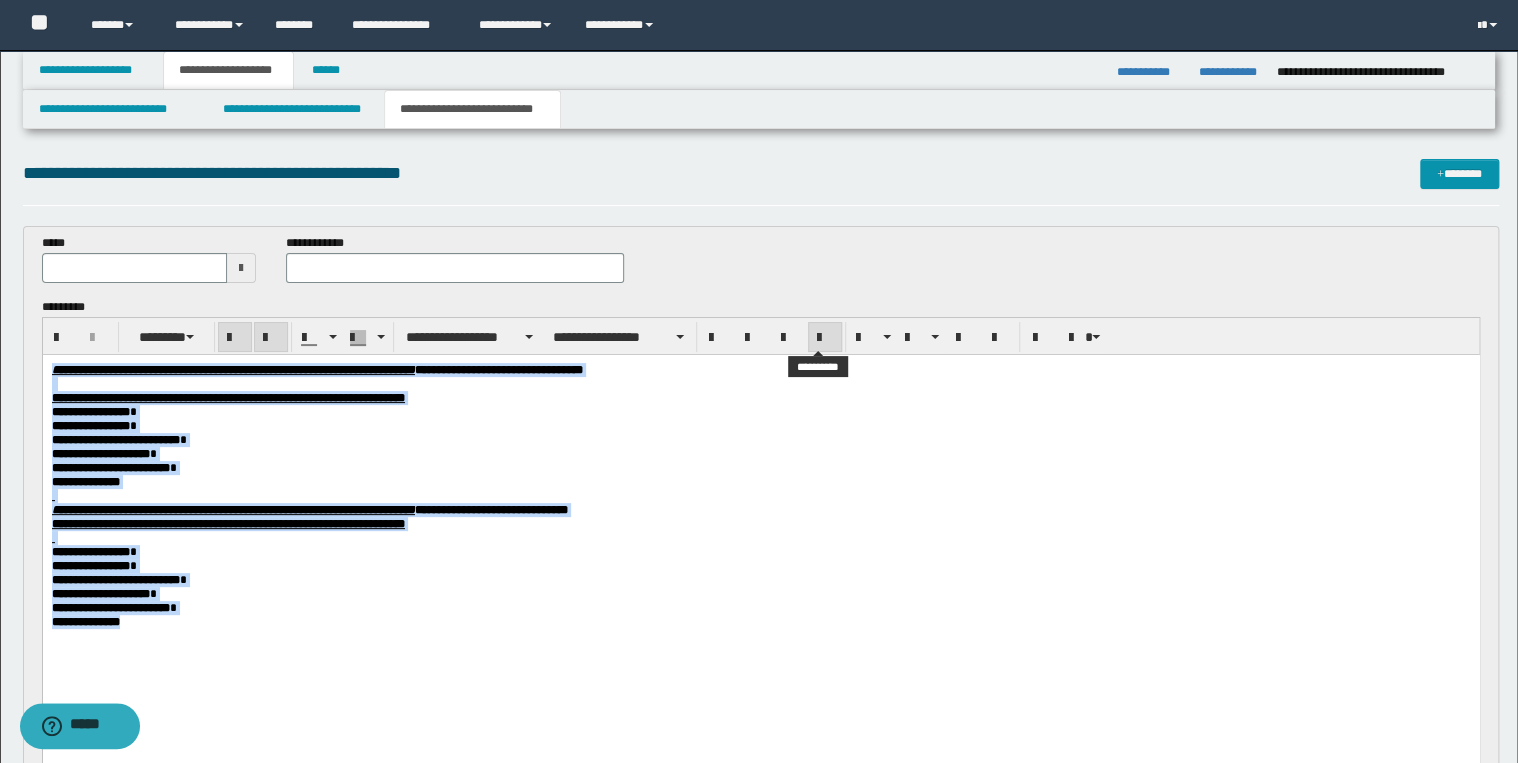 click at bounding box center [825, 338] 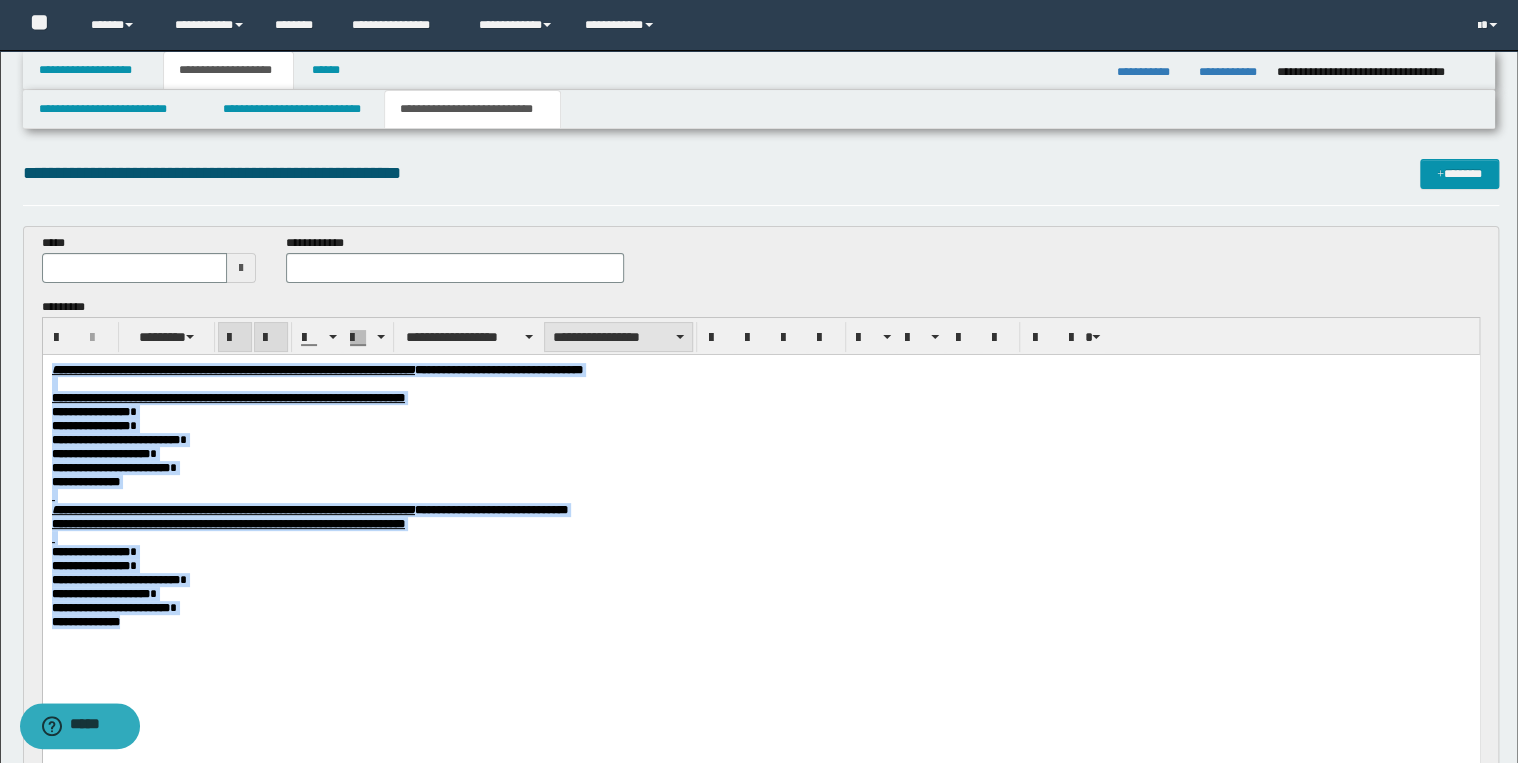 click on "**********" at bounding box center (618, 337) 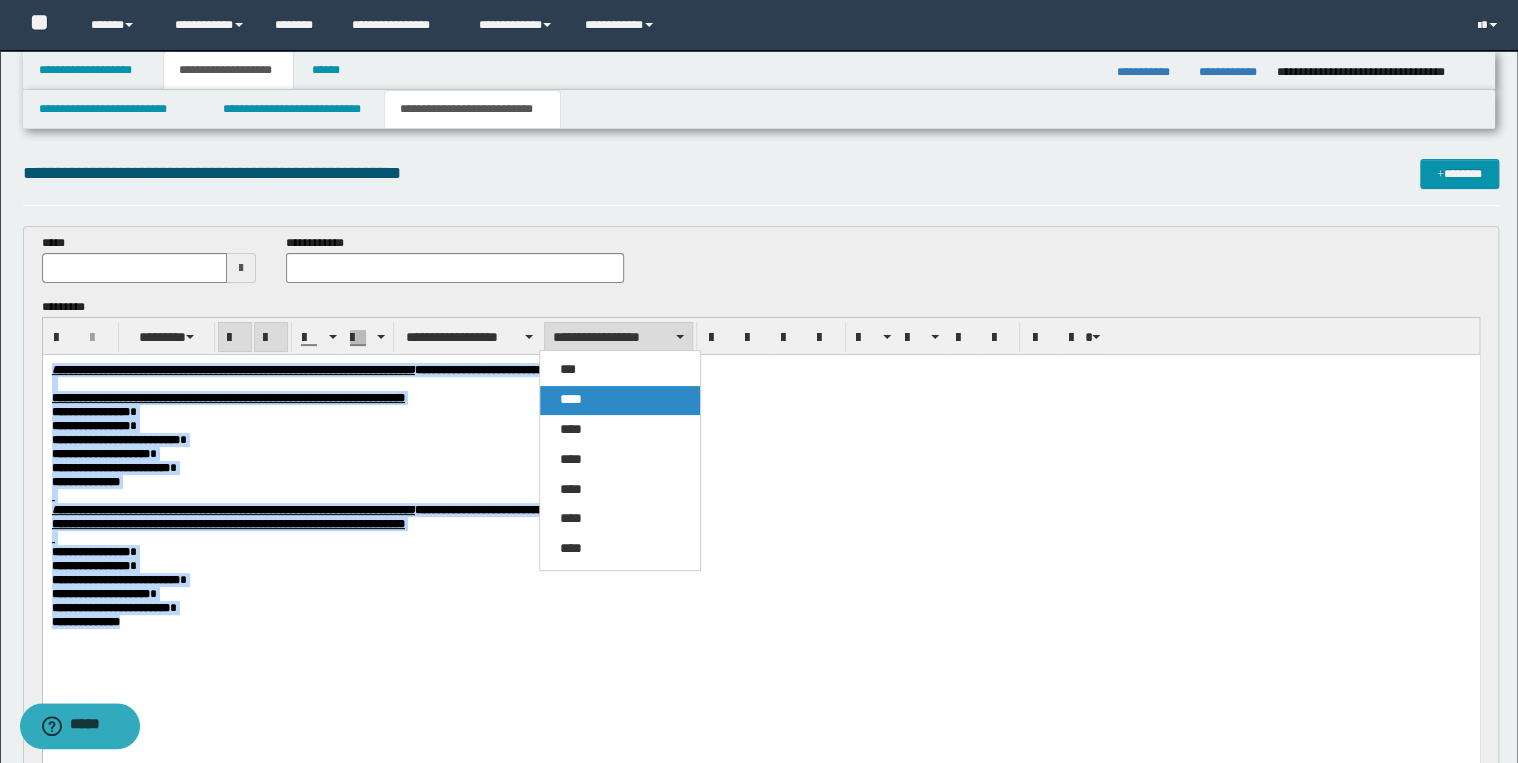 click on "****" at bounding box center (620, 400) 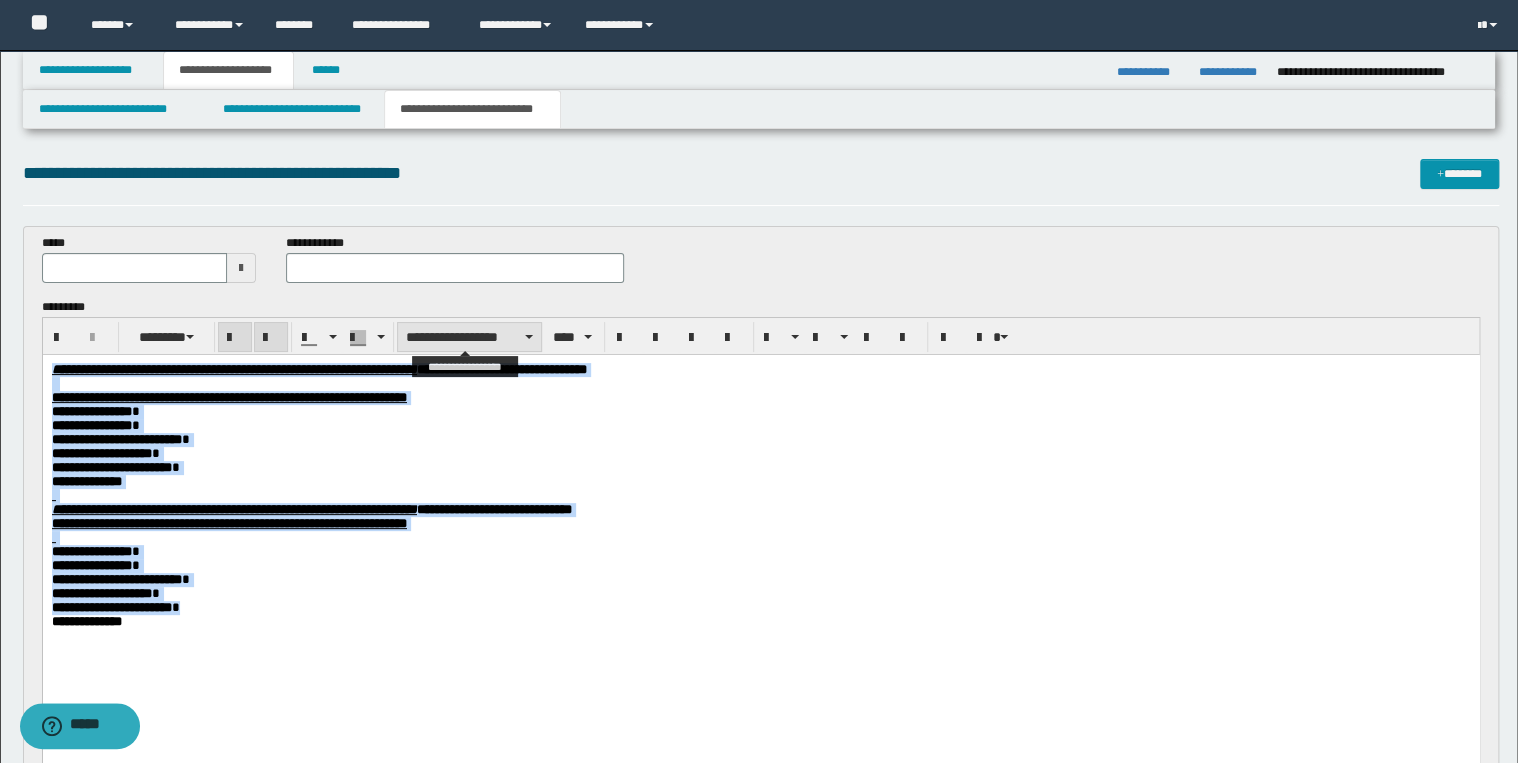 click on "**********" at bounding box center (469, 337) 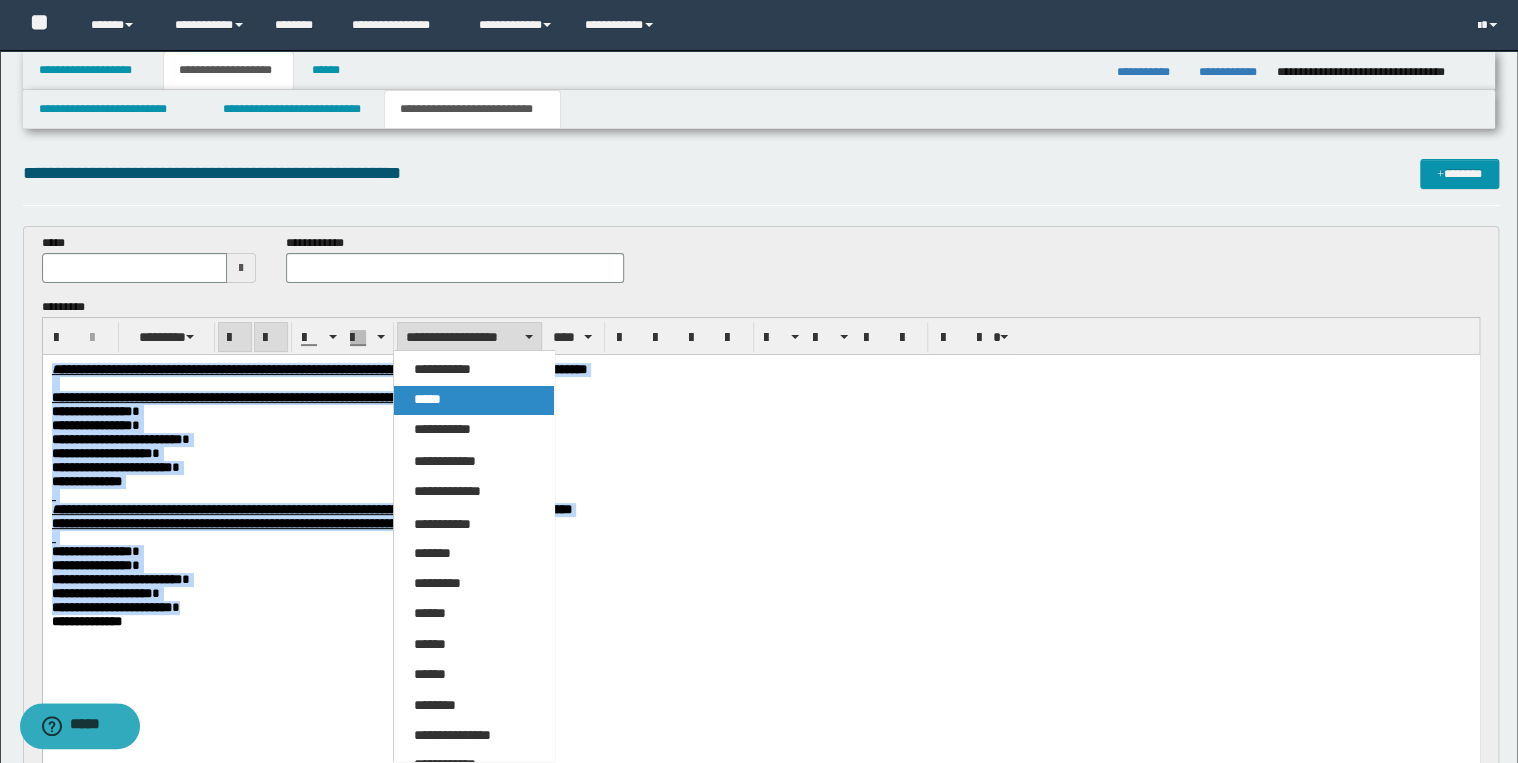 drag, startPoint x: 488, startPoint y: 393, endPoint x: 518, endPoint y: 66, distance: 328.37326 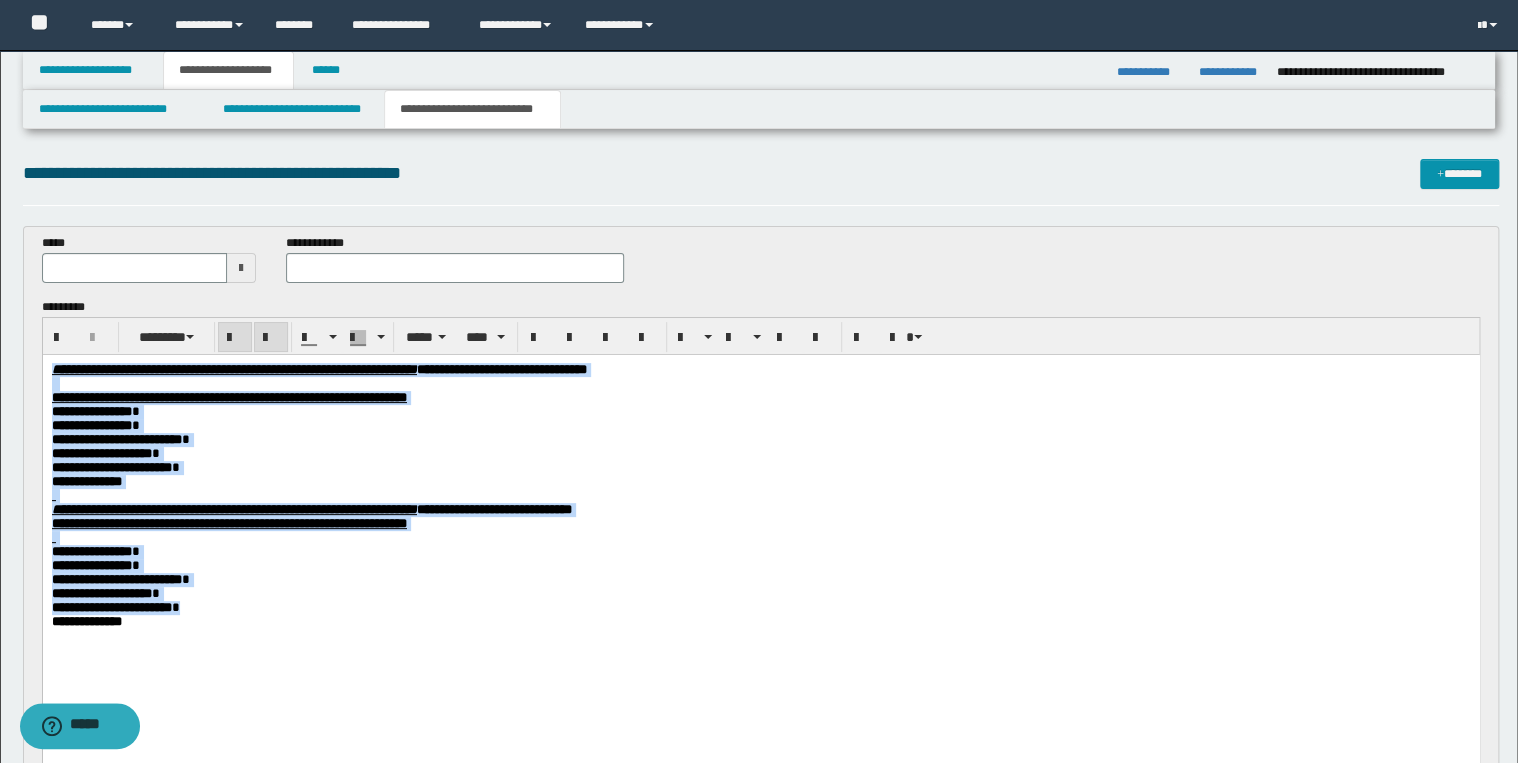 click on "**********" at bounding box center [760, 440] 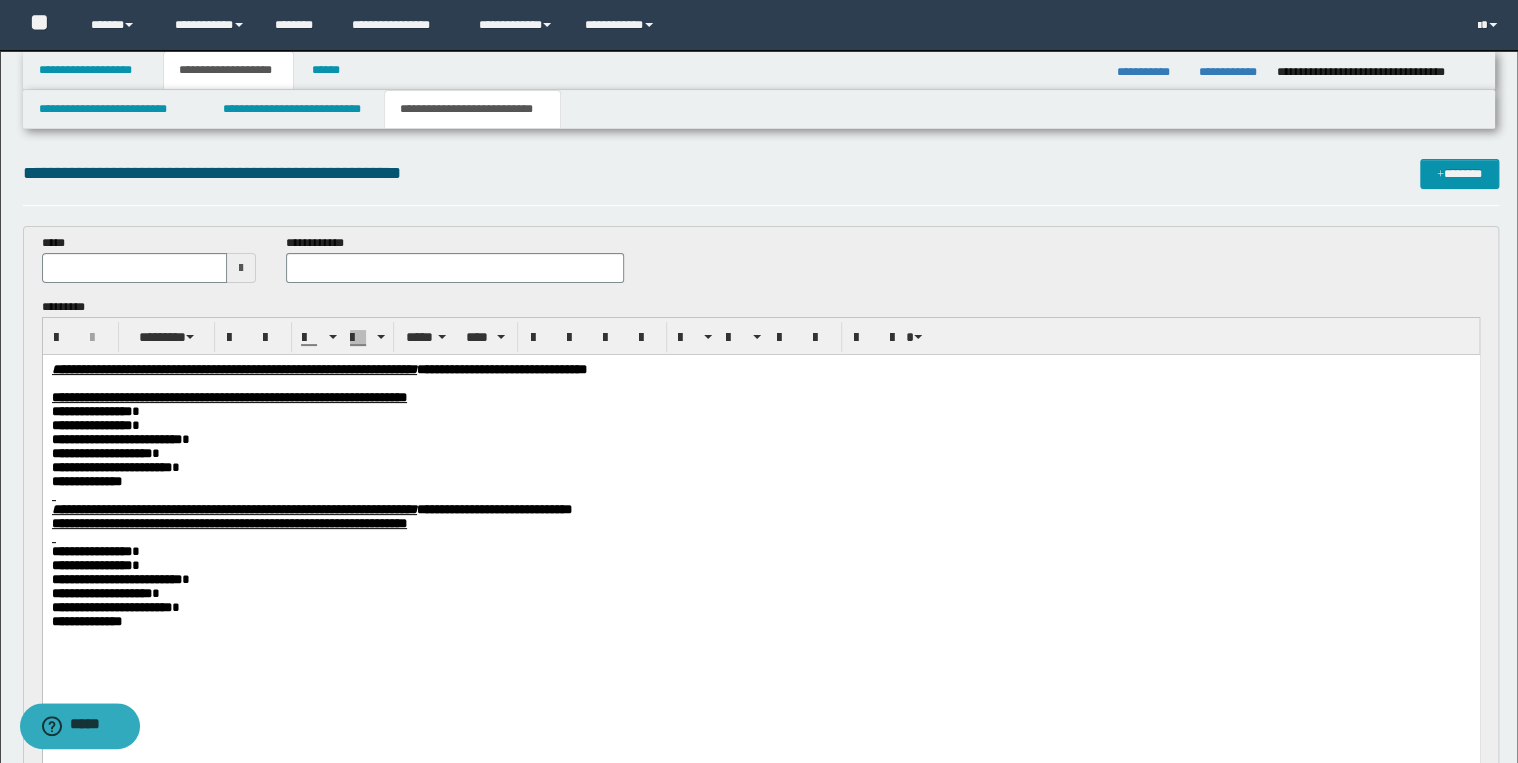 click on "**********" at bounding box center (760, 440) 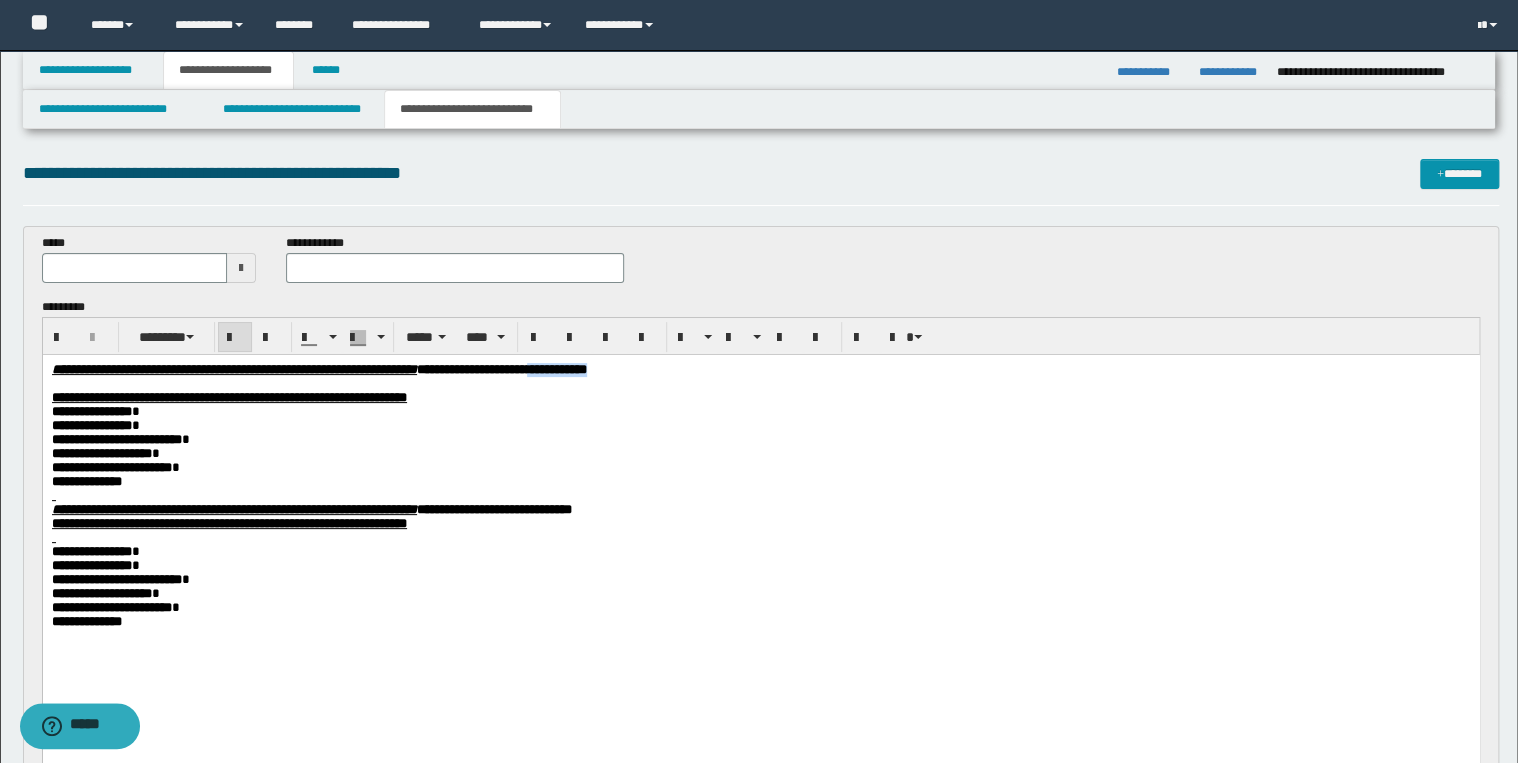 drag, startPoint x: 758, startPoint y: 370, endPoint x: 852, endPoint y: 372, distance: 94.02127 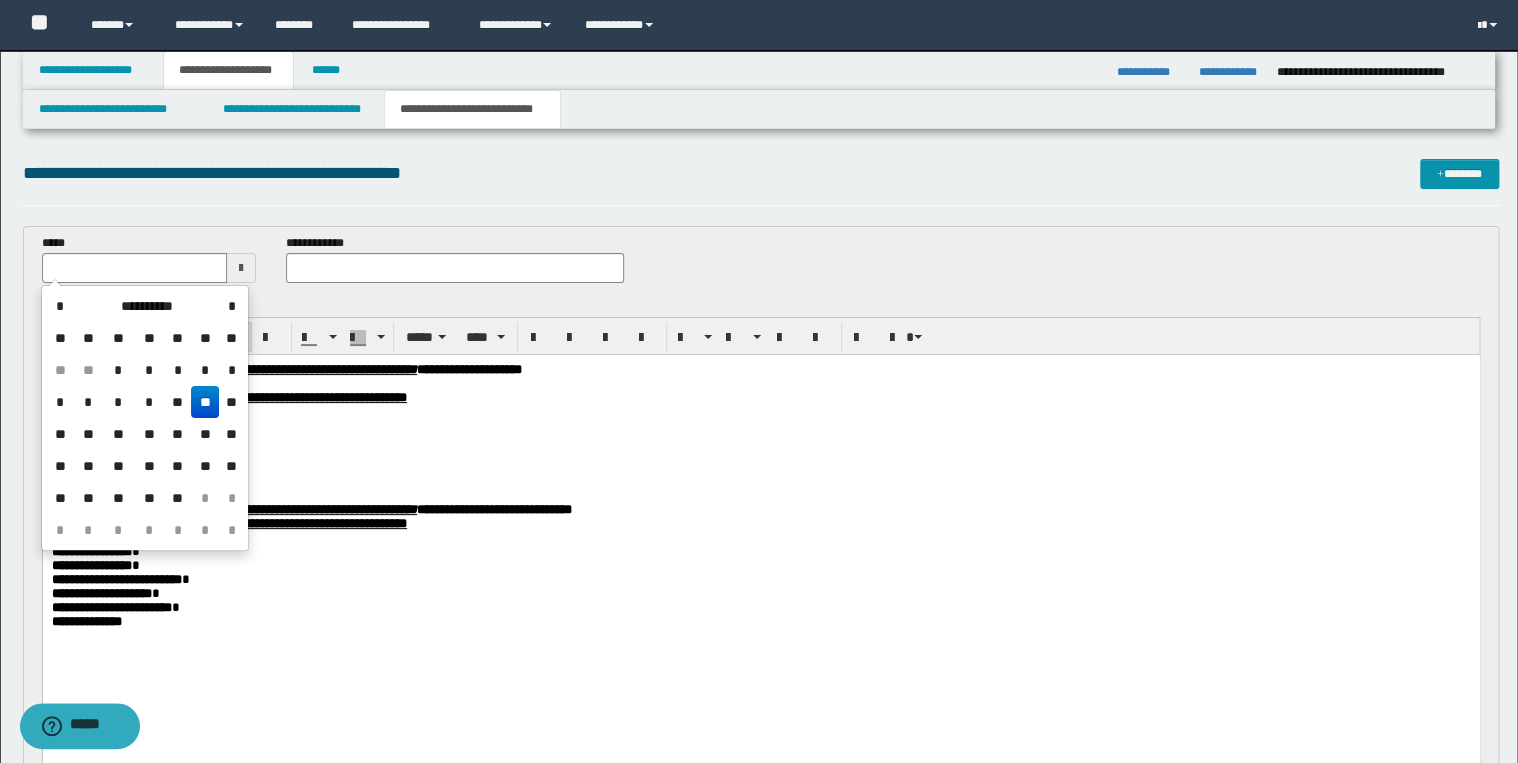 click at bounding box center (135, 268) 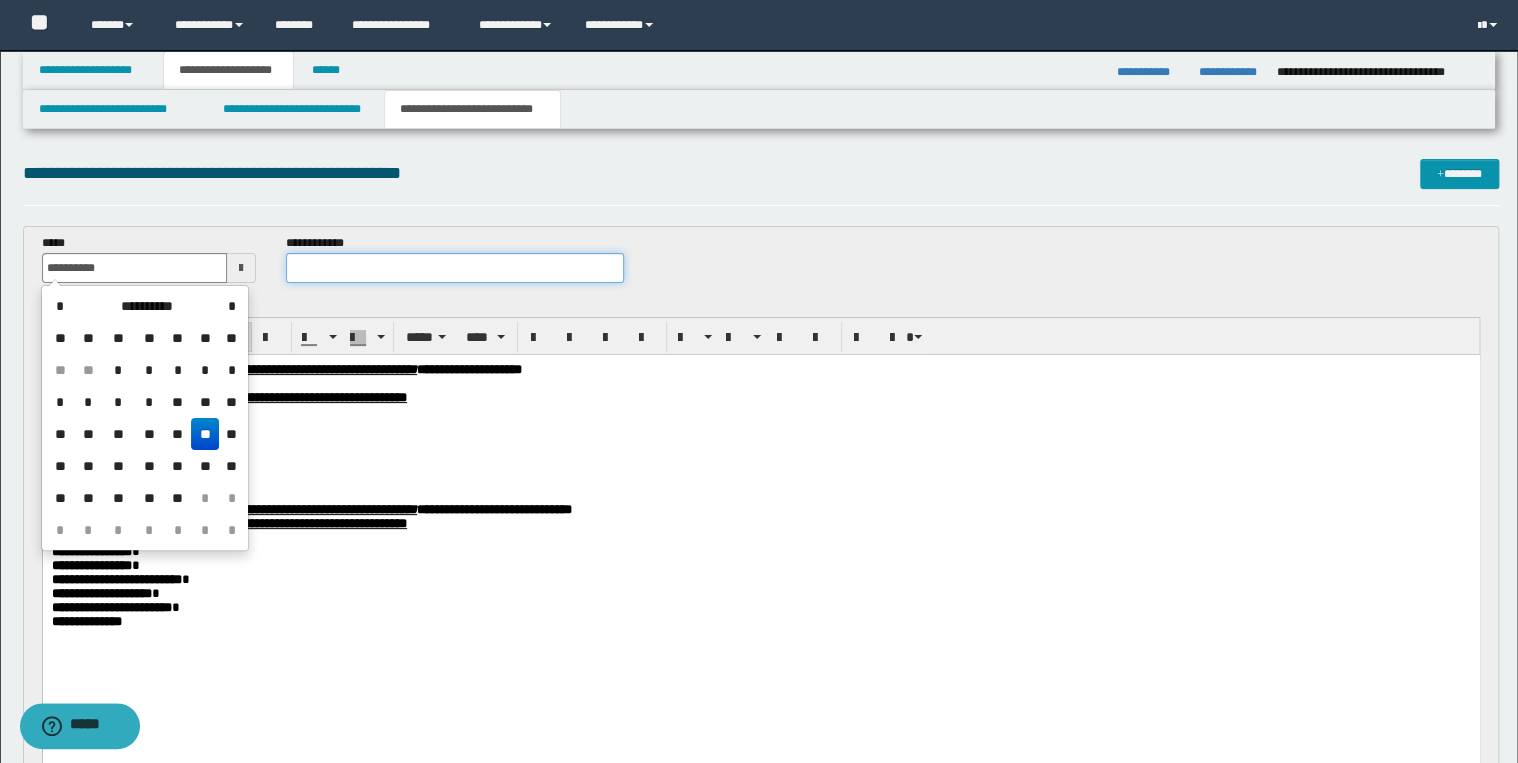 type on "**********" 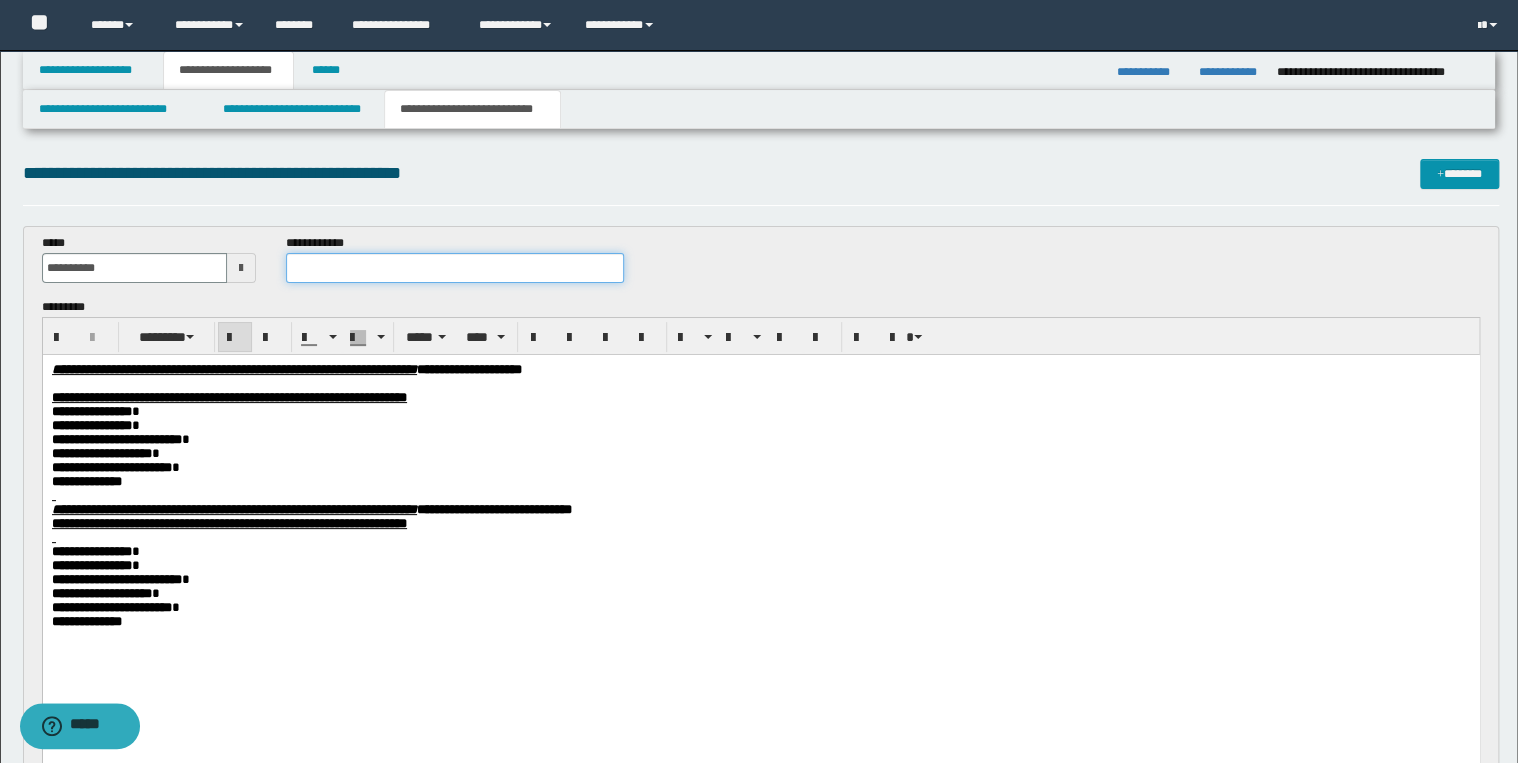 click at bounding box center [454, 268] 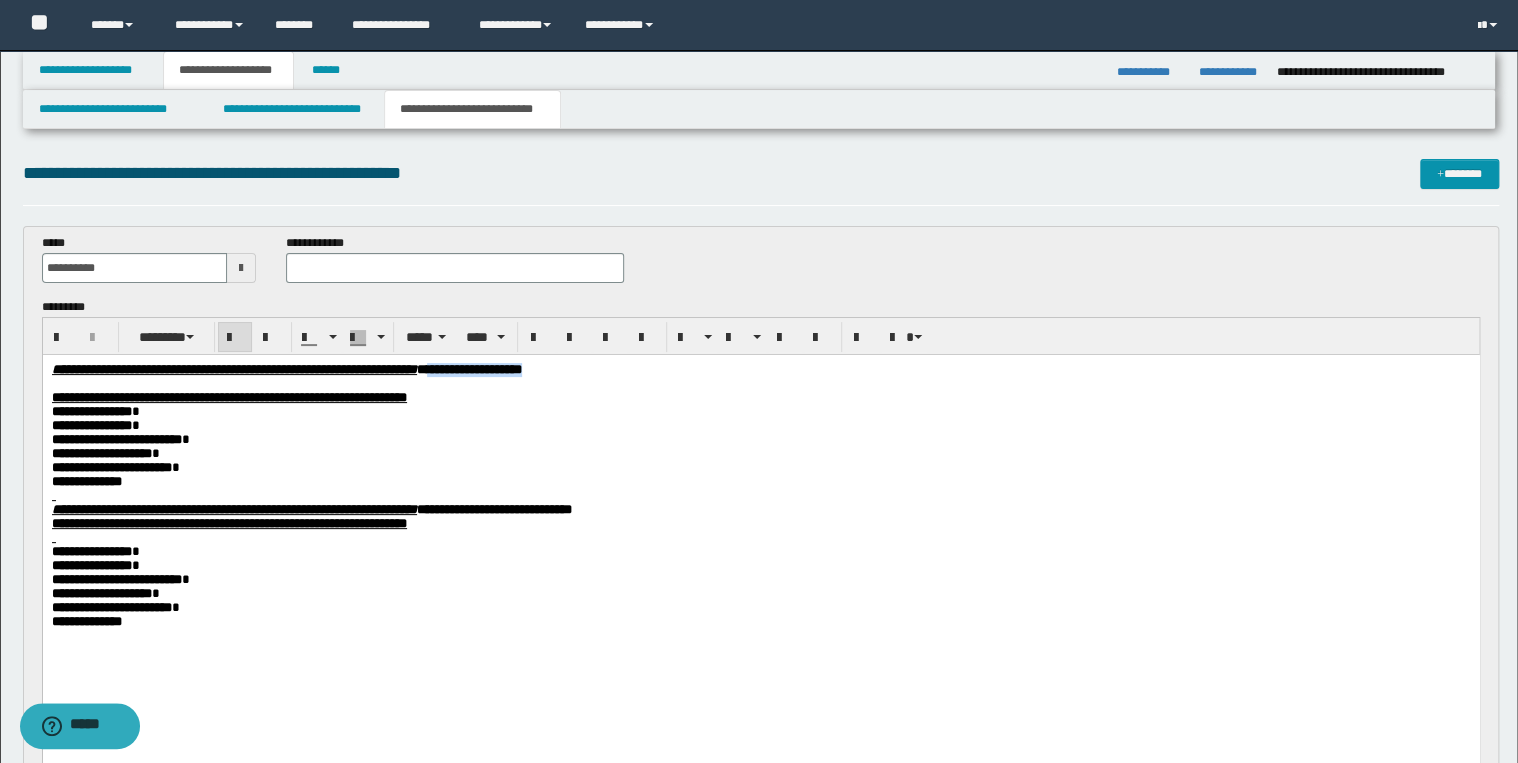 drag, startPoint x: 626, startPoint y: 368, endPoint x: 768, endPoint y: 375, distance: 142.17242 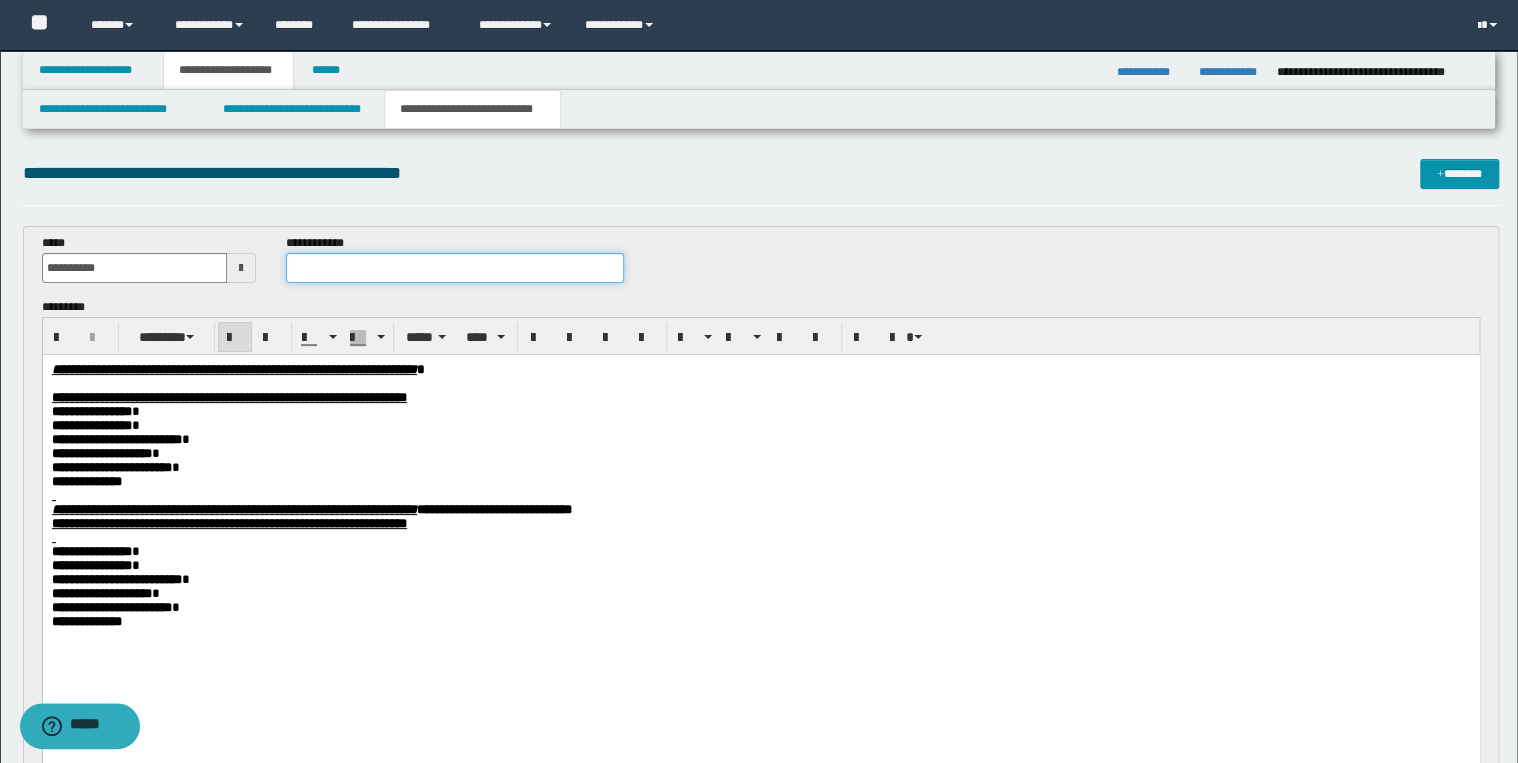click at bounding box center [454, 268] 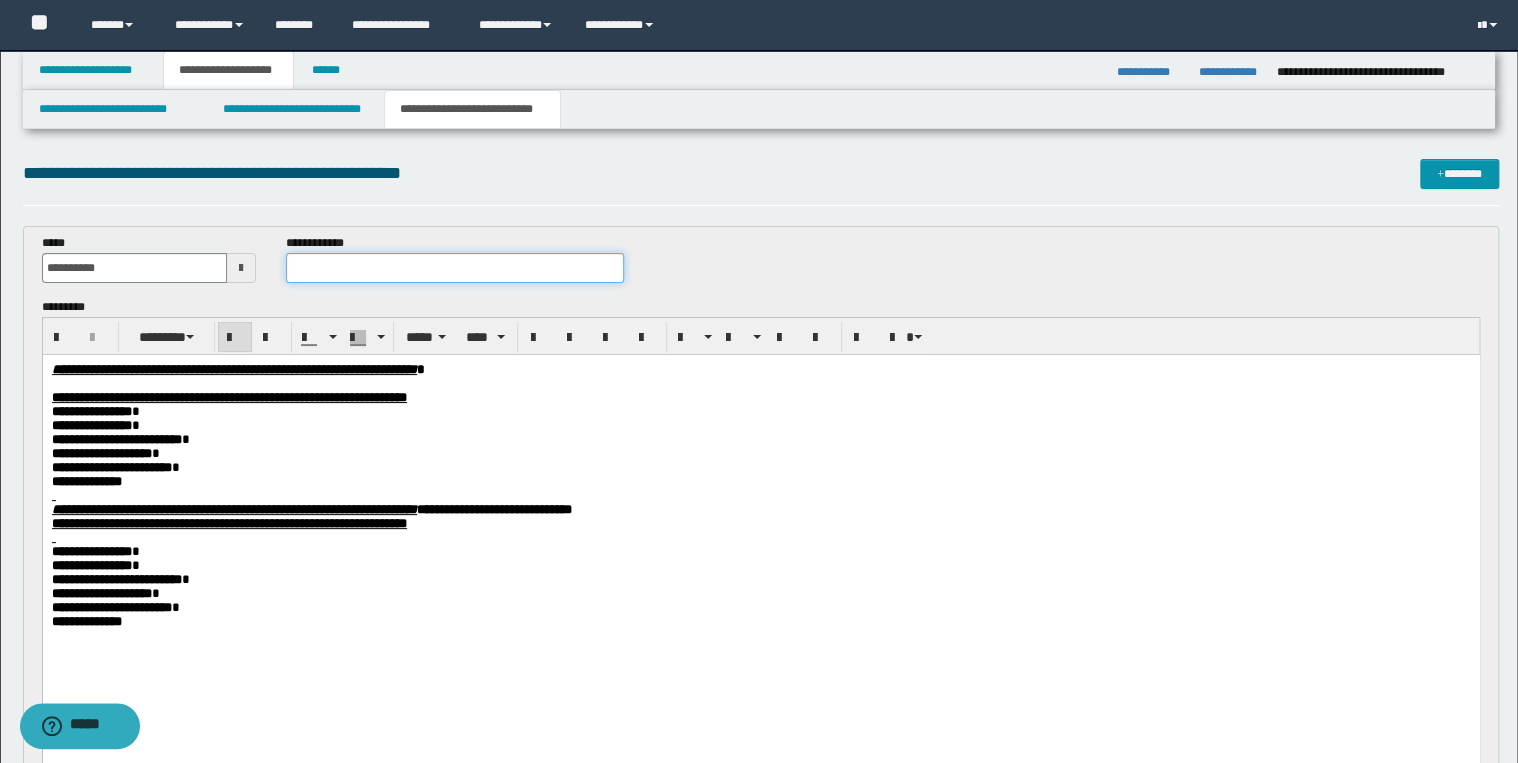 paste on "**********" 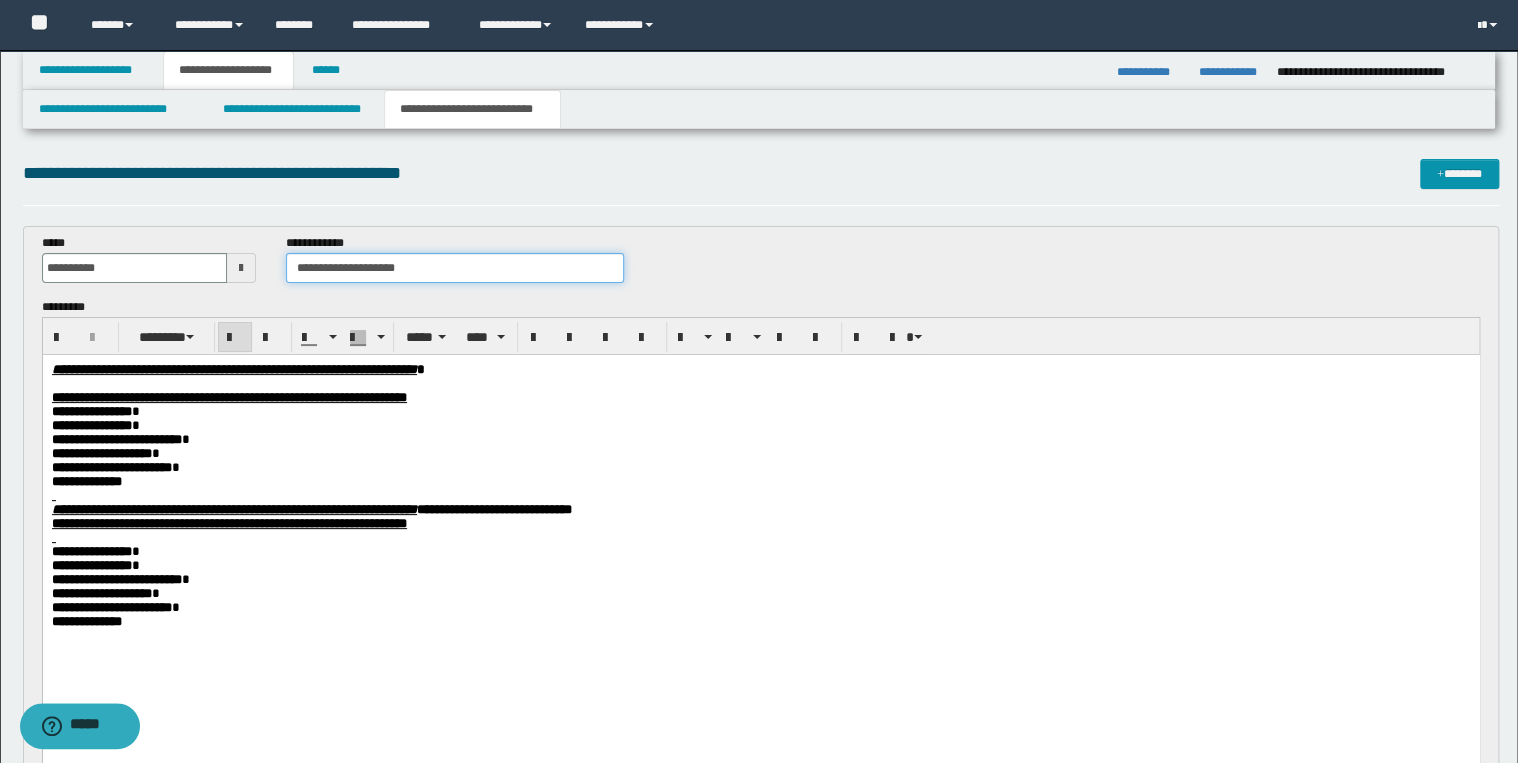 type on "**********" 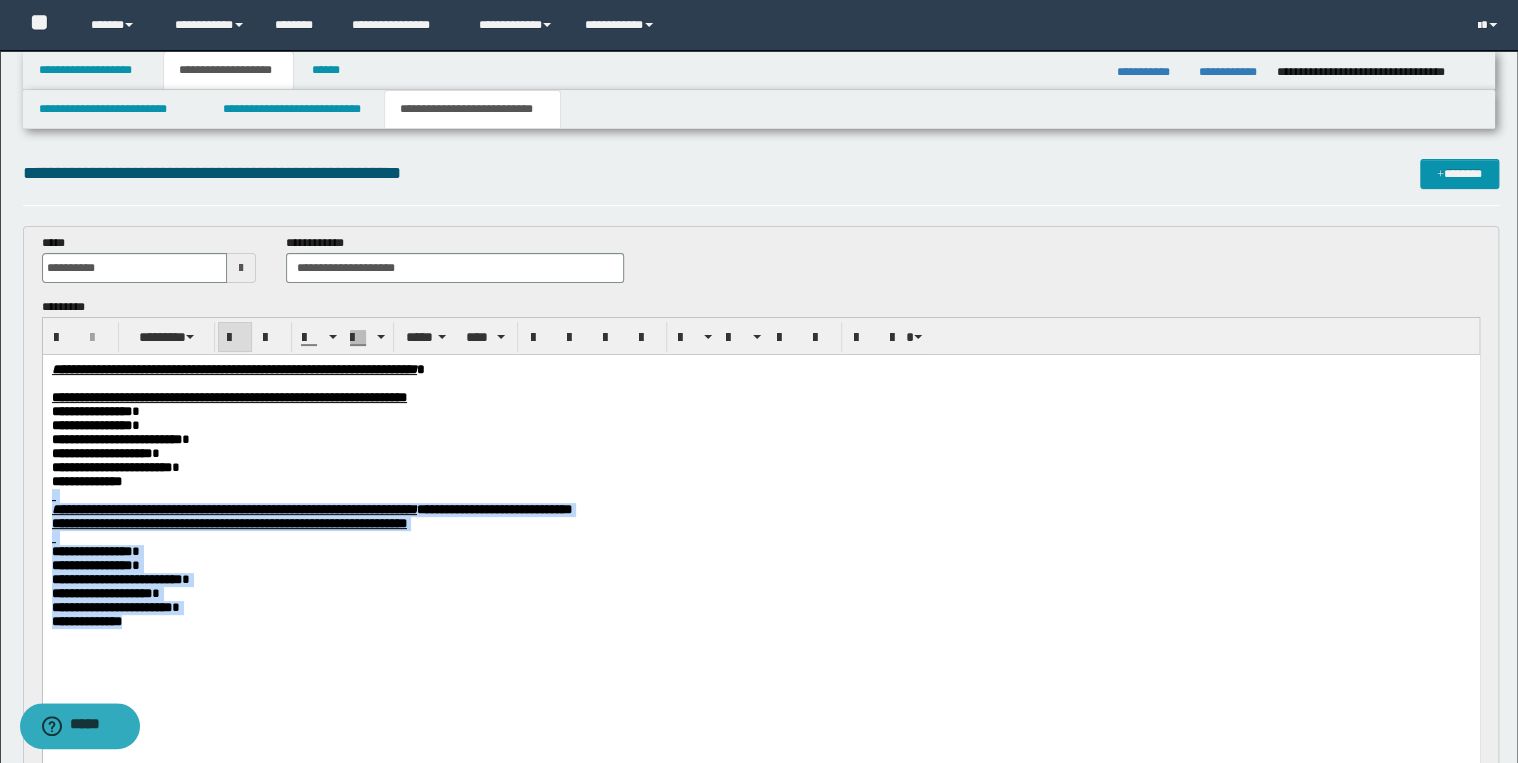 drag, startPoint x: 52, startPoint y: 520, endPoint x: 227, endPoint y: 676, distance: 234.43762 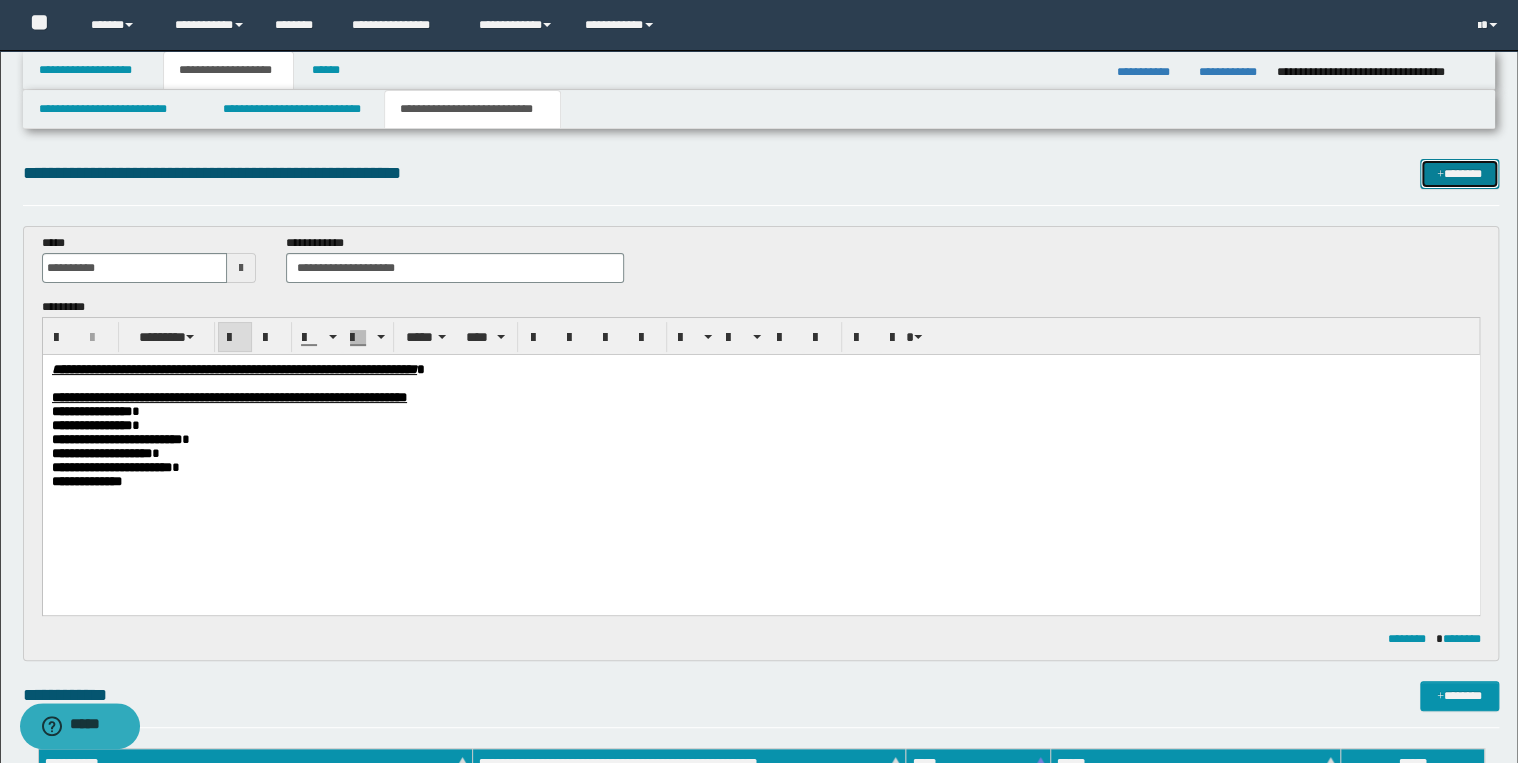 click on "*******" at bounding box center (1459, 174) 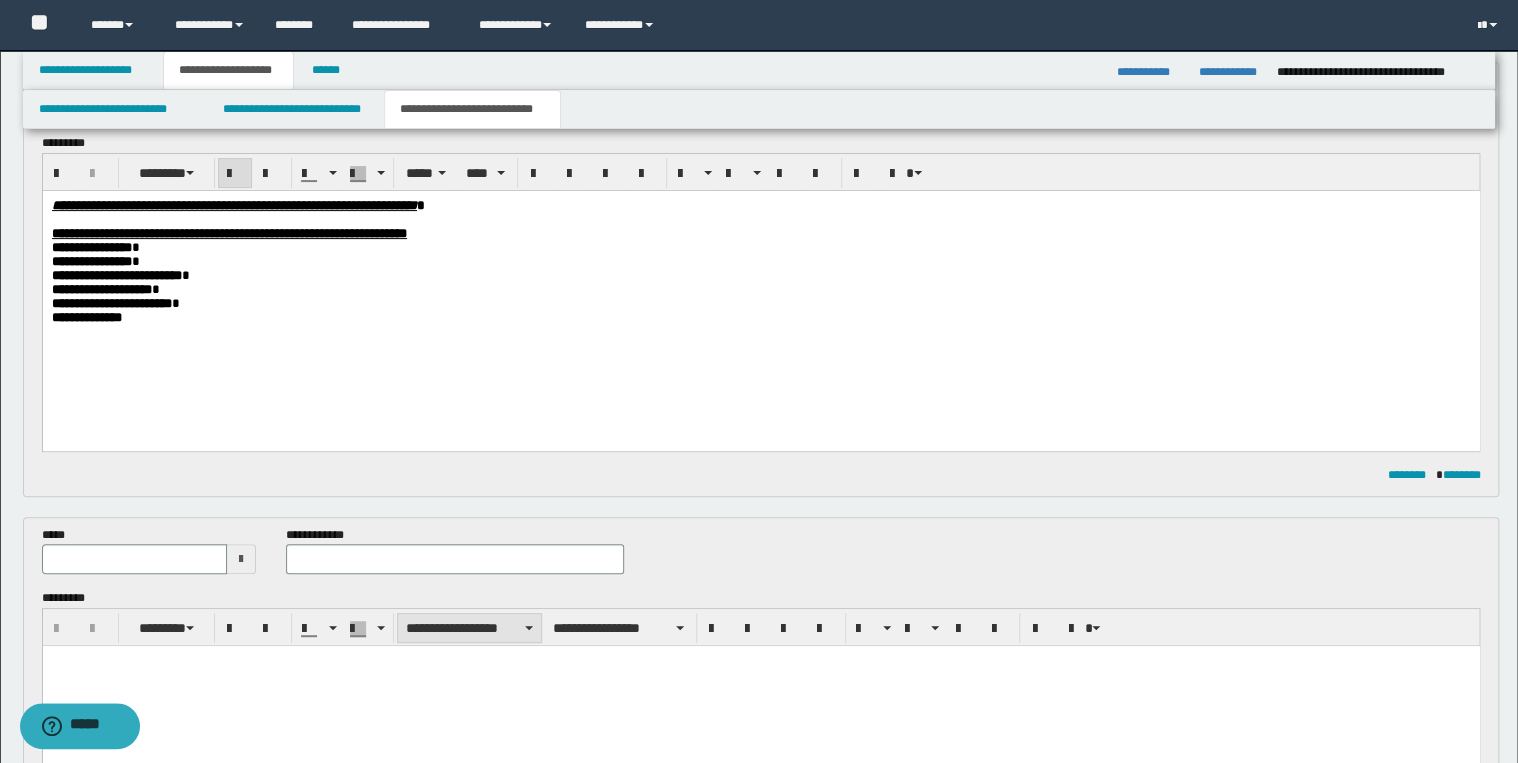 scroll, scrollTop: 320, scrollLeft: 0, axis: vertical 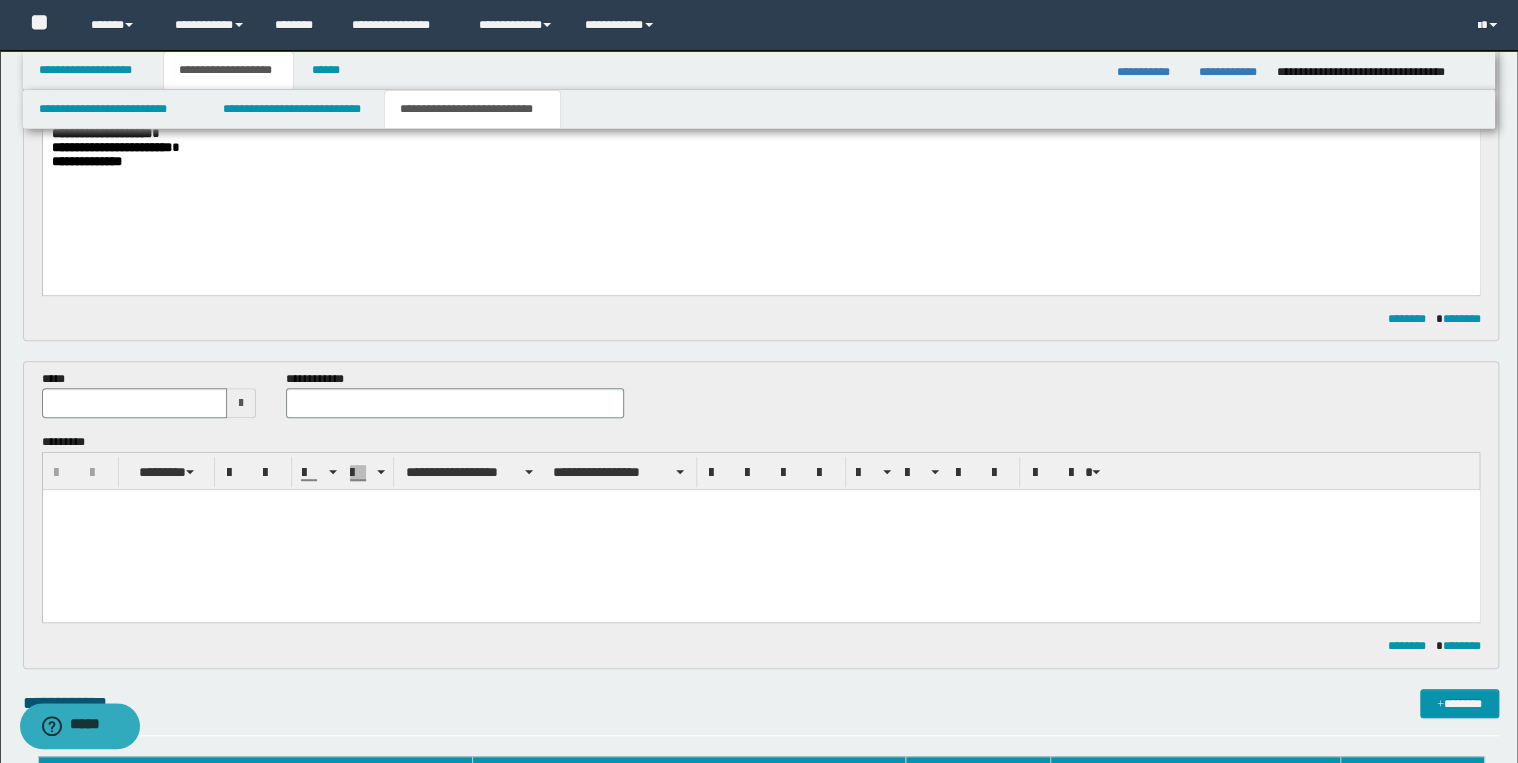 click at bounding box center (760, 530) 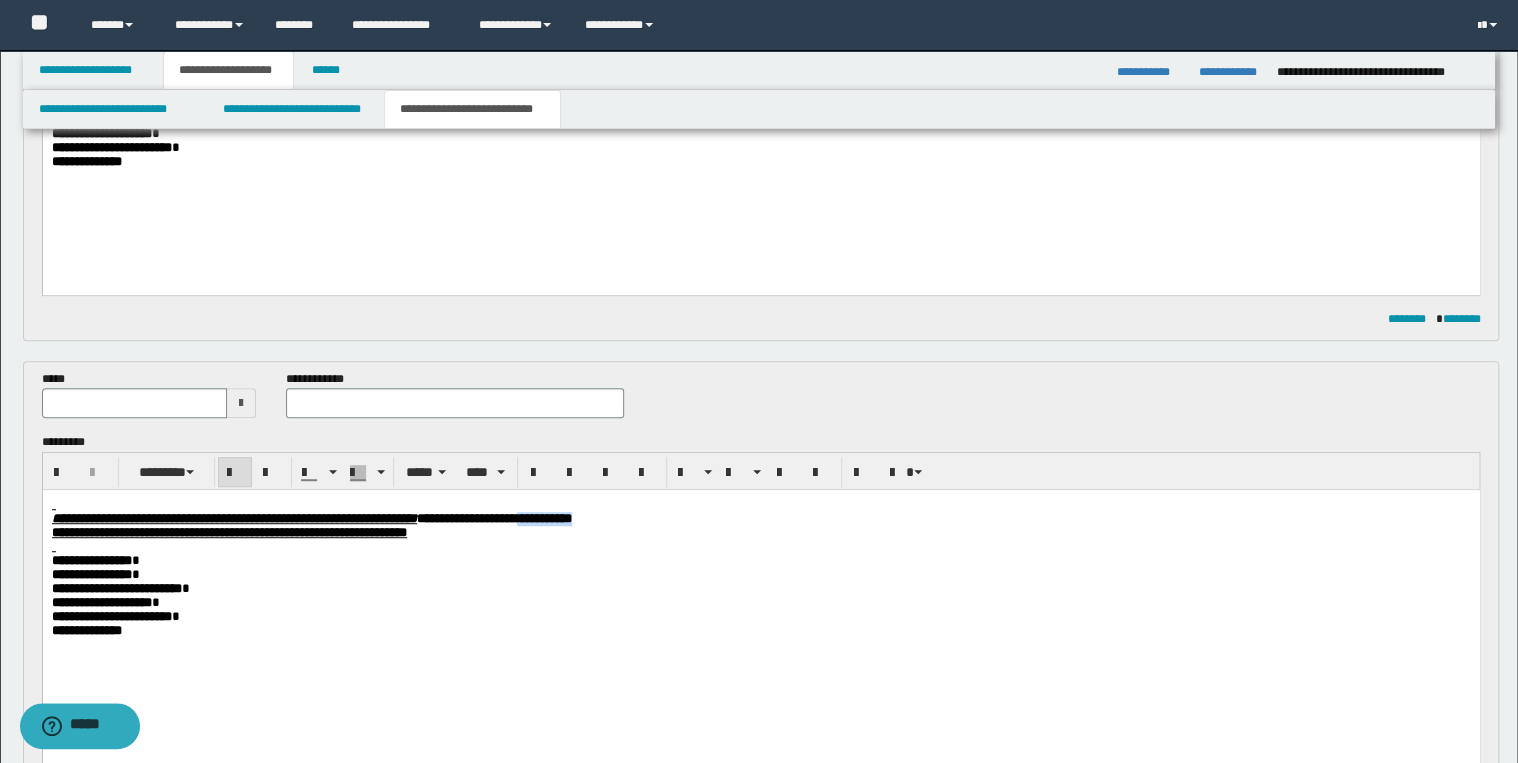 drag, startPoint x: 744, startPoint y: 522, endPoint x: 839, endPoint y: 517, distance: 95.131485 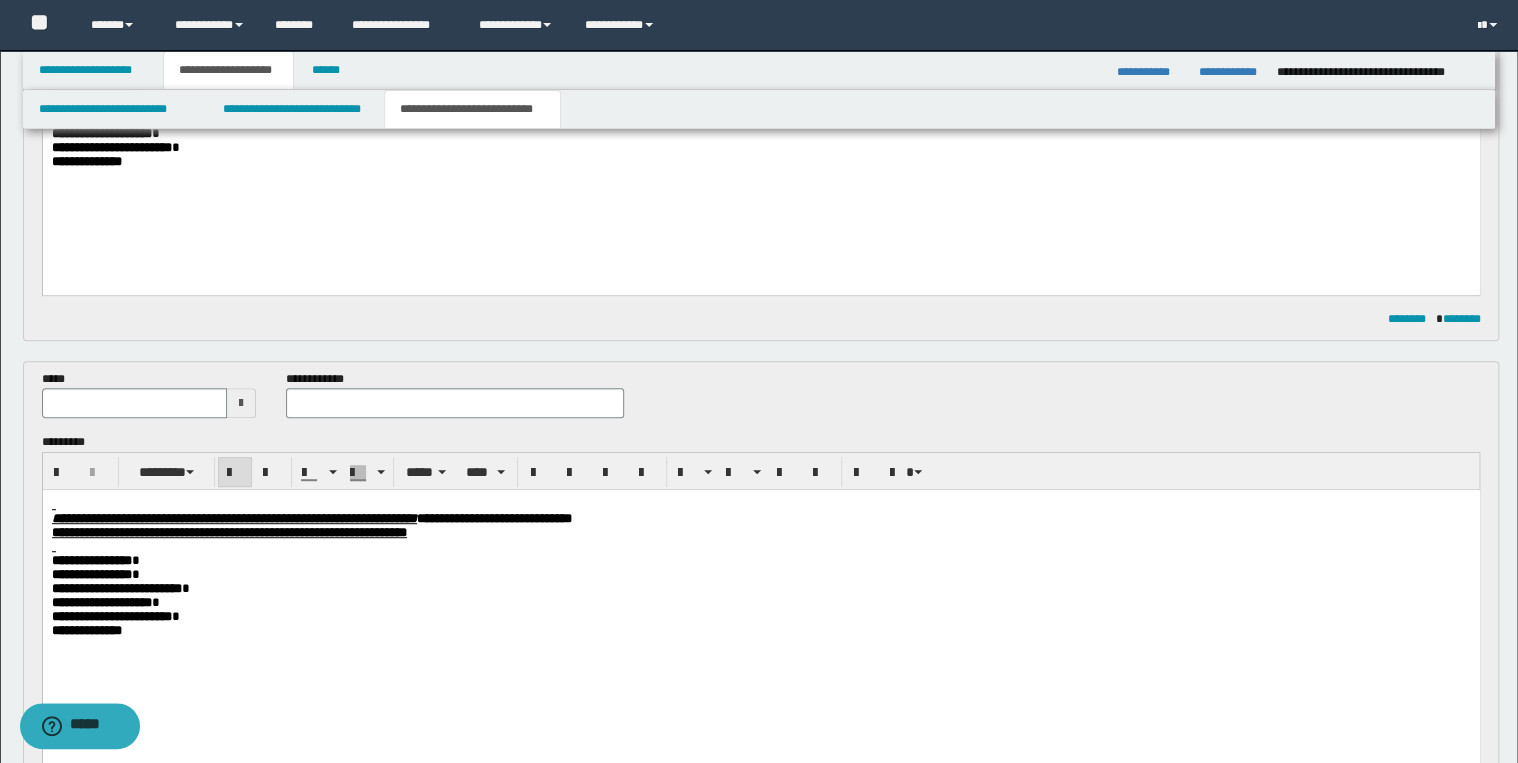 click on "**********" at bounding box center [760, 533] 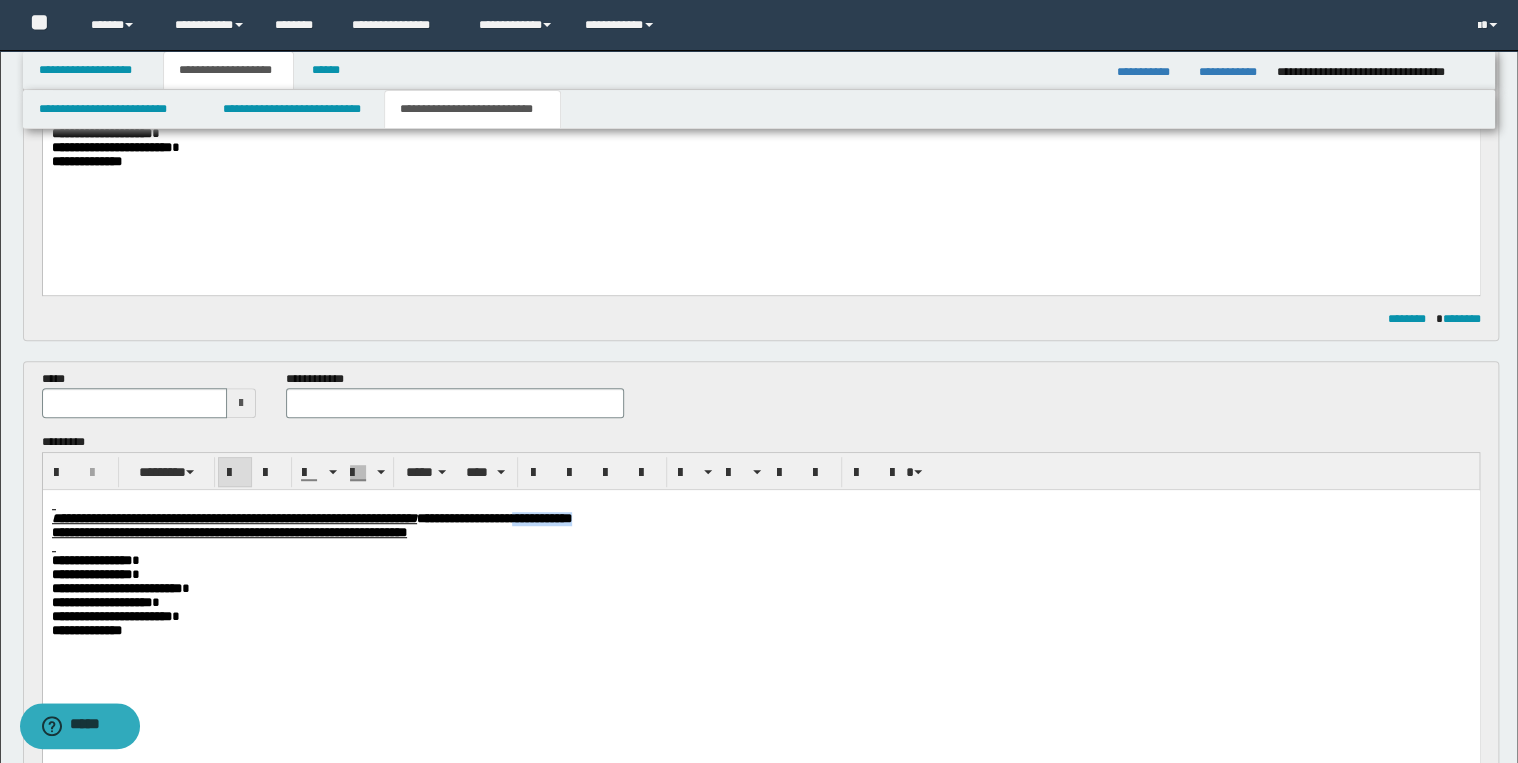 drag, startPoint x: 738, startPoint y: 521, endPoint x: 844, endPoint y: 515, distance: 106.16968 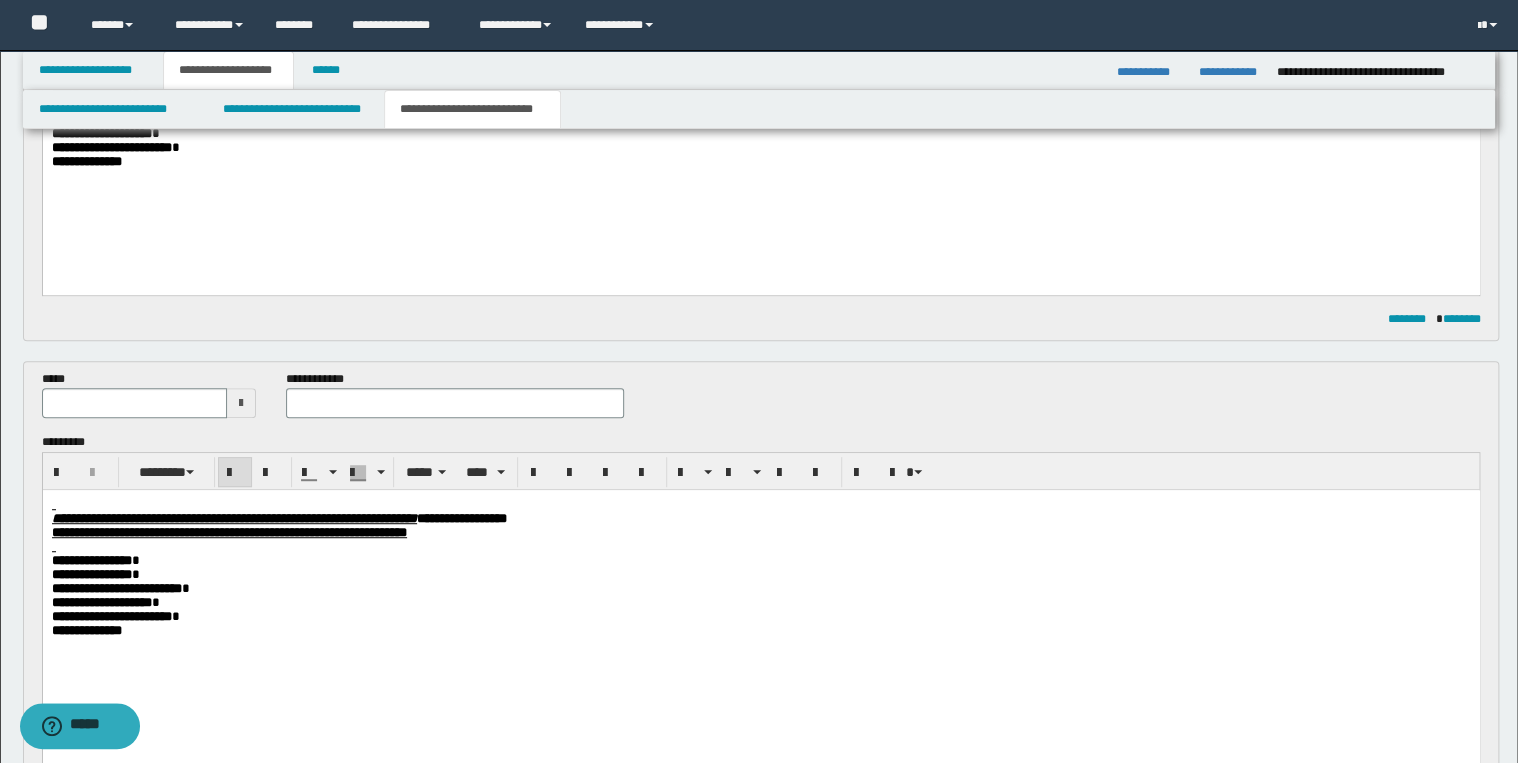 click at bounding box center [135, 403] 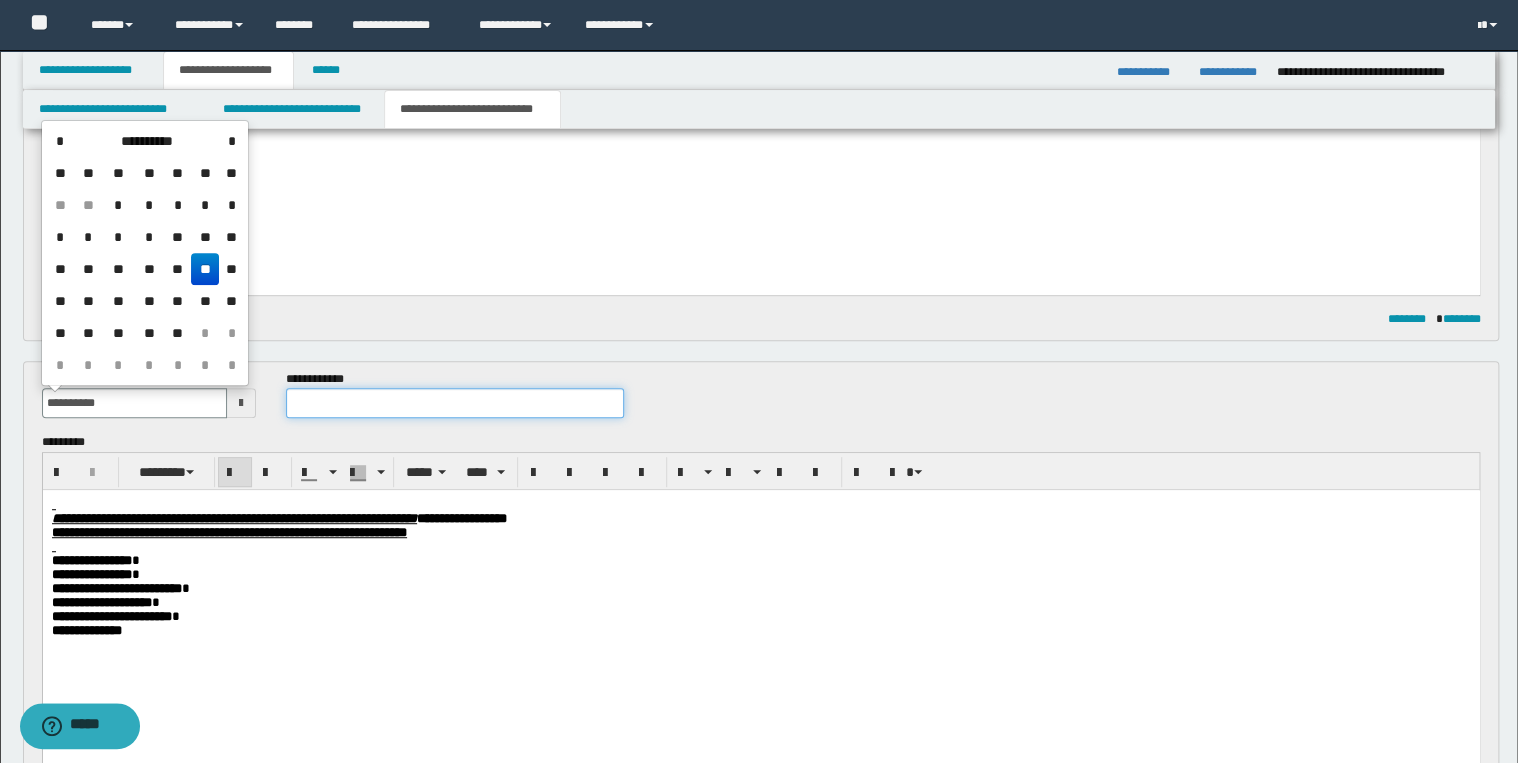 type on "**********" 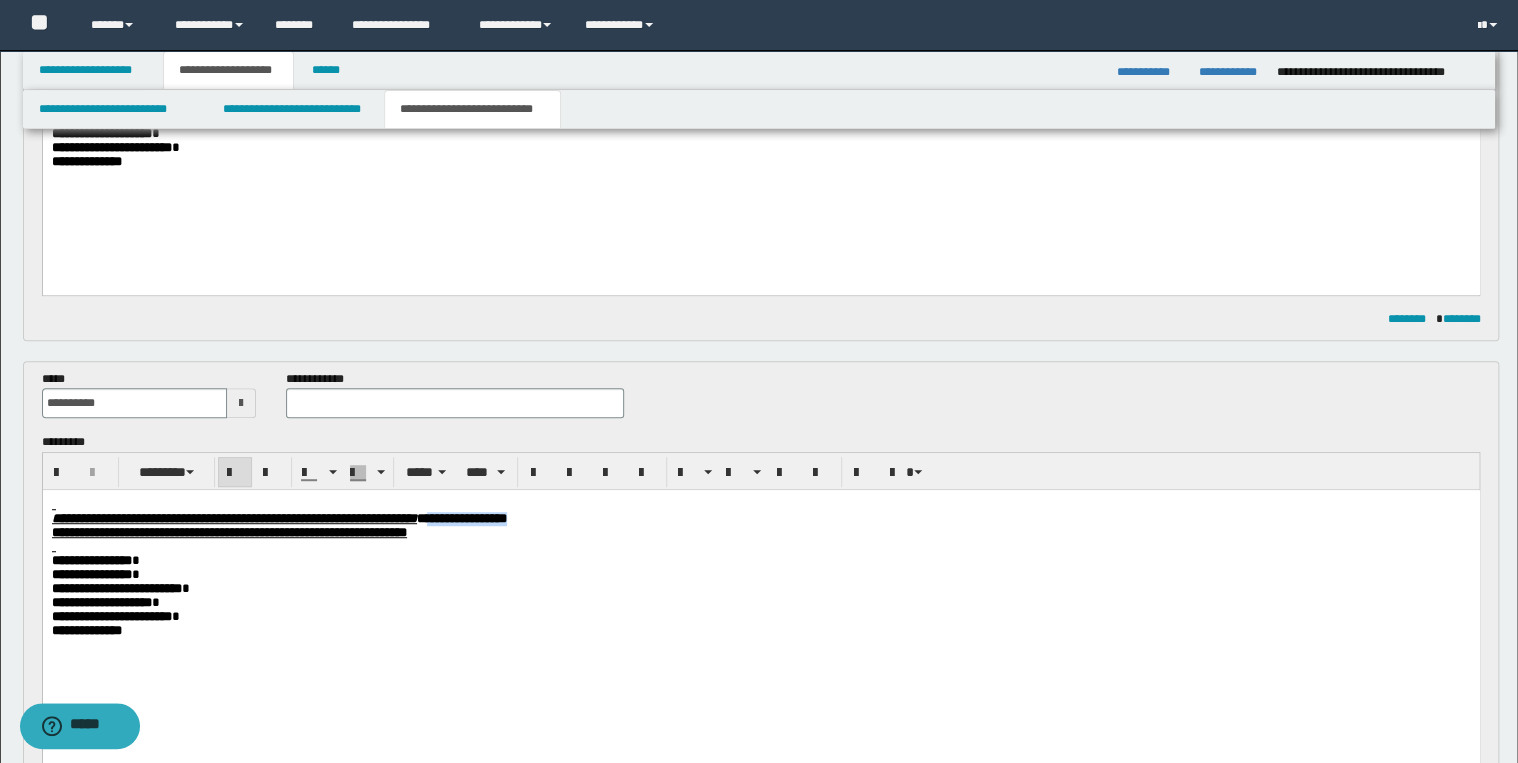 drag, startPoint x: 627, startPoint y: 521, endPoint x: 764, endPoint y: 525, distance: 137.05838 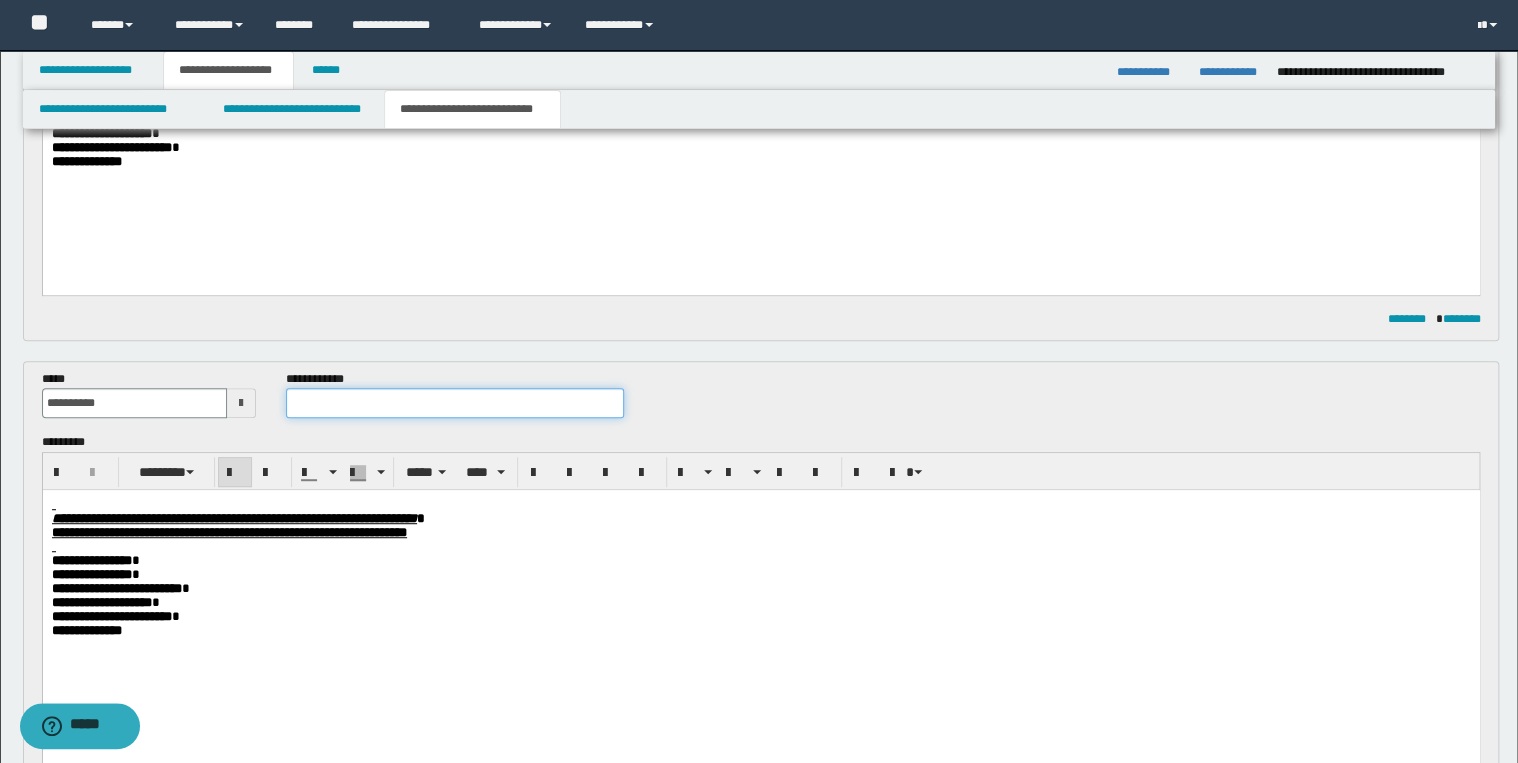 click at bounding box center (454, 403) 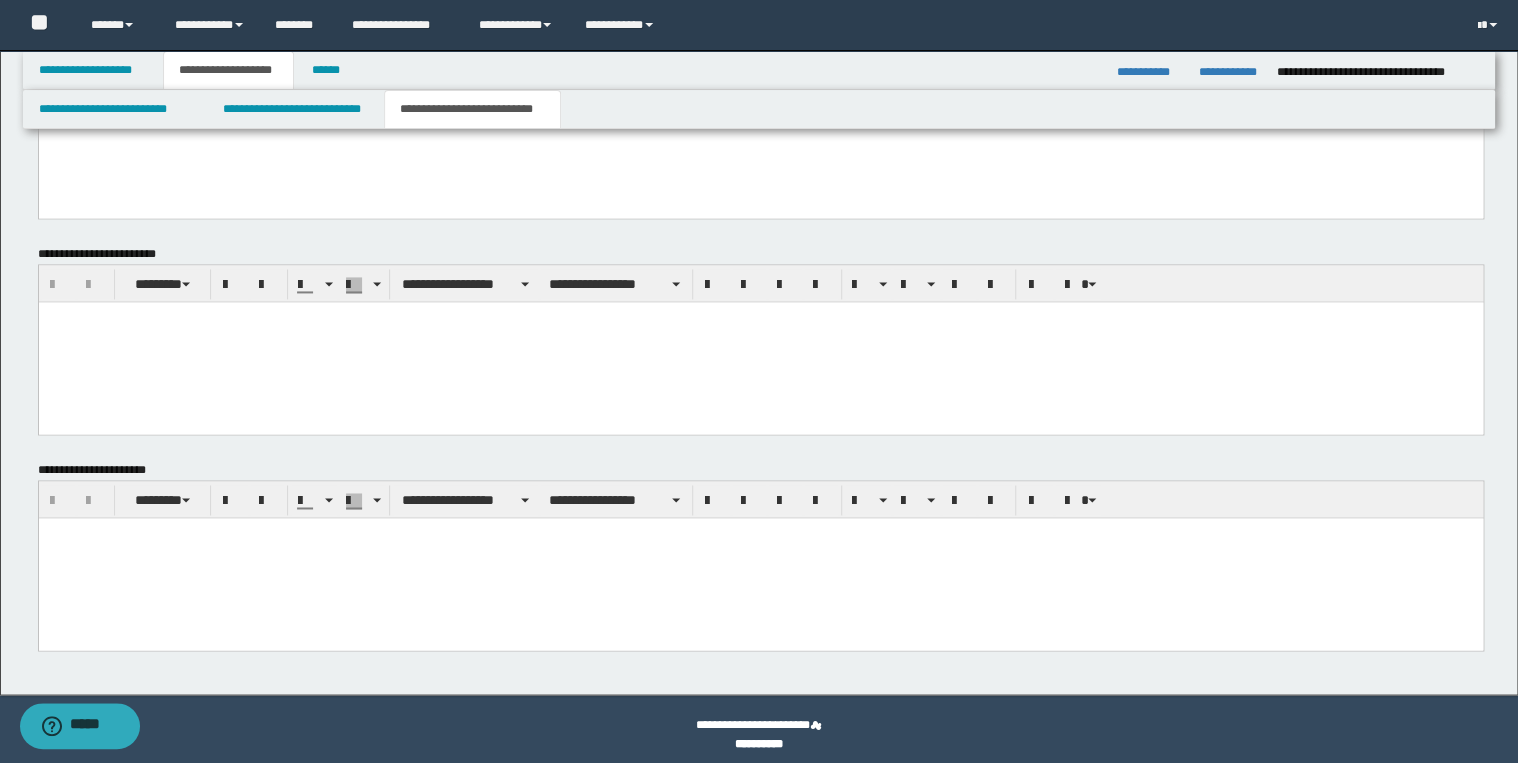 scroll, scrollTop: 1348, scrollLeft: 0, axis: vertical 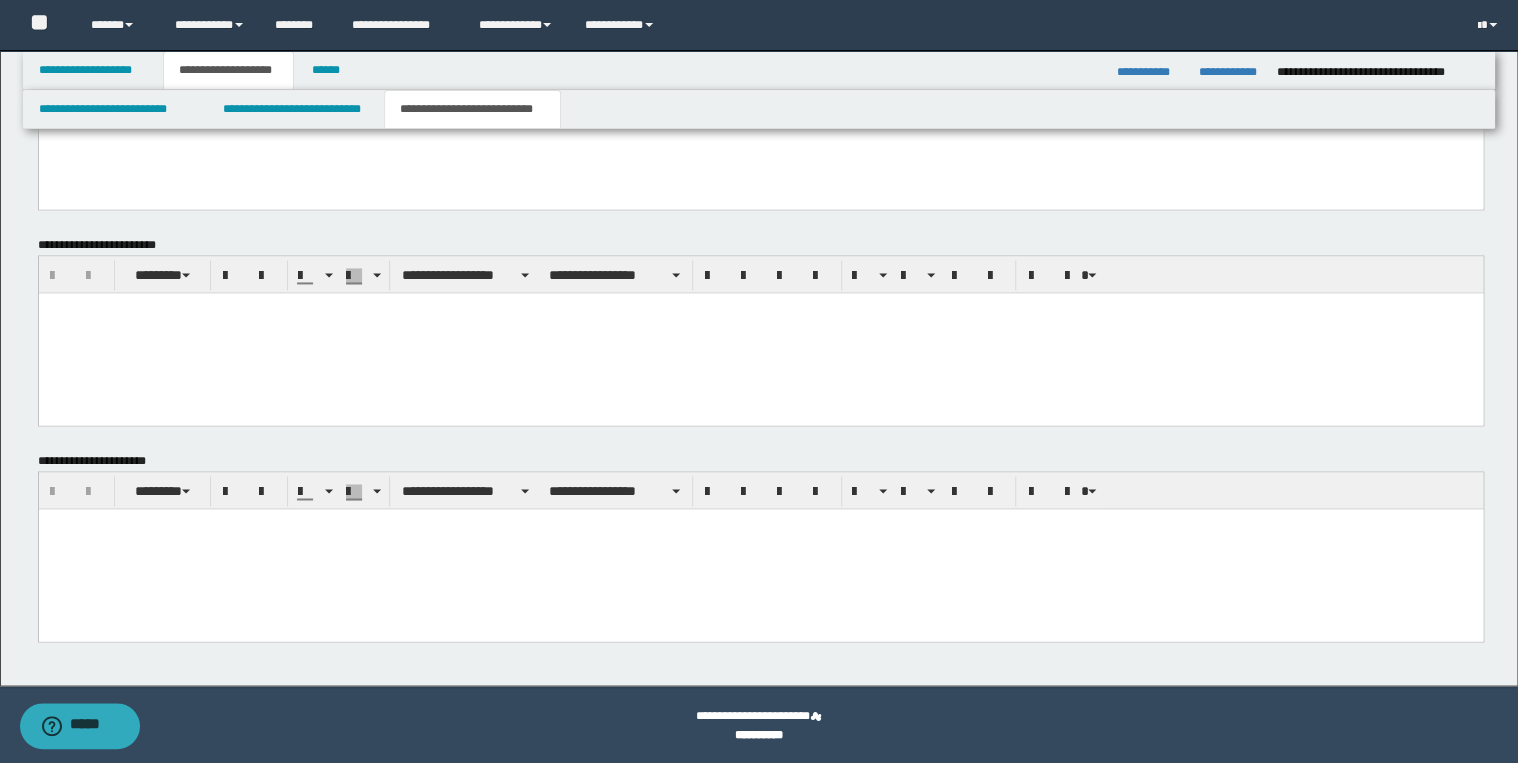 type on "**********" 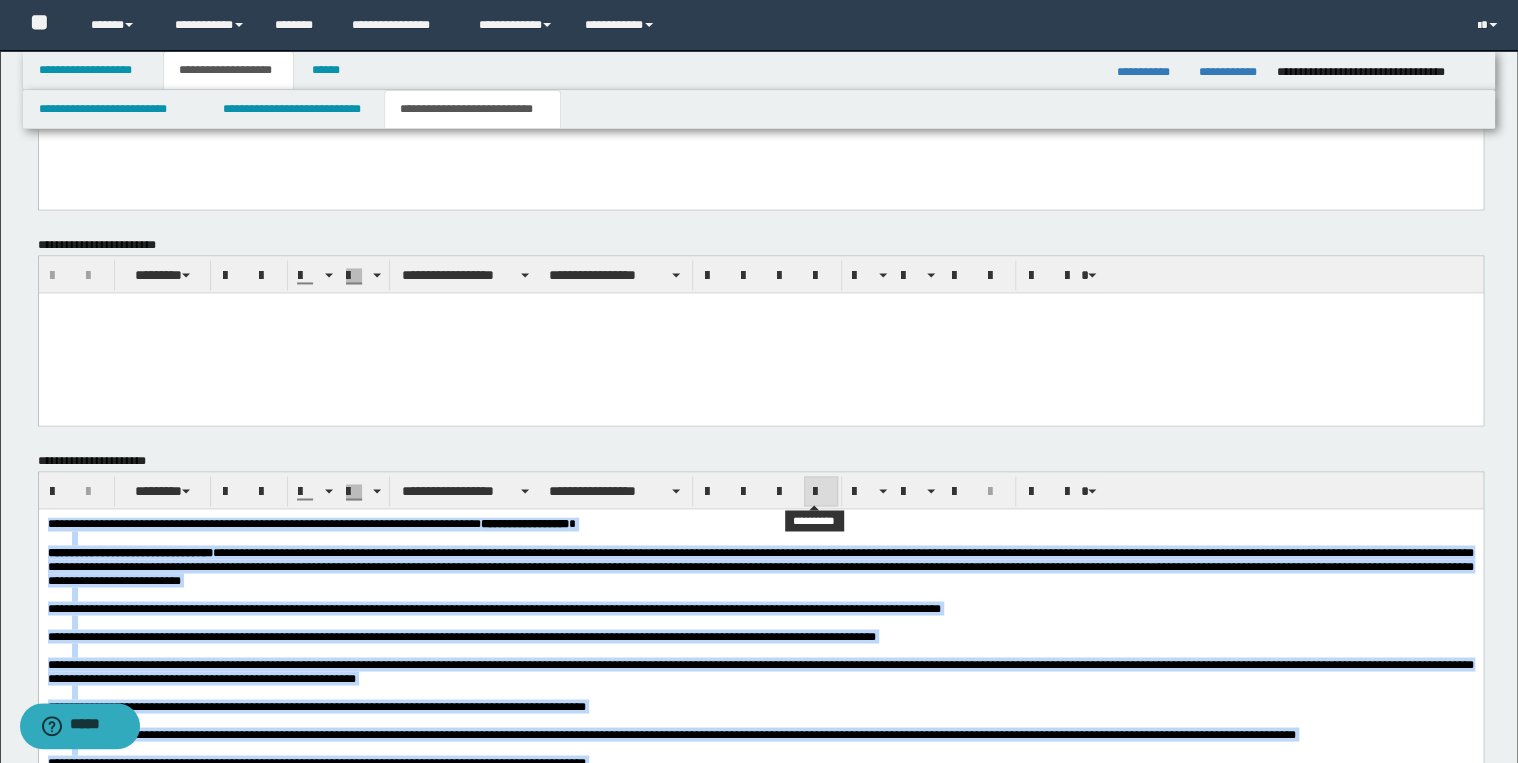 click at bounding box center (821, 492) 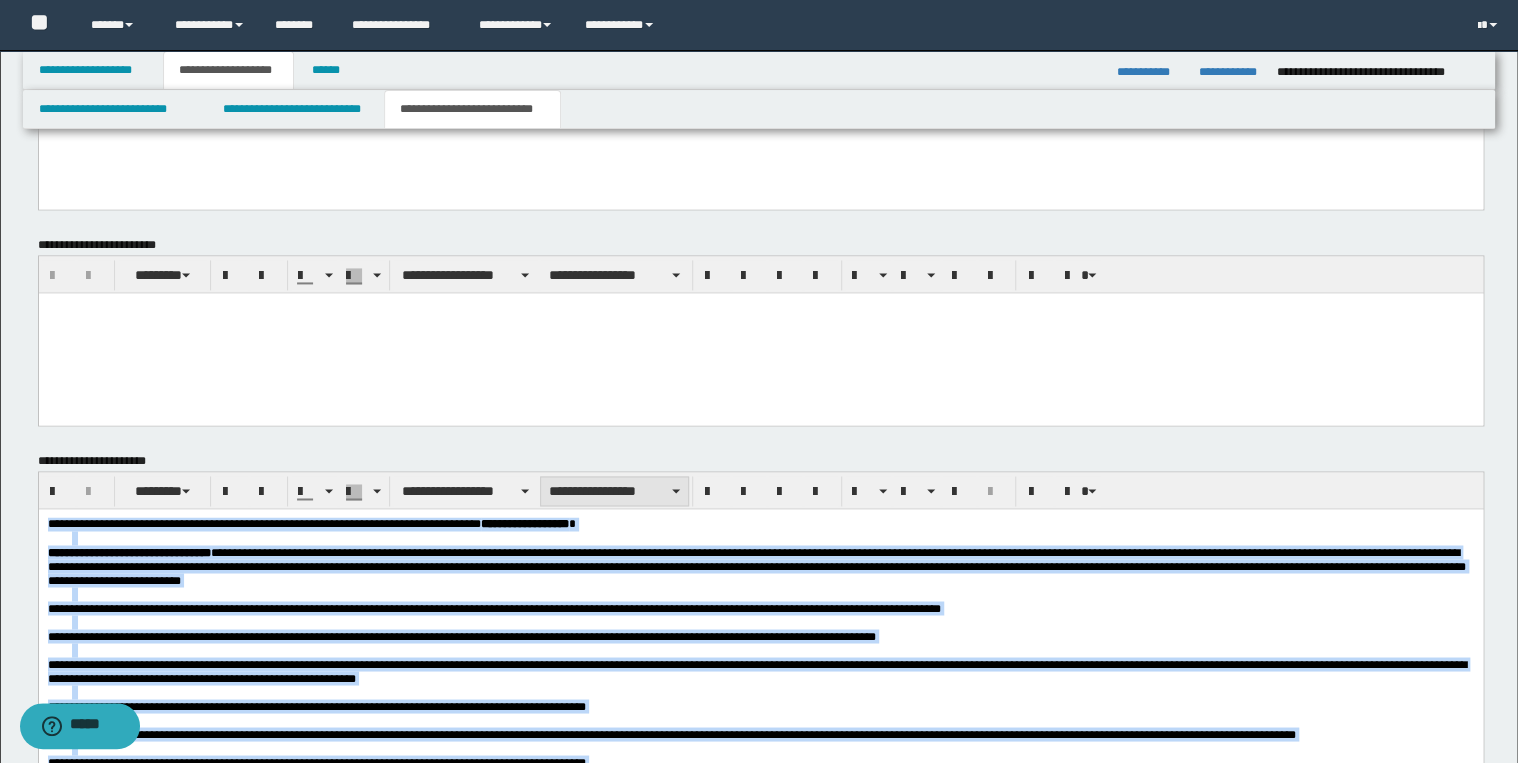 click on "**********" at bounding box center (614, 491) 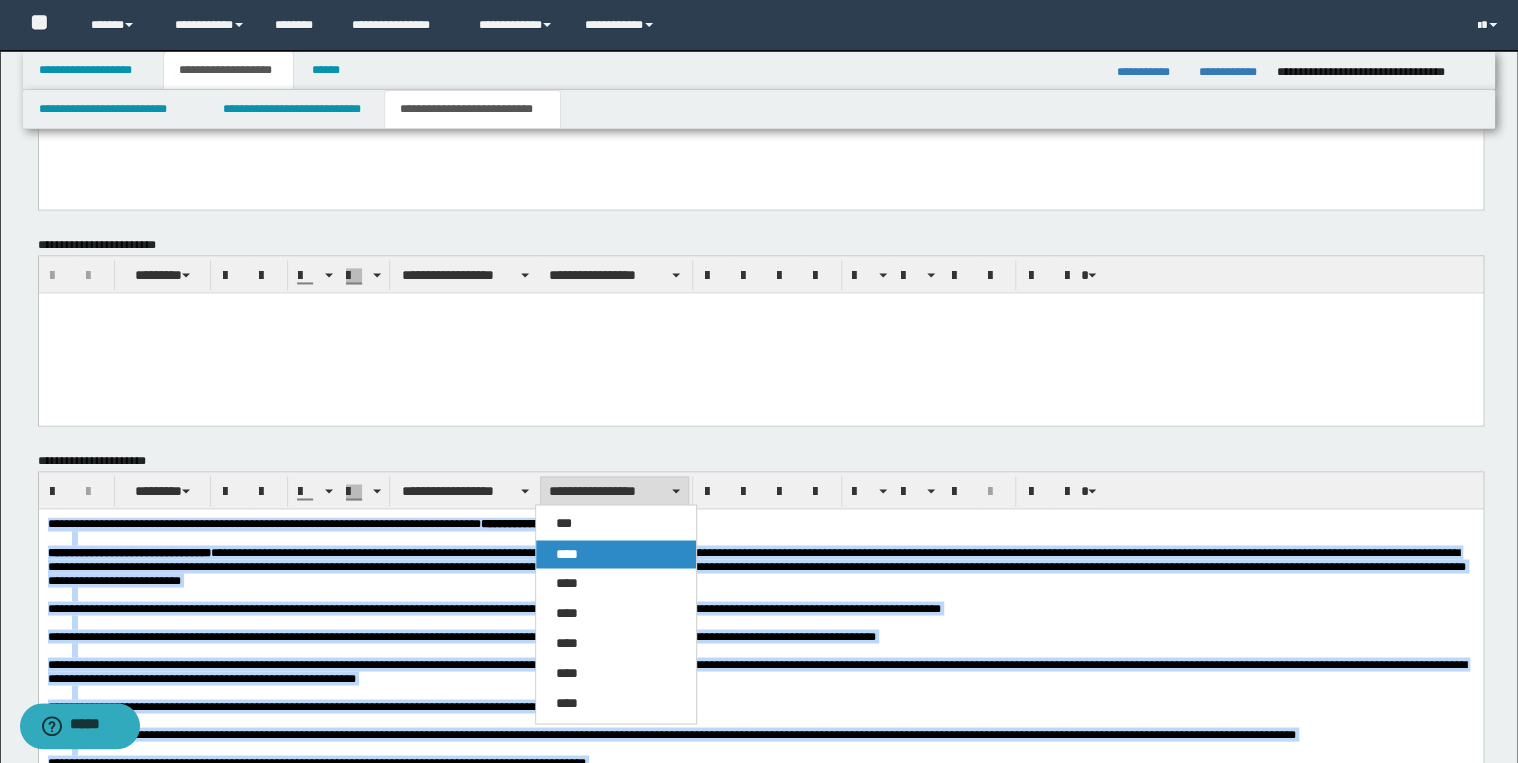 click on "****" at bounding box center [616, 554] 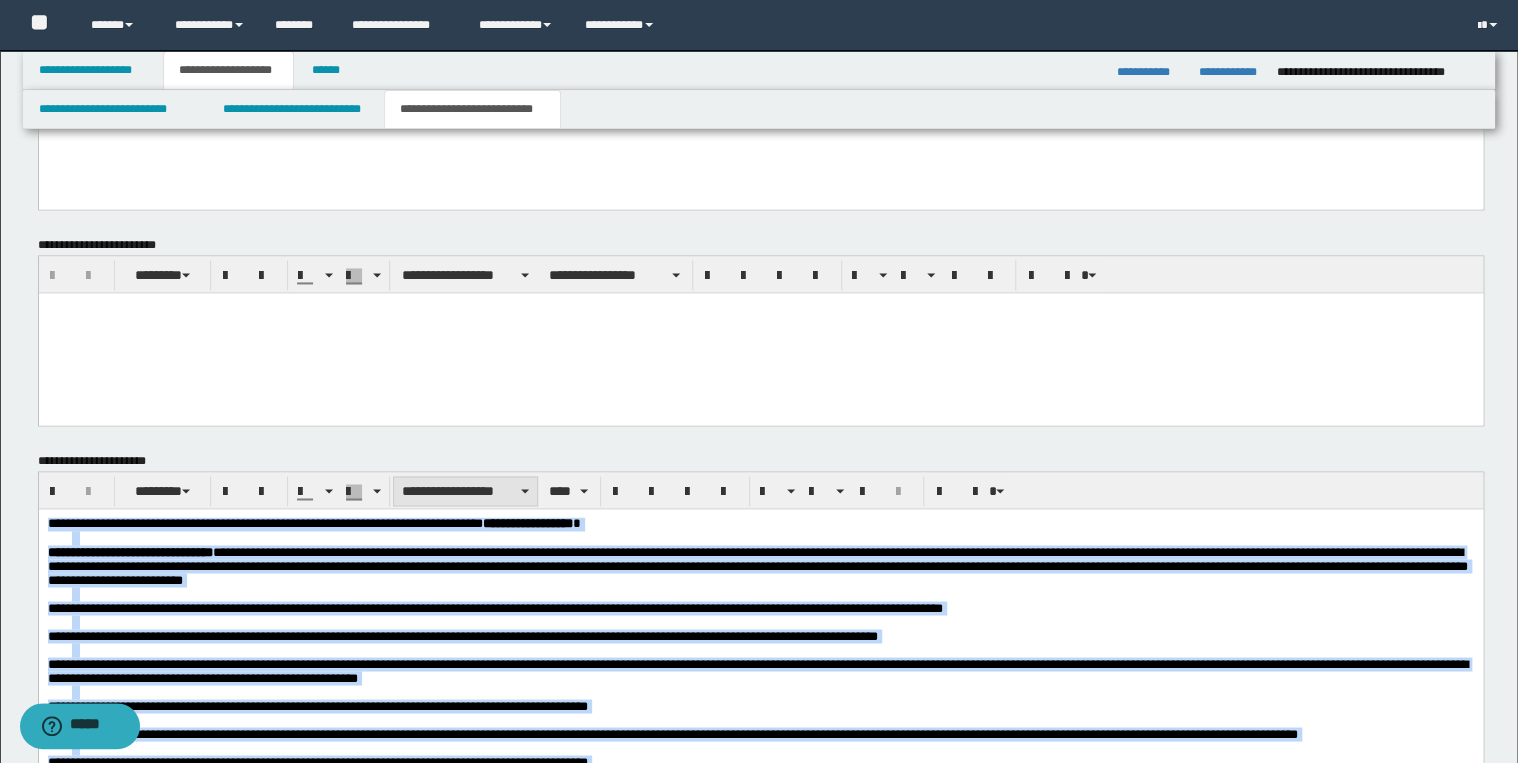 click on "**********" at bounding box center (465, 491) 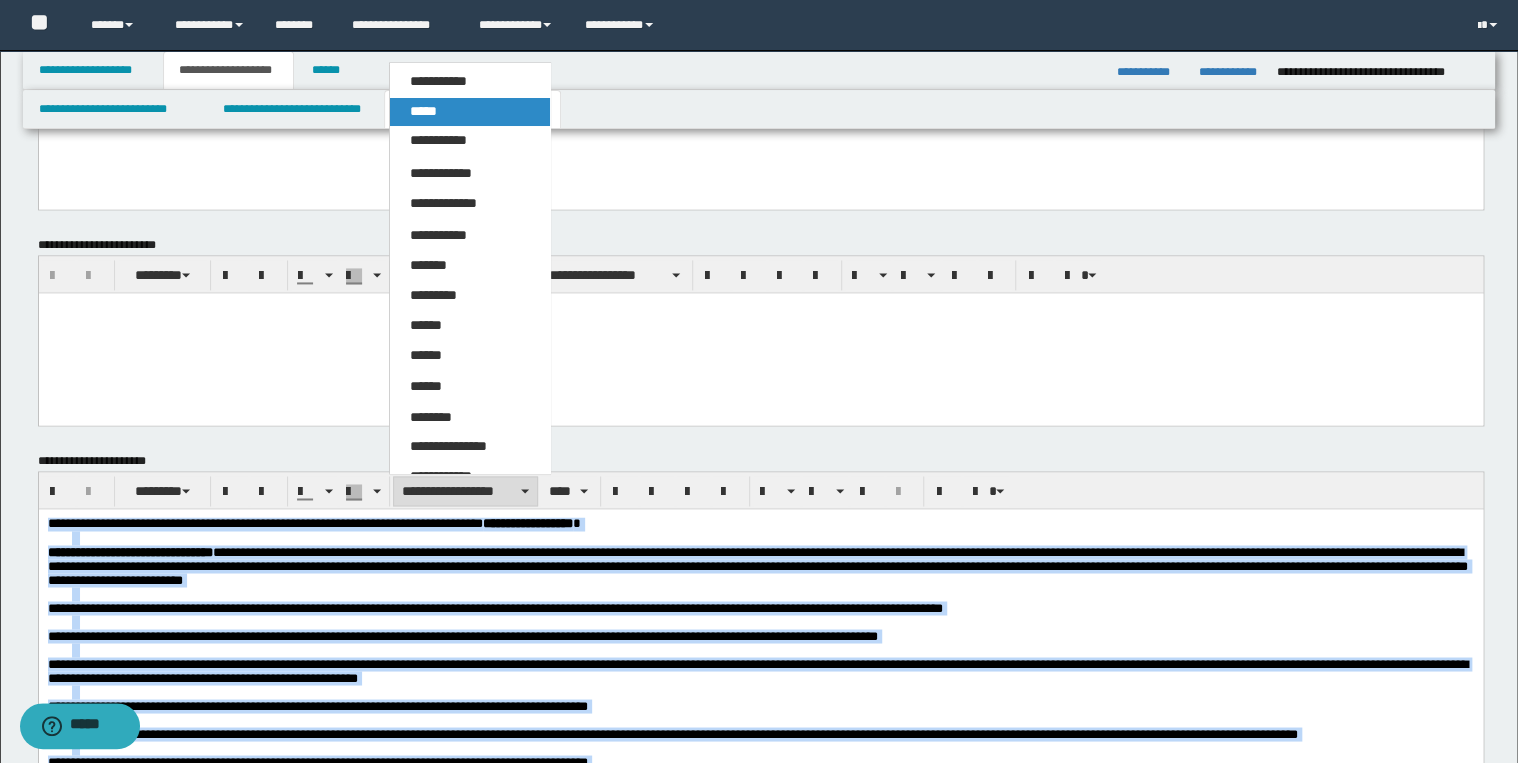 click on "*****" at bounding box center [470, 112] 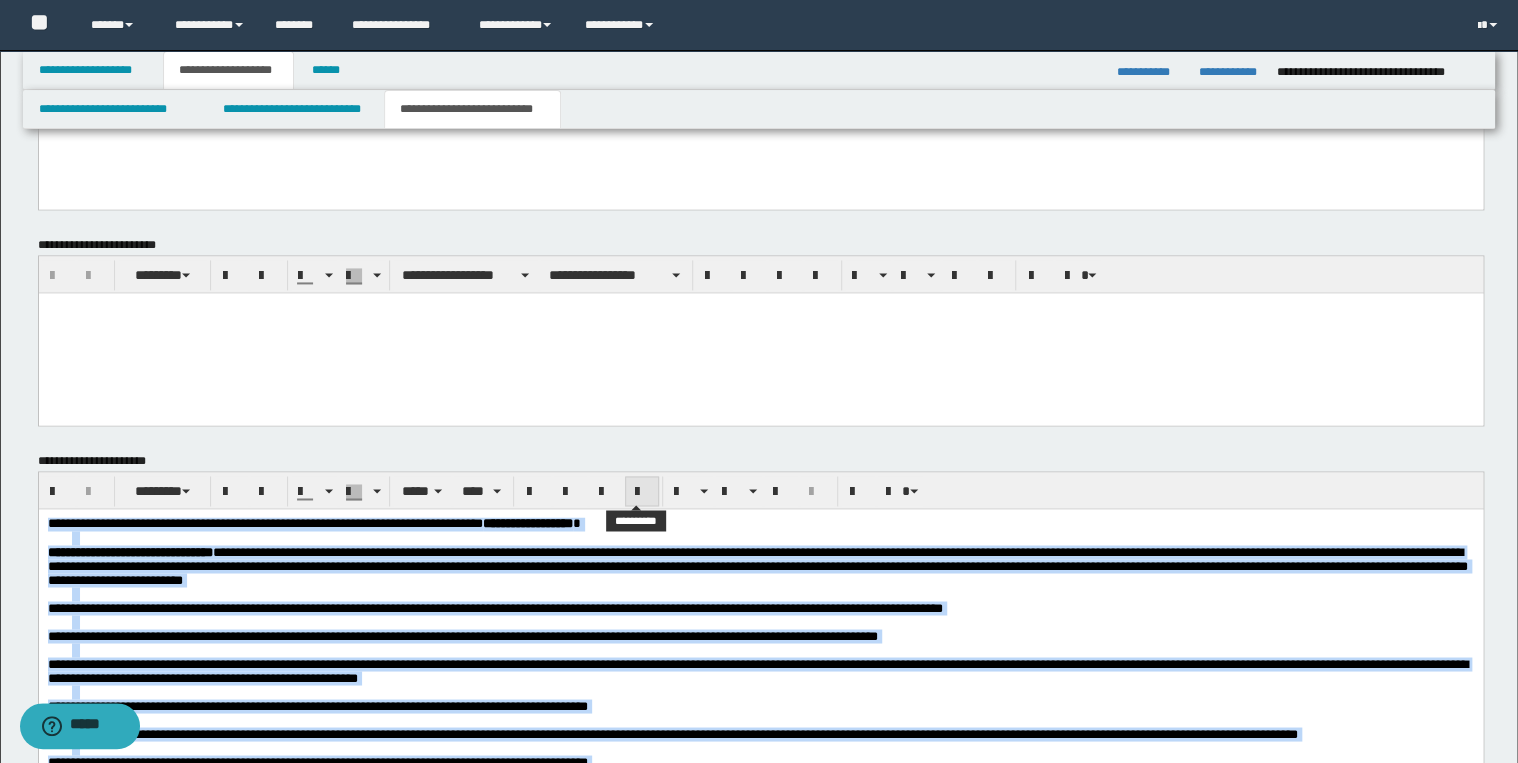 click at bounding box center (642, 492) 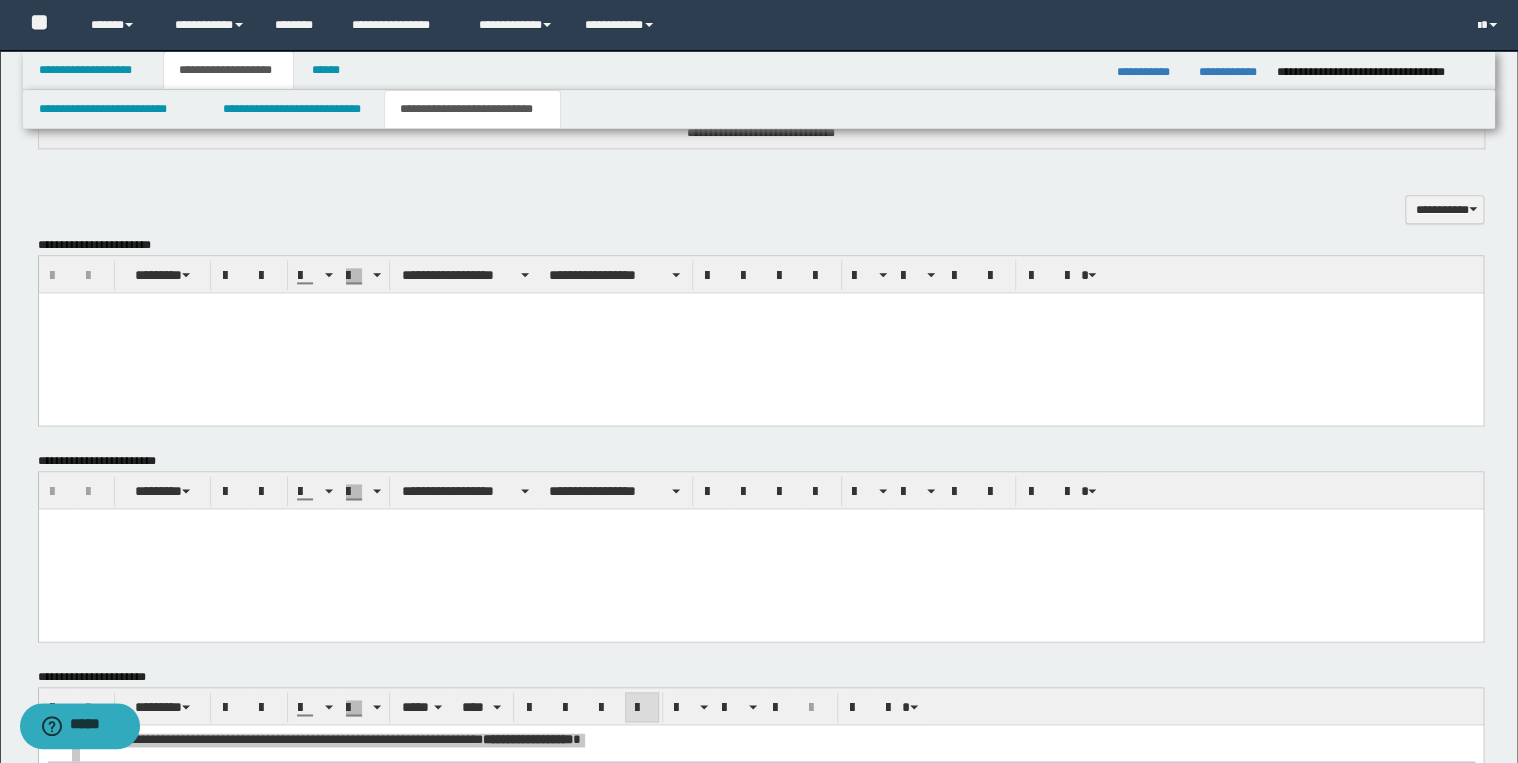 scroll, scrollTop: 1440, scrollLeft: 0, axis: vertical 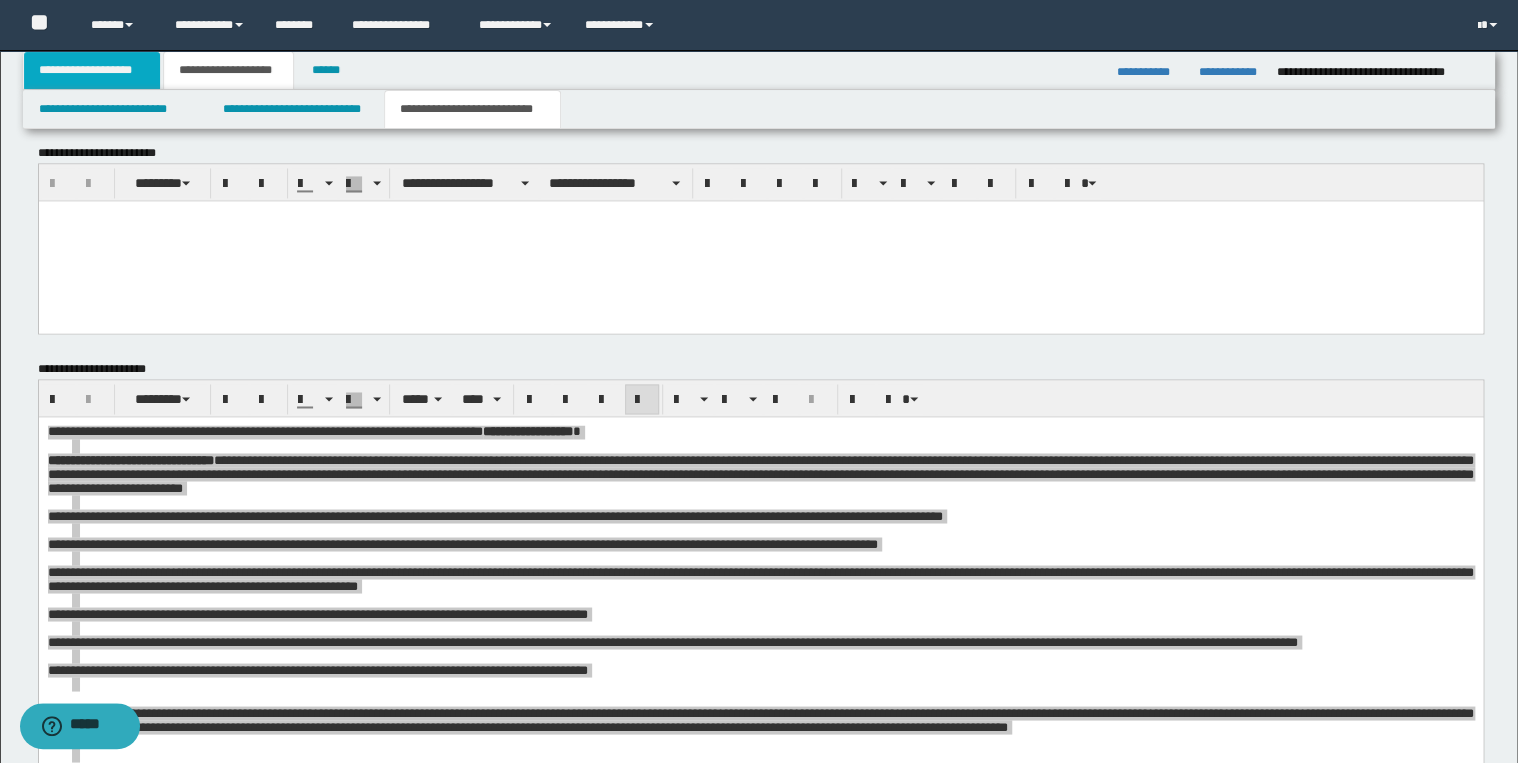 click on "**********" at bounding box center (92, 70) 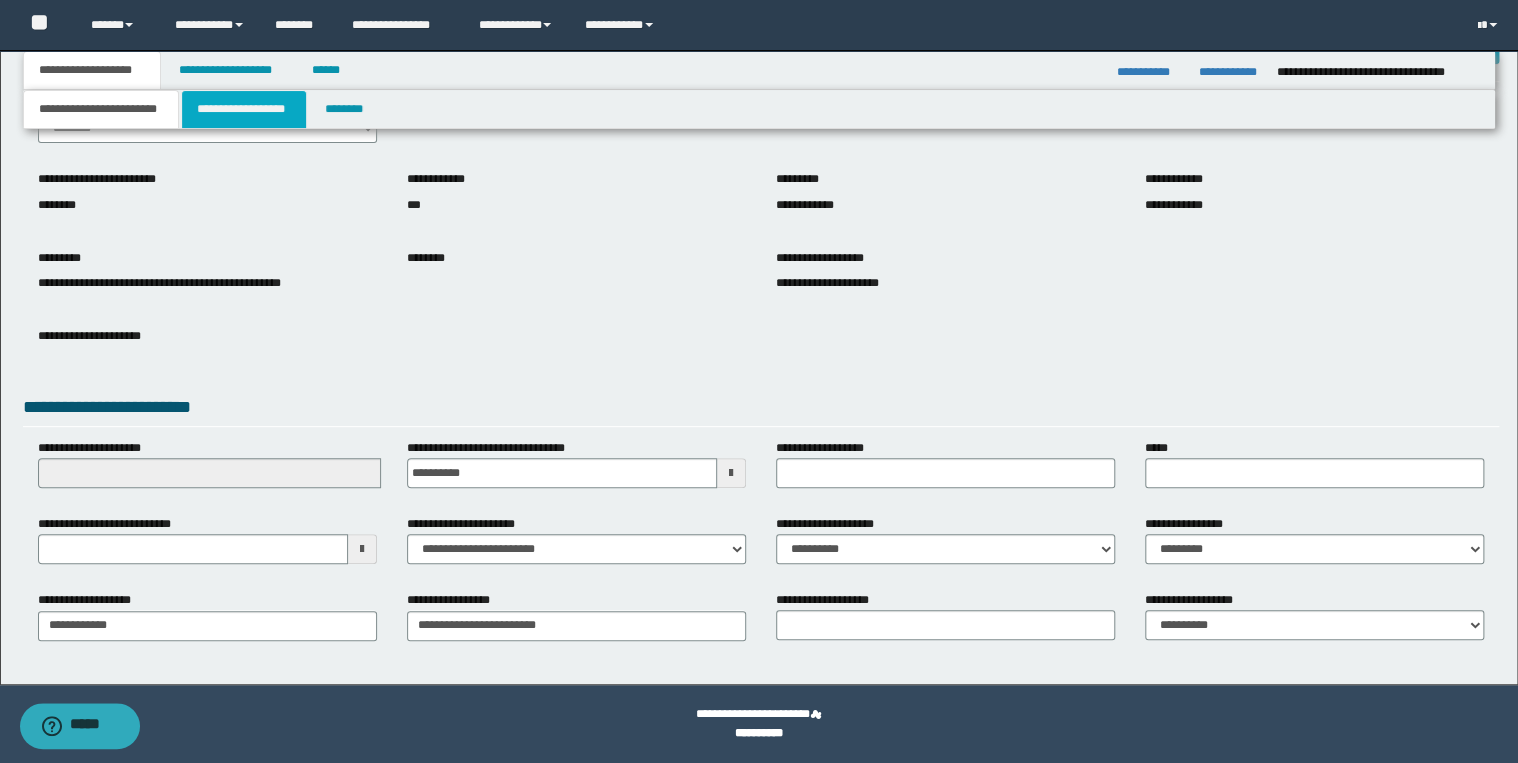 click on "**********" at bounding box center [244, 109] 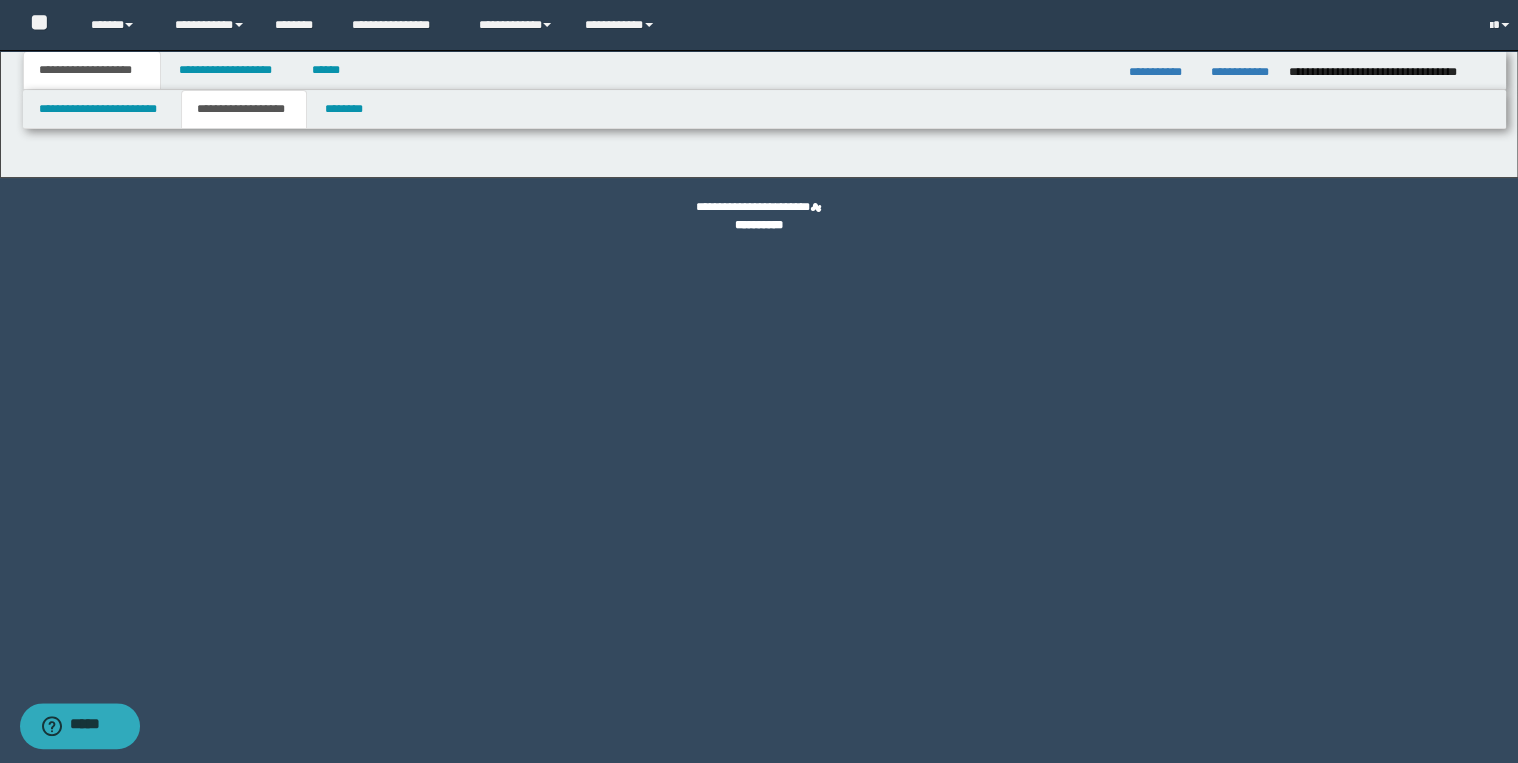 scroll, scrollTop: 0, scrollLeft: 0, axis: both 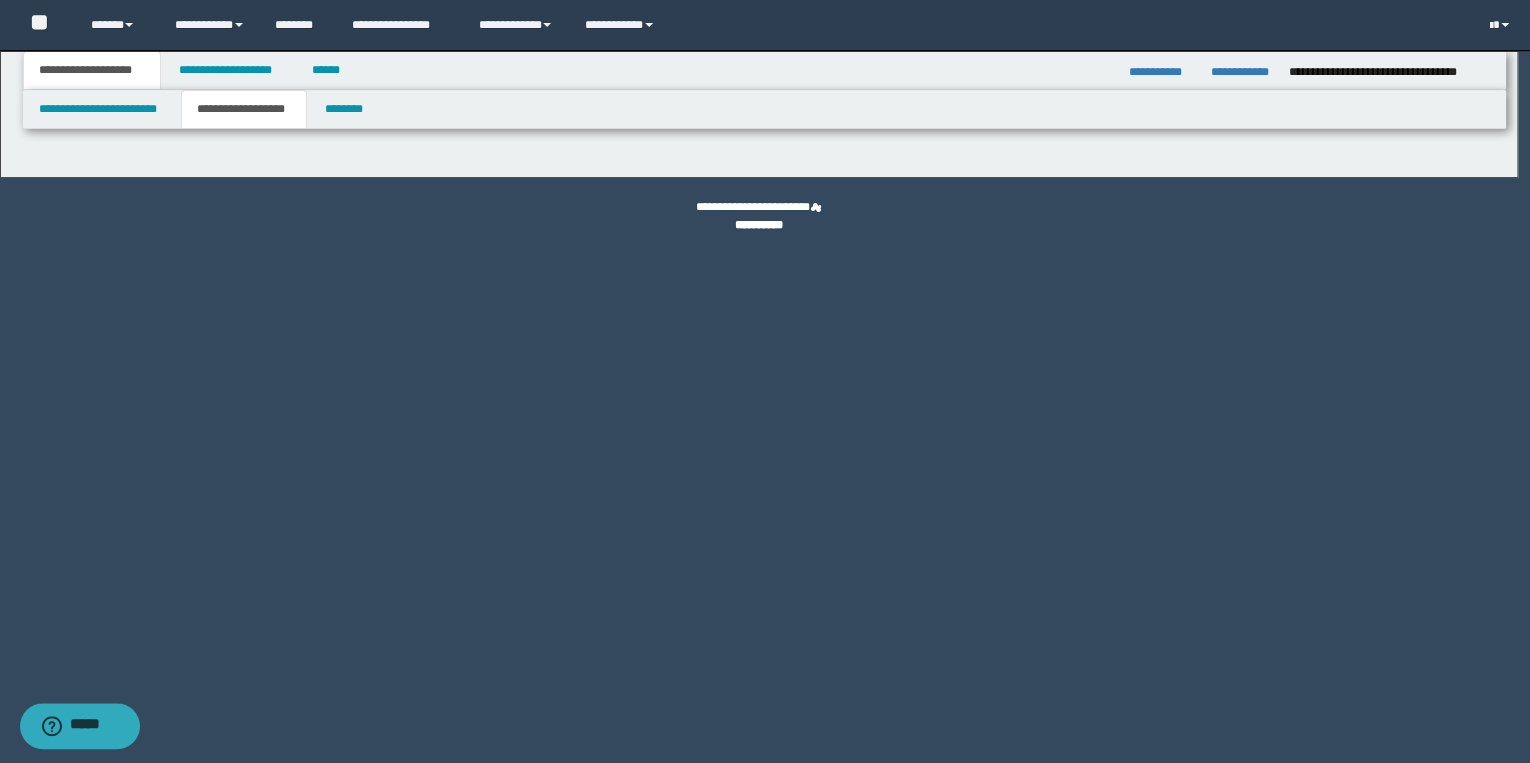 type on "********" 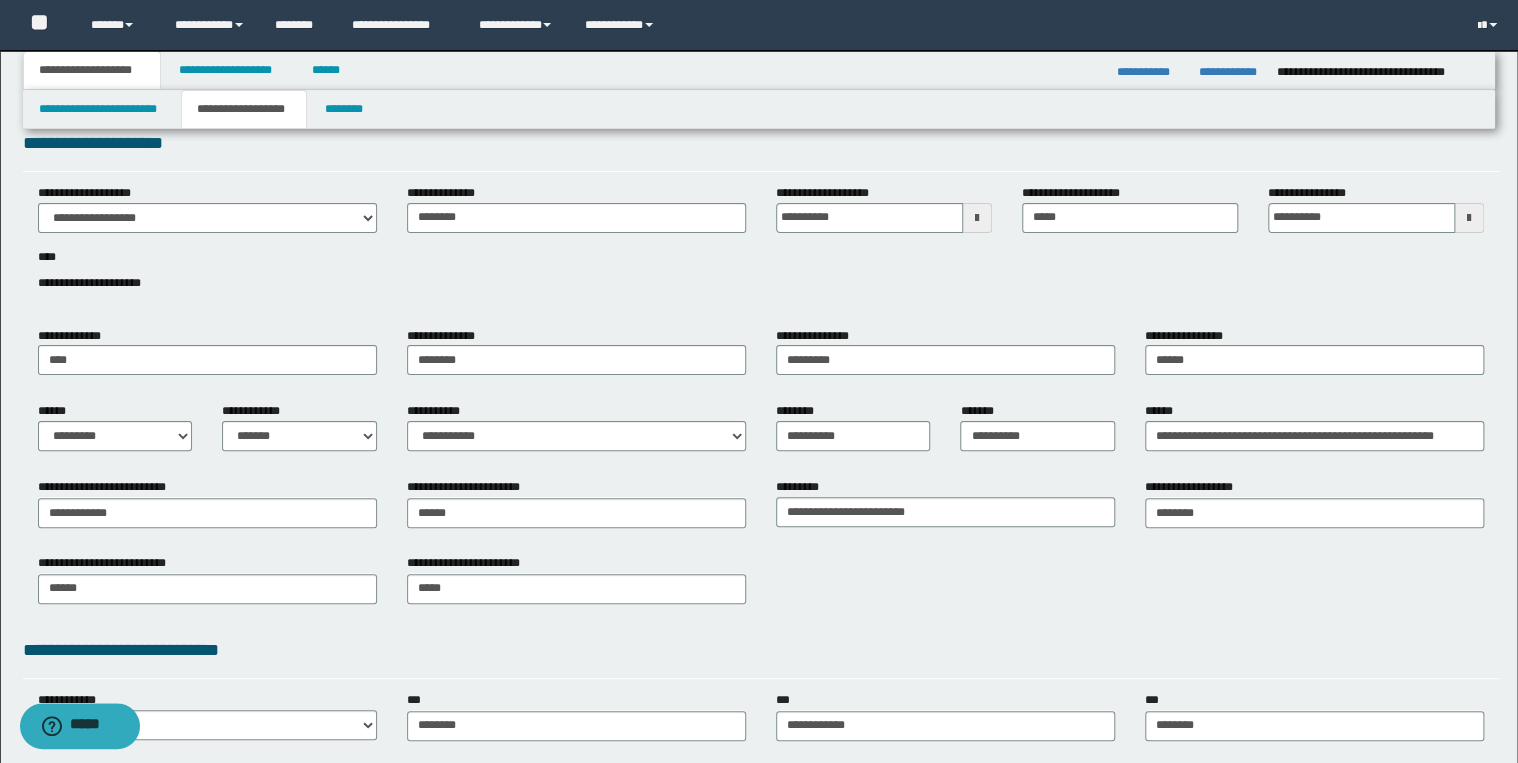 scroll, scrollTop: 0, scrollLeft: 0, axis: both 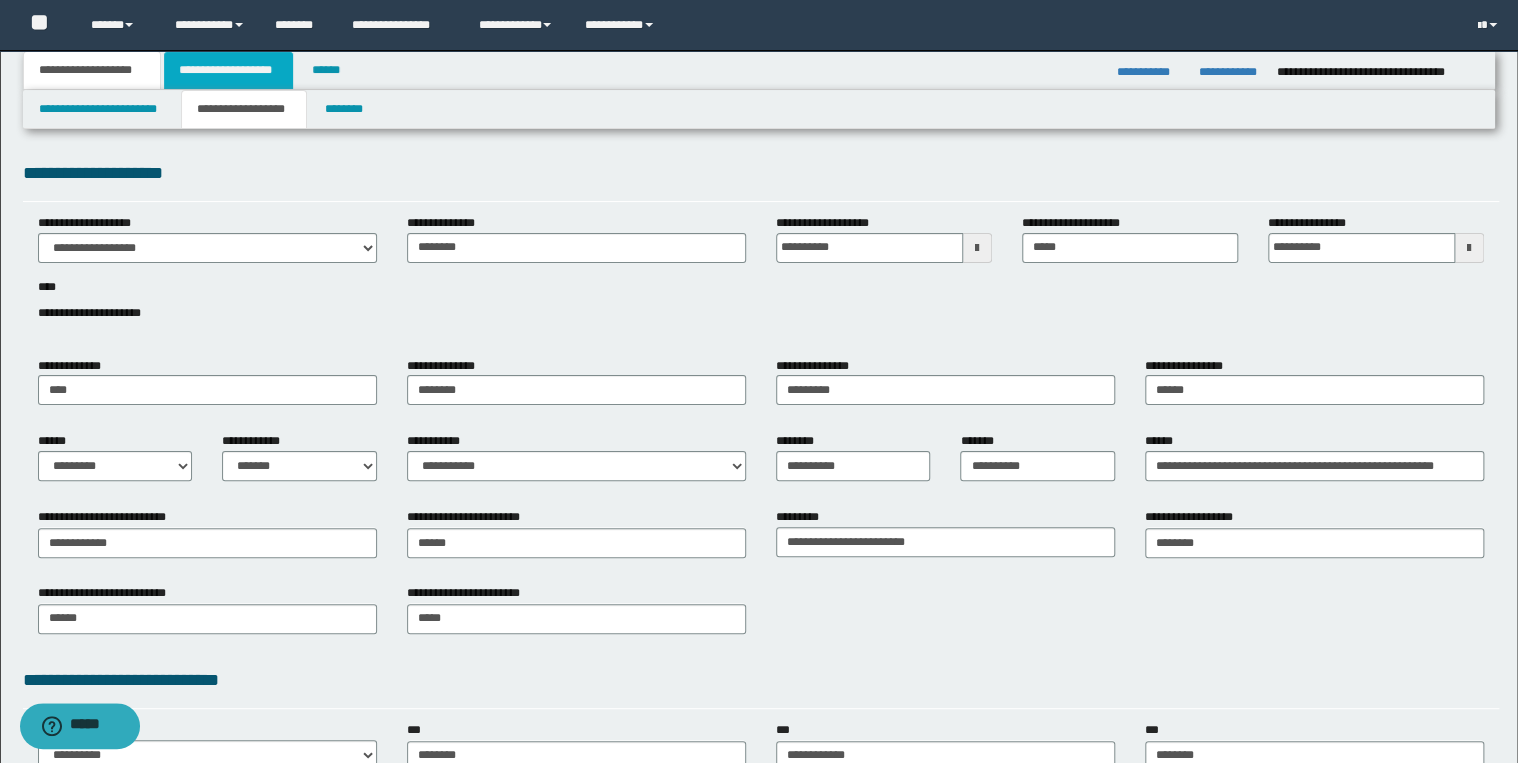 click on "**********" at bounding box center [228, 70] 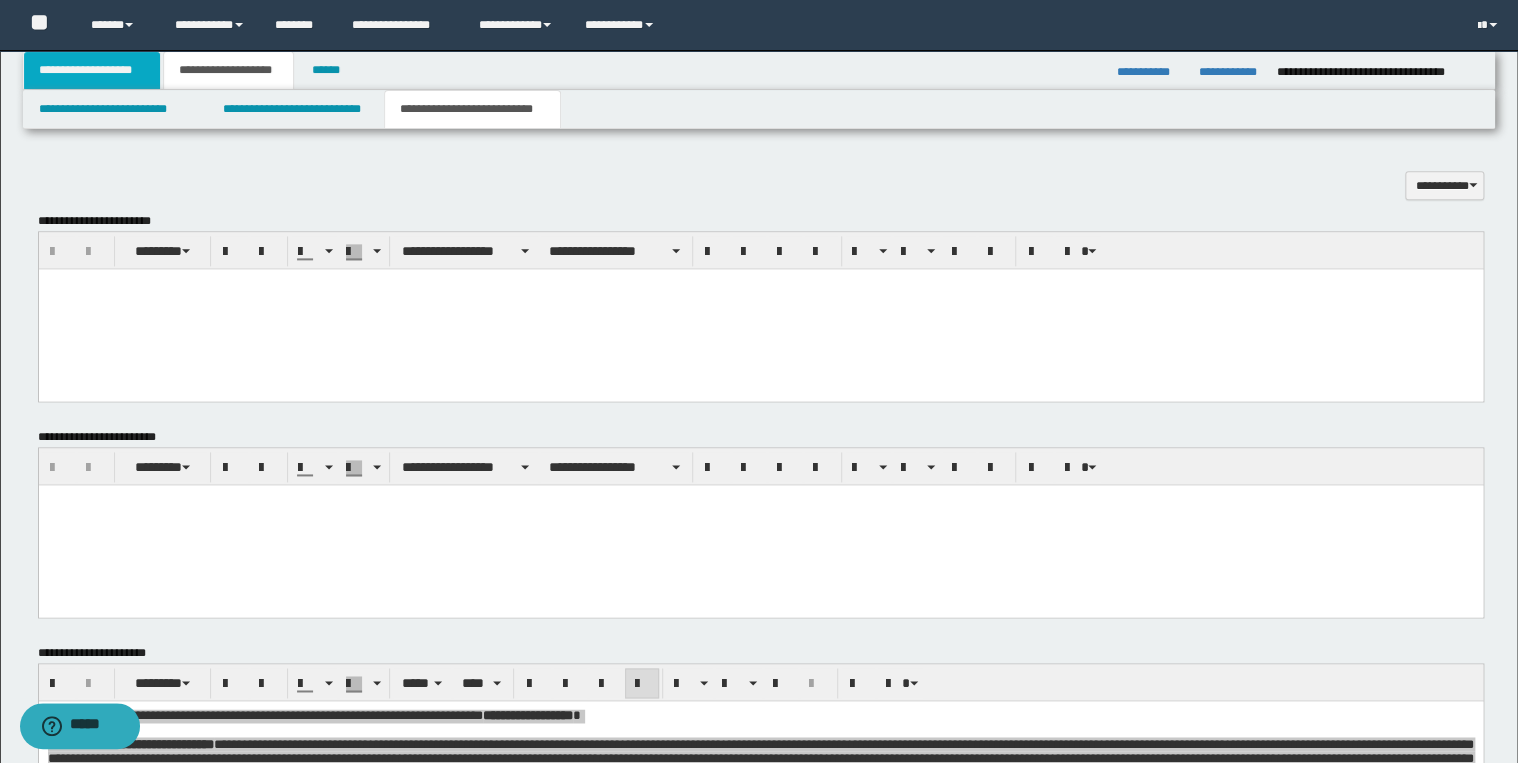 click on "**********" at bounding box center (92, 70) 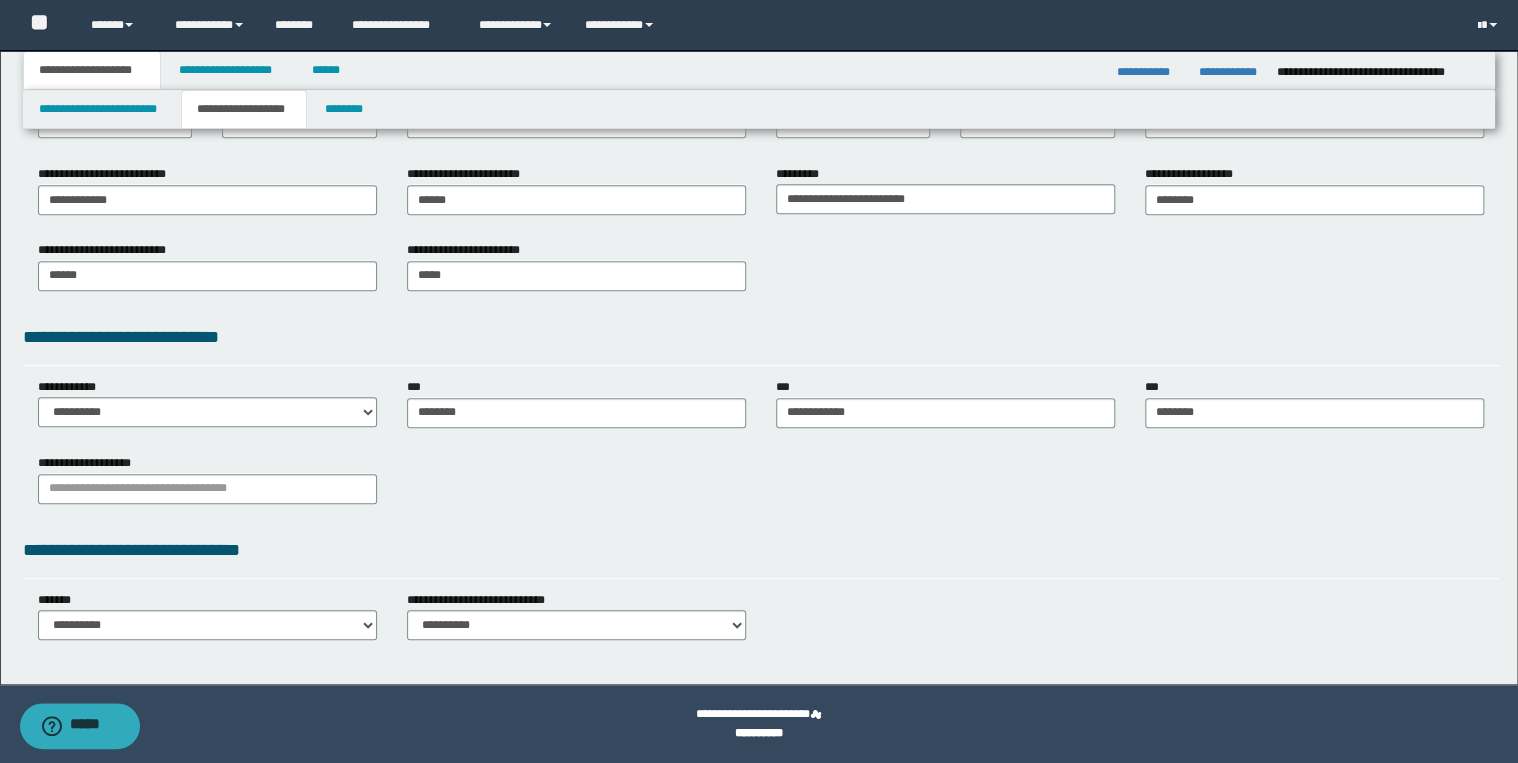 scroll, scrollTop: 343, scrollLeft: 0, axis: vertical 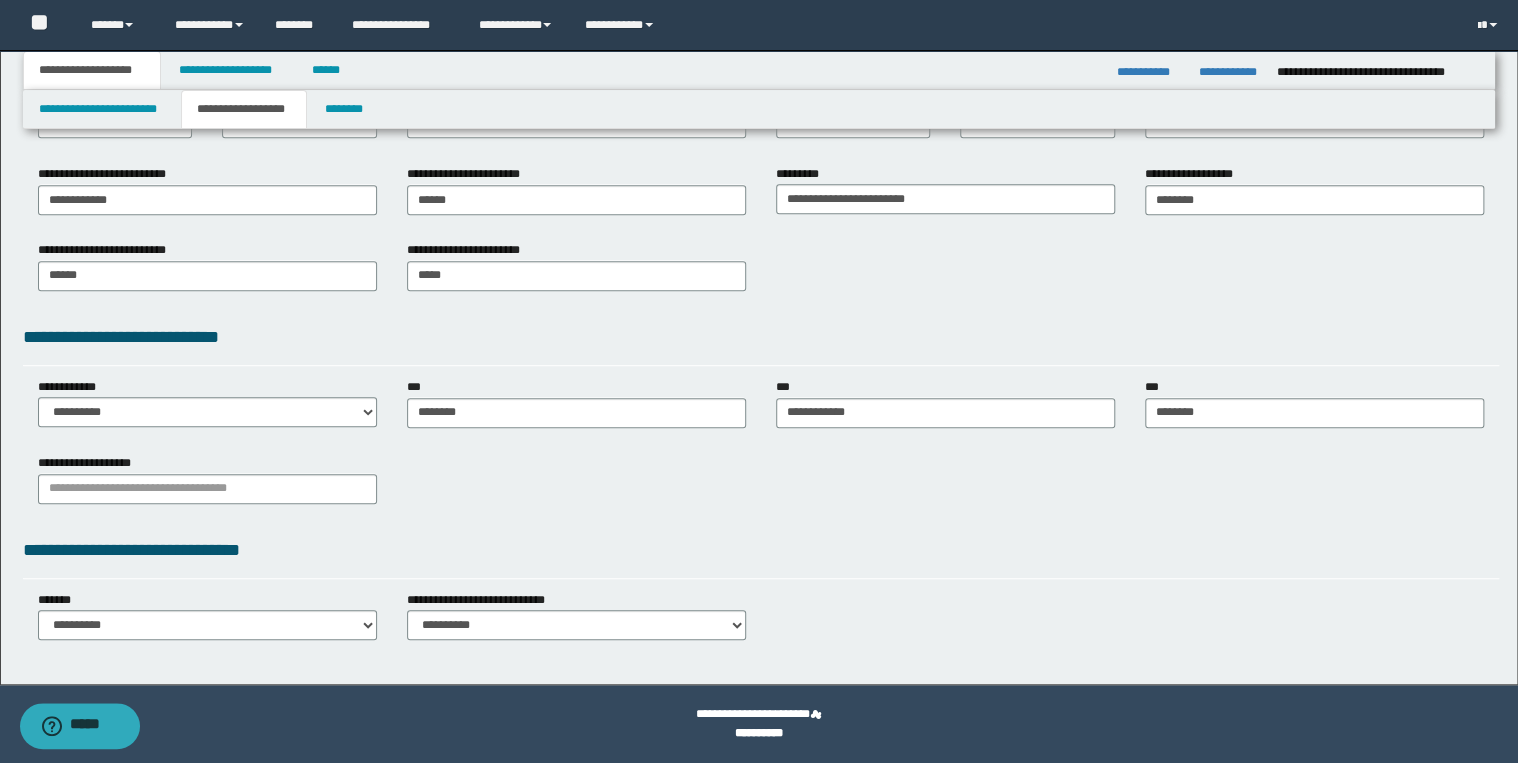 click on "**********" at bounding box center [244, 109] 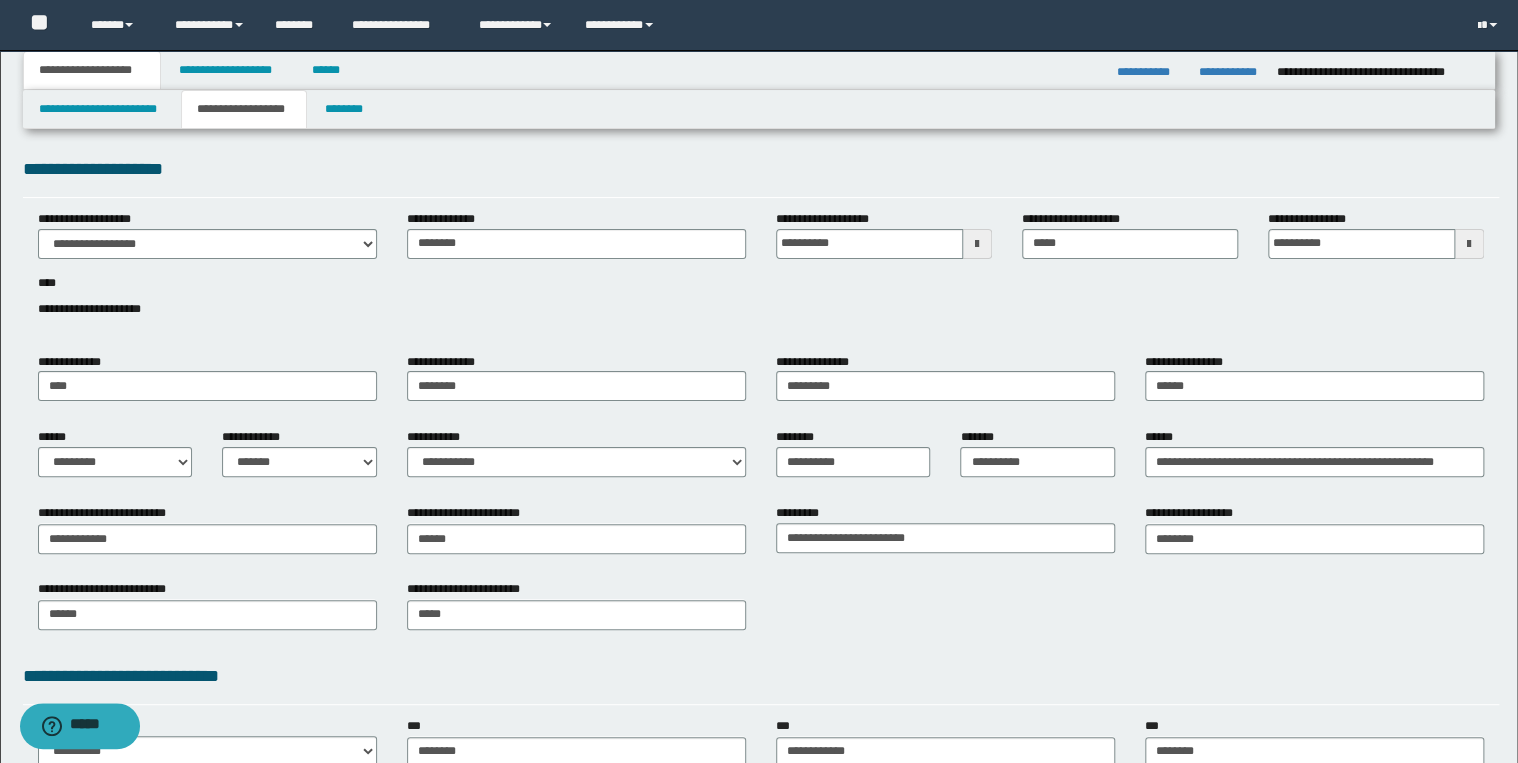 scroll, scrollTop: 0, scrollLeft: 0, axis: both 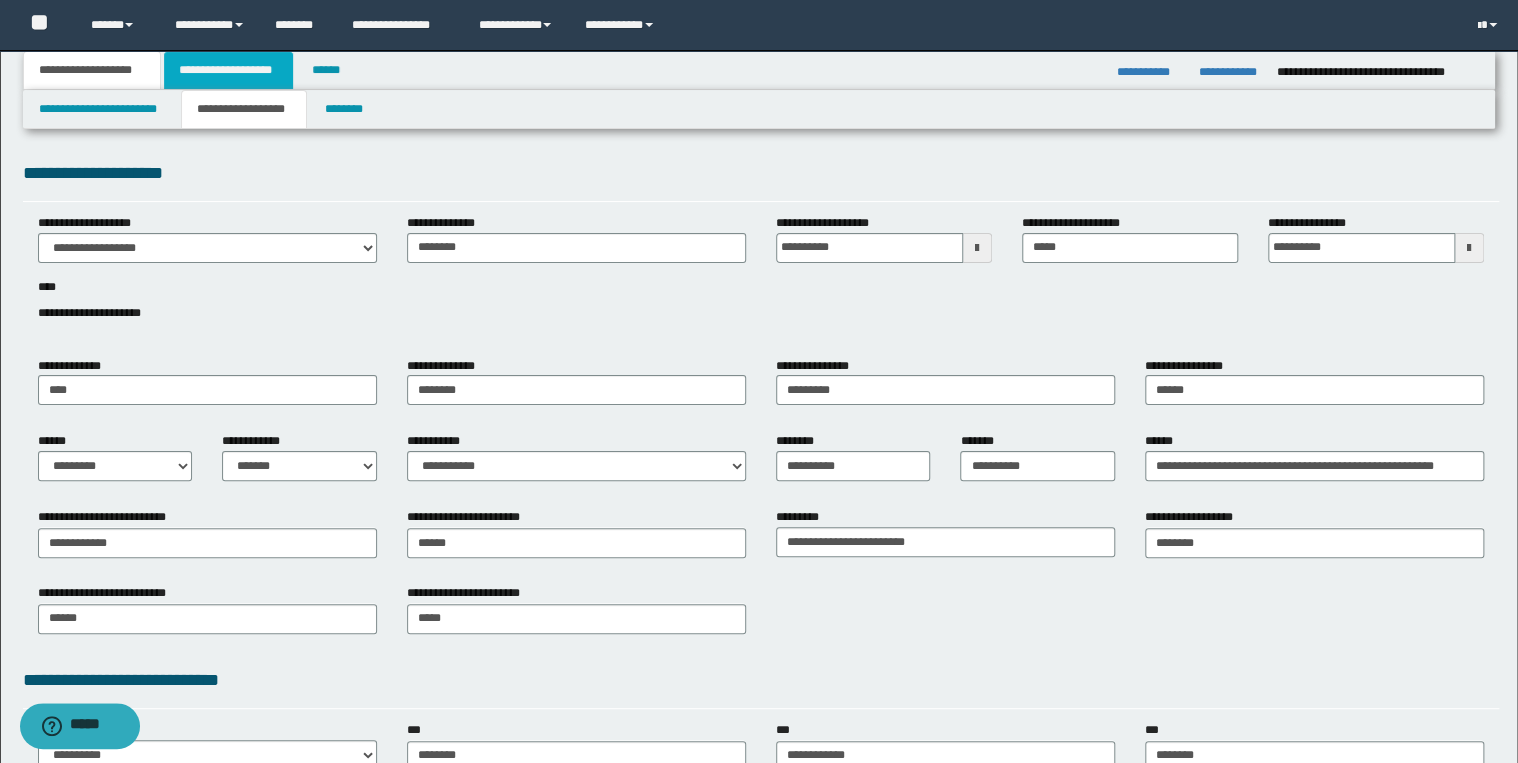 click on "**********" at bounding box center [228, 70] 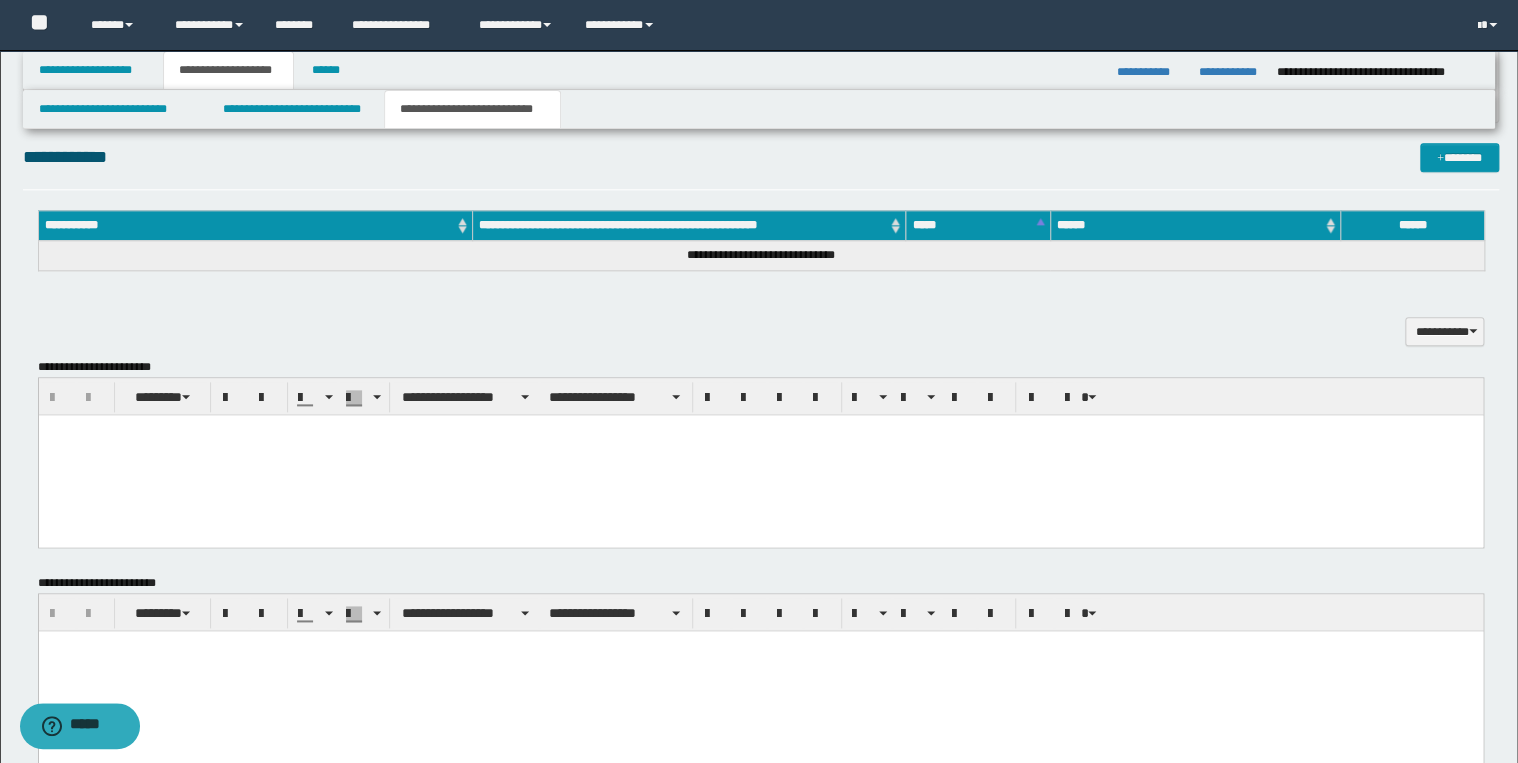 scroll, scrollTop: 1040, scrollLeft: 0, axis: vertical 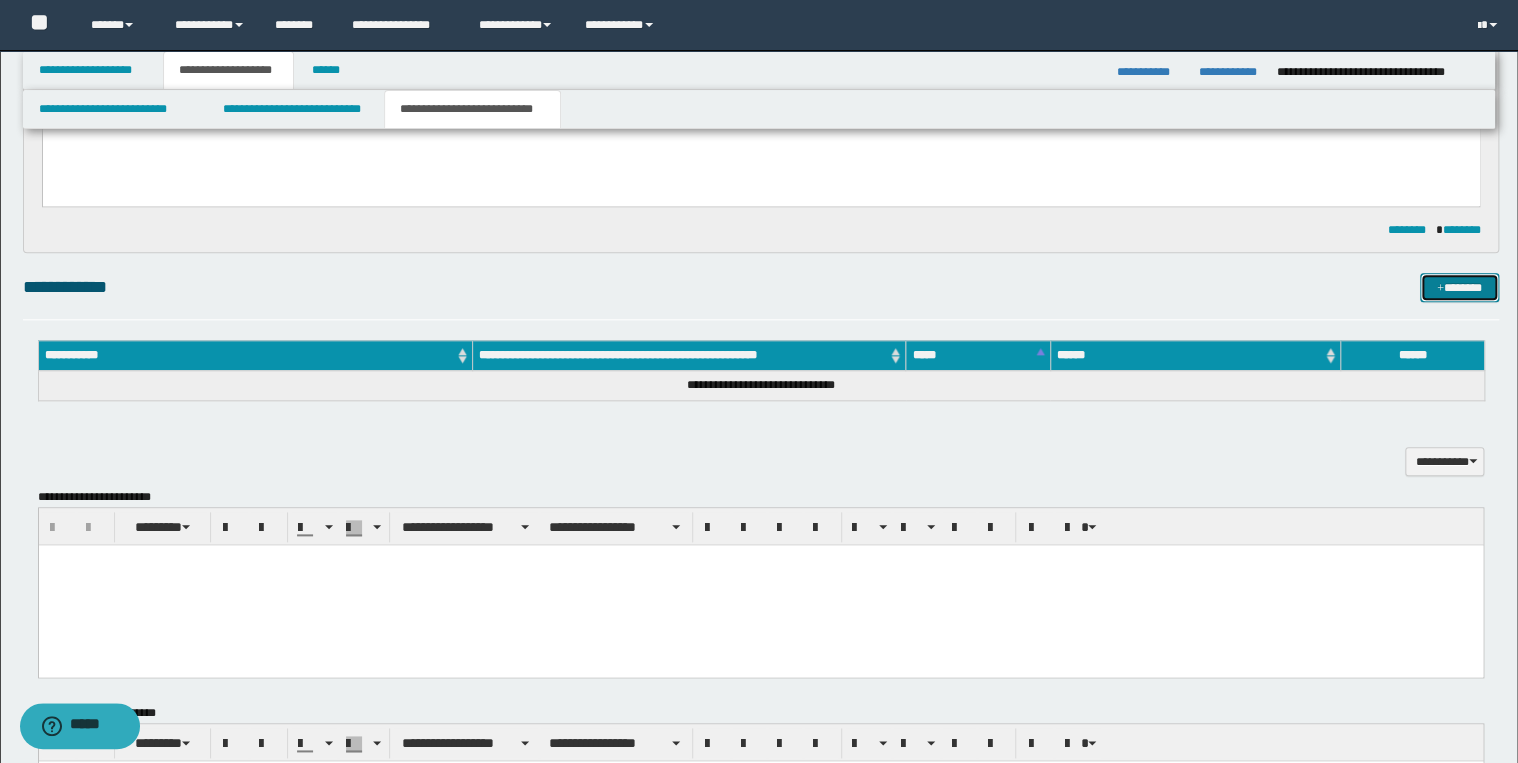click on "*******" at bounding box center (1459, 288) 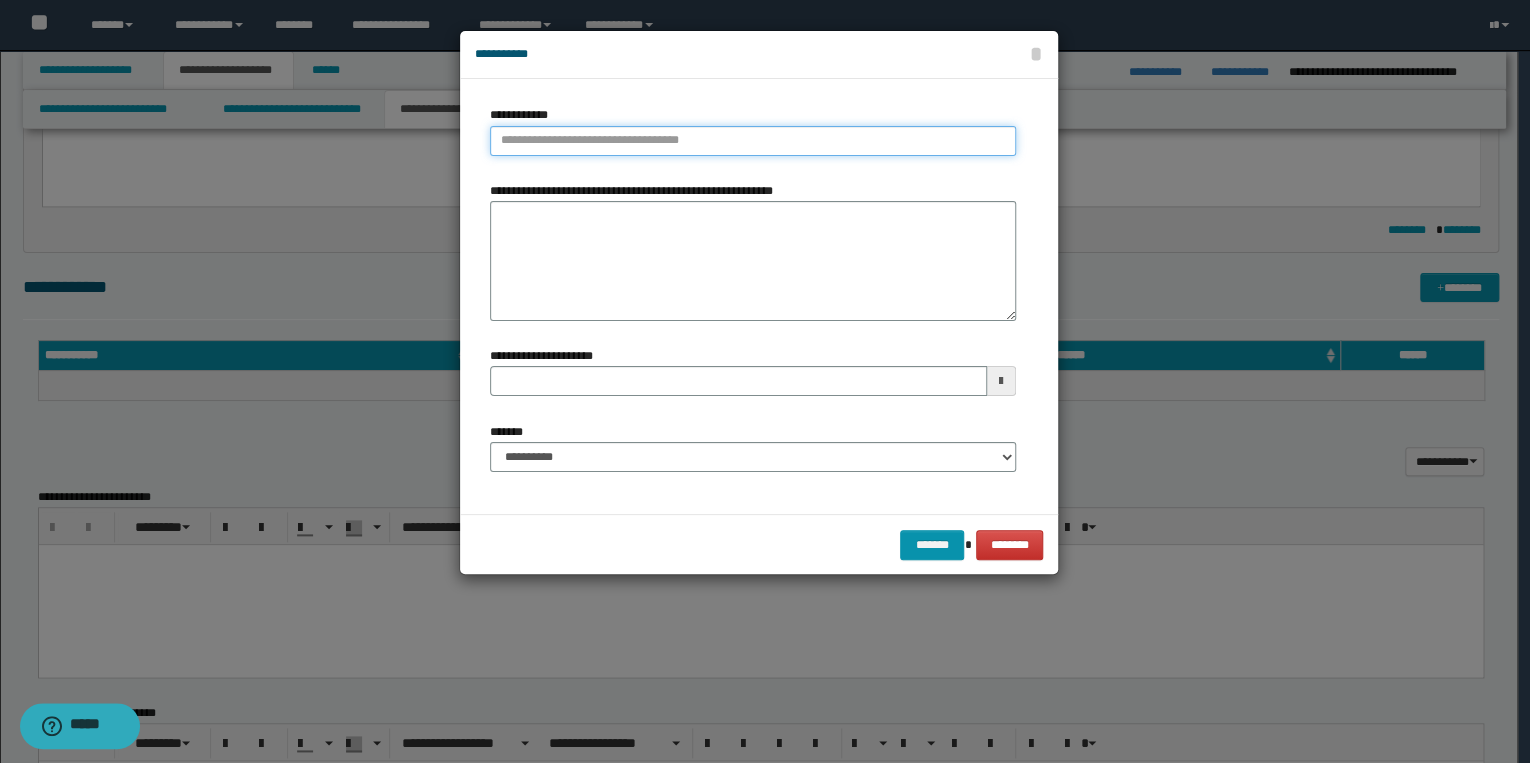 click on "**********" at bounding box center (753, 141) 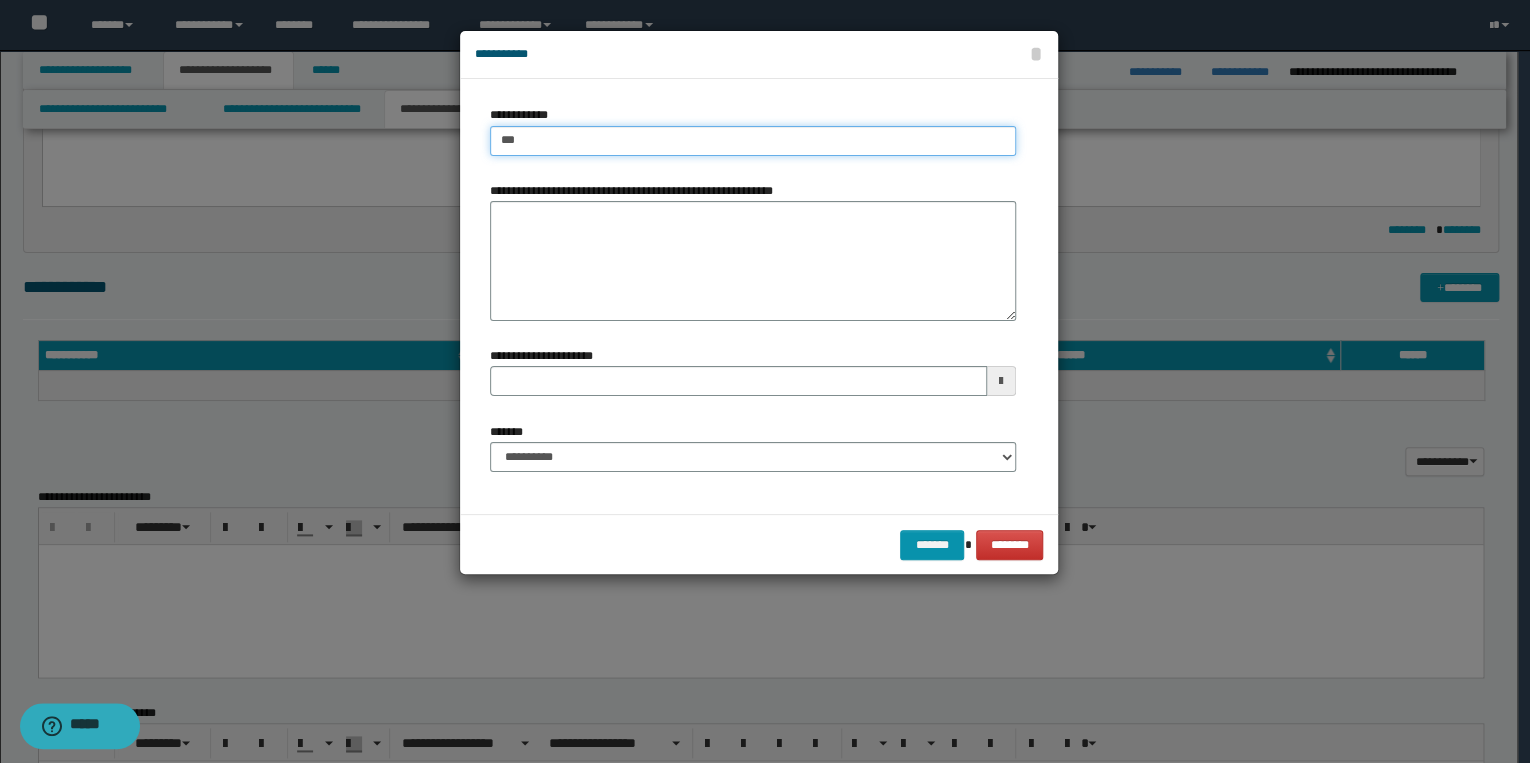 type on "****" 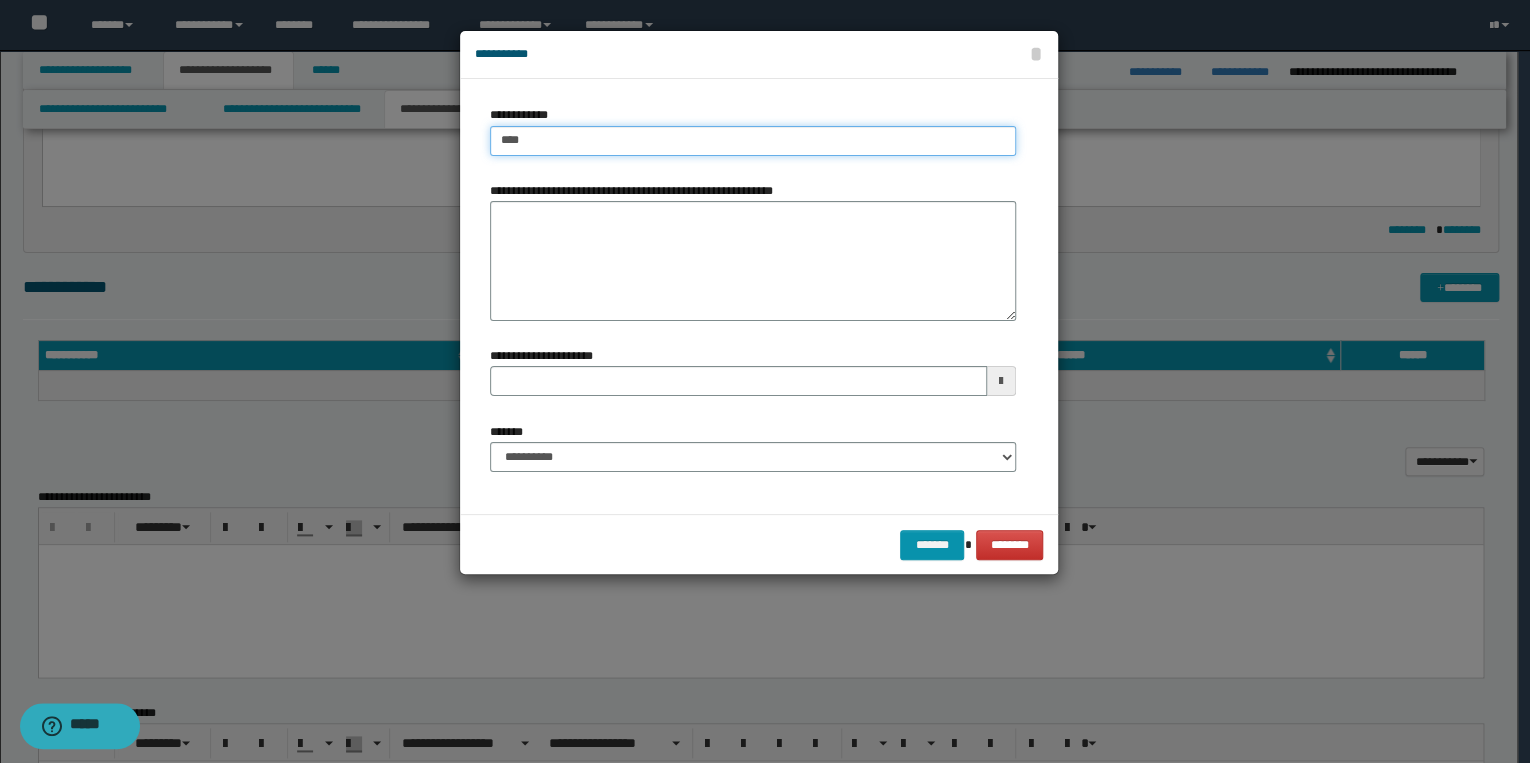 type on "****" 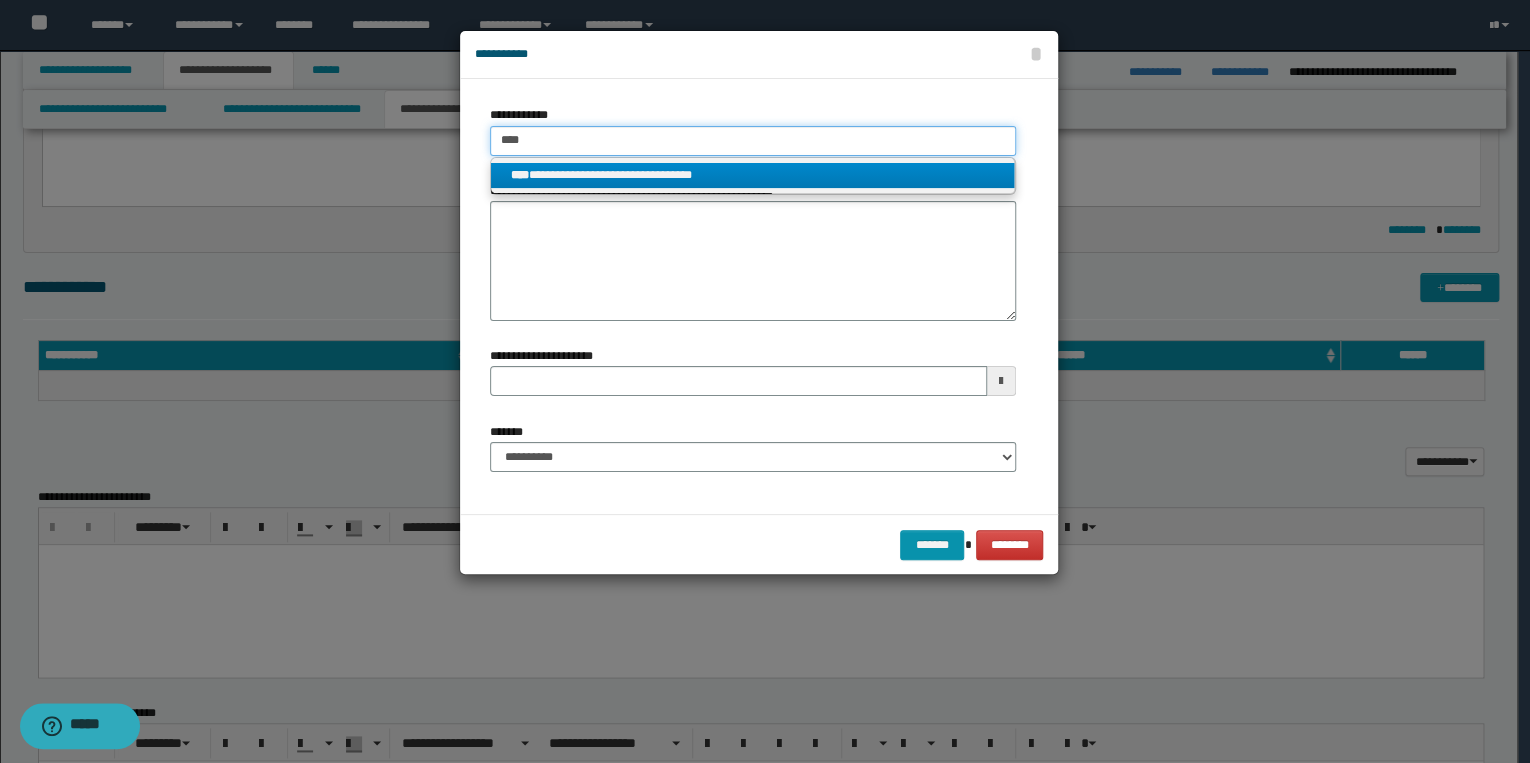 type on "****" 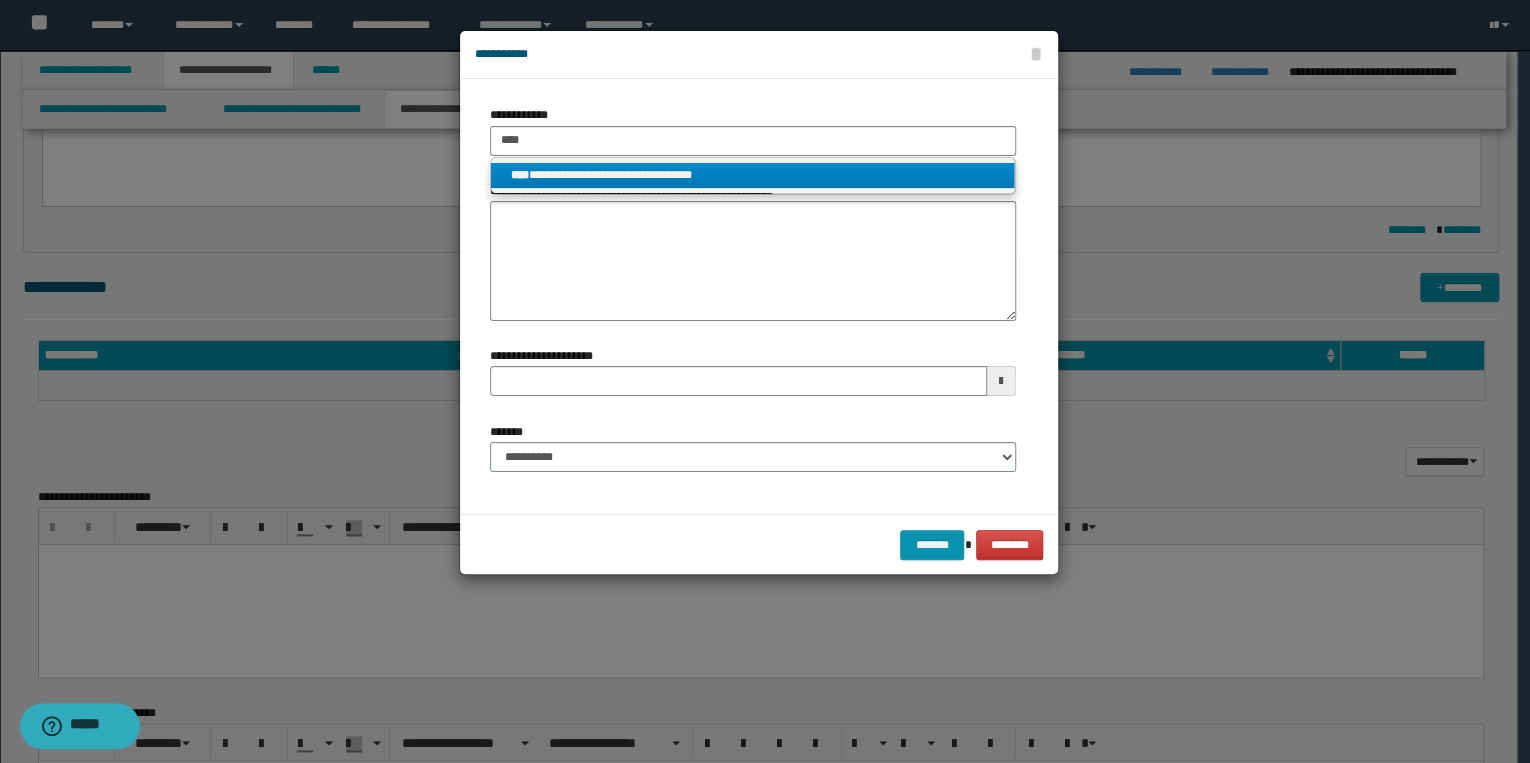 click on "**********" at bounding box center (753, 175) 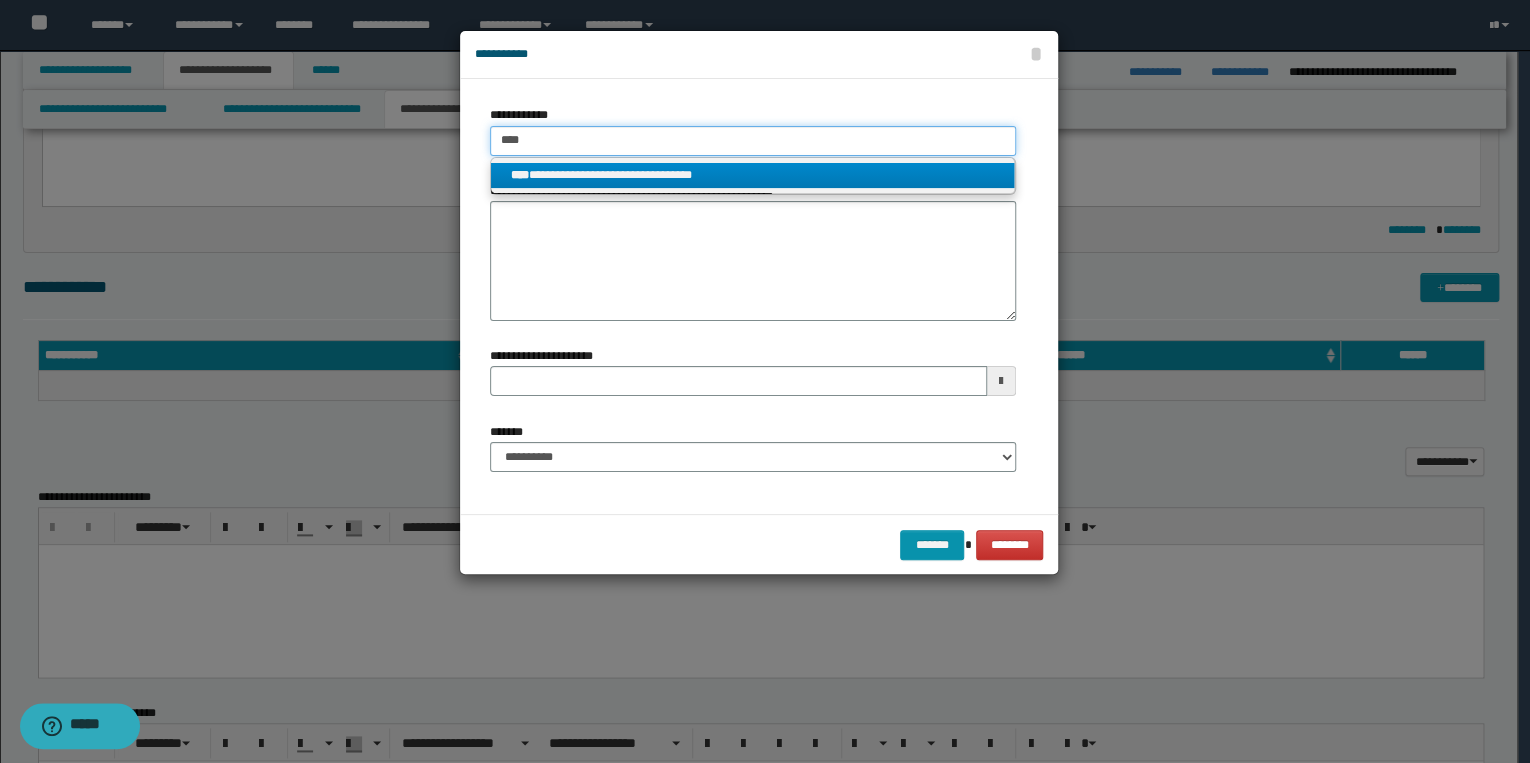 type 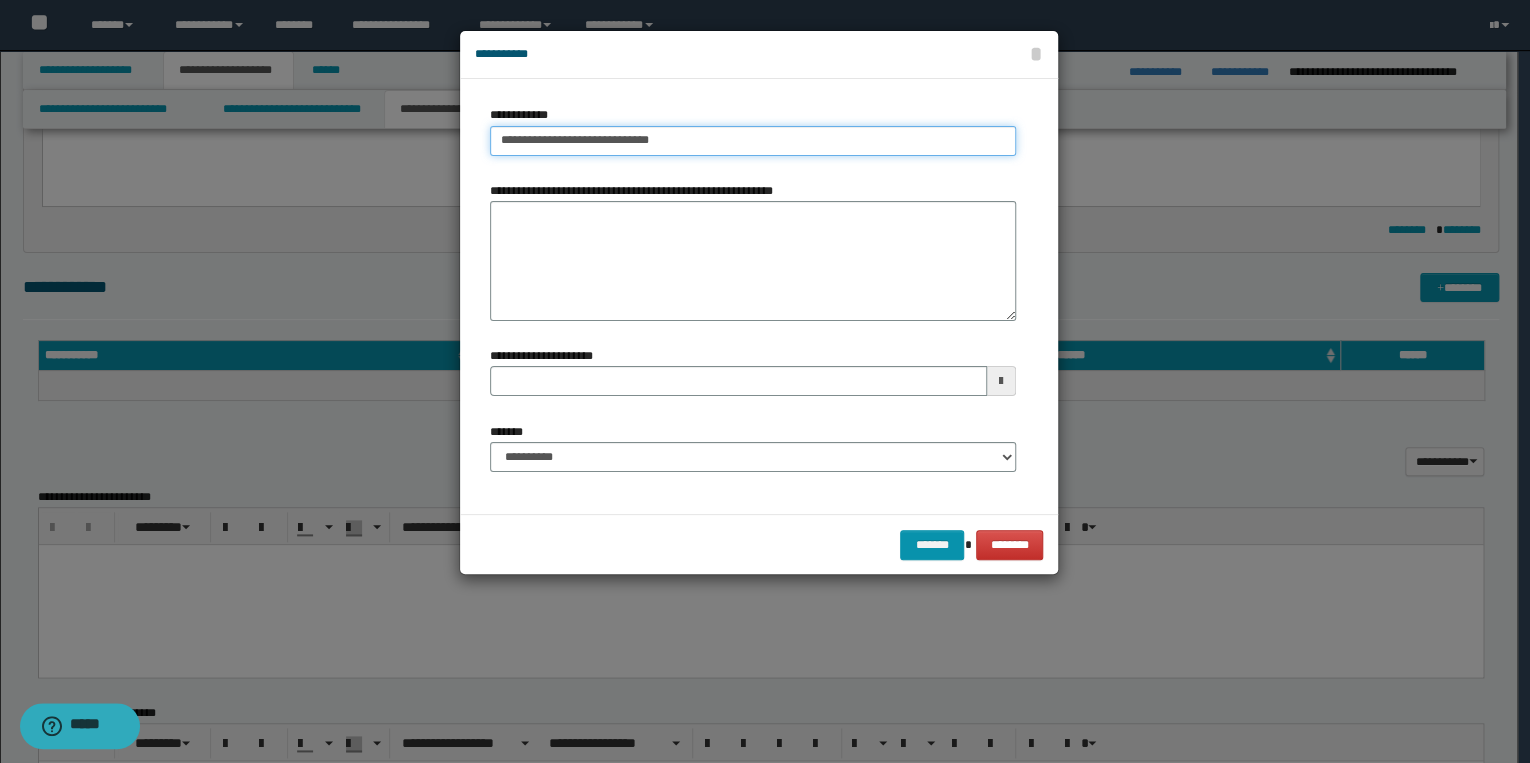 type on "**********" 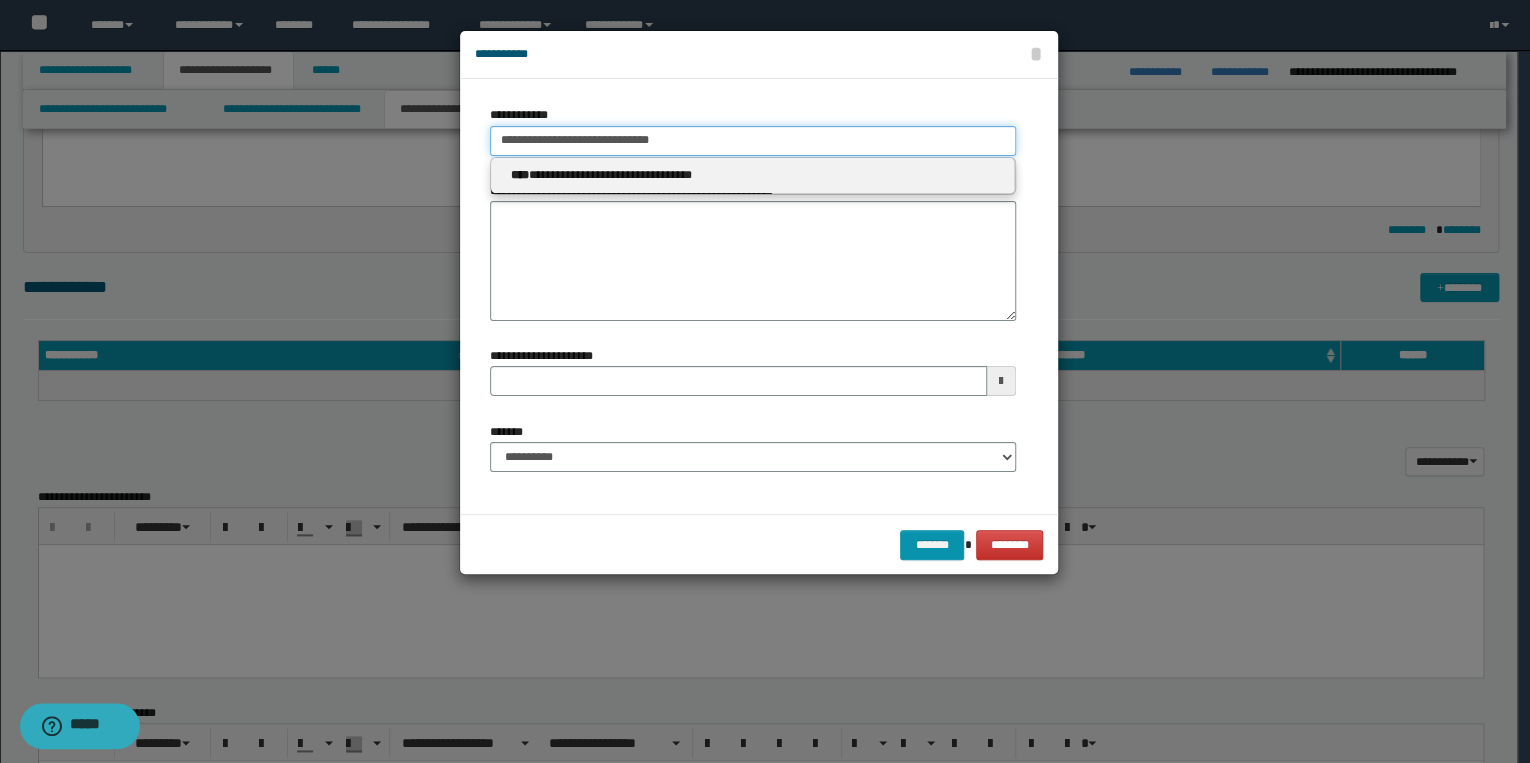 type 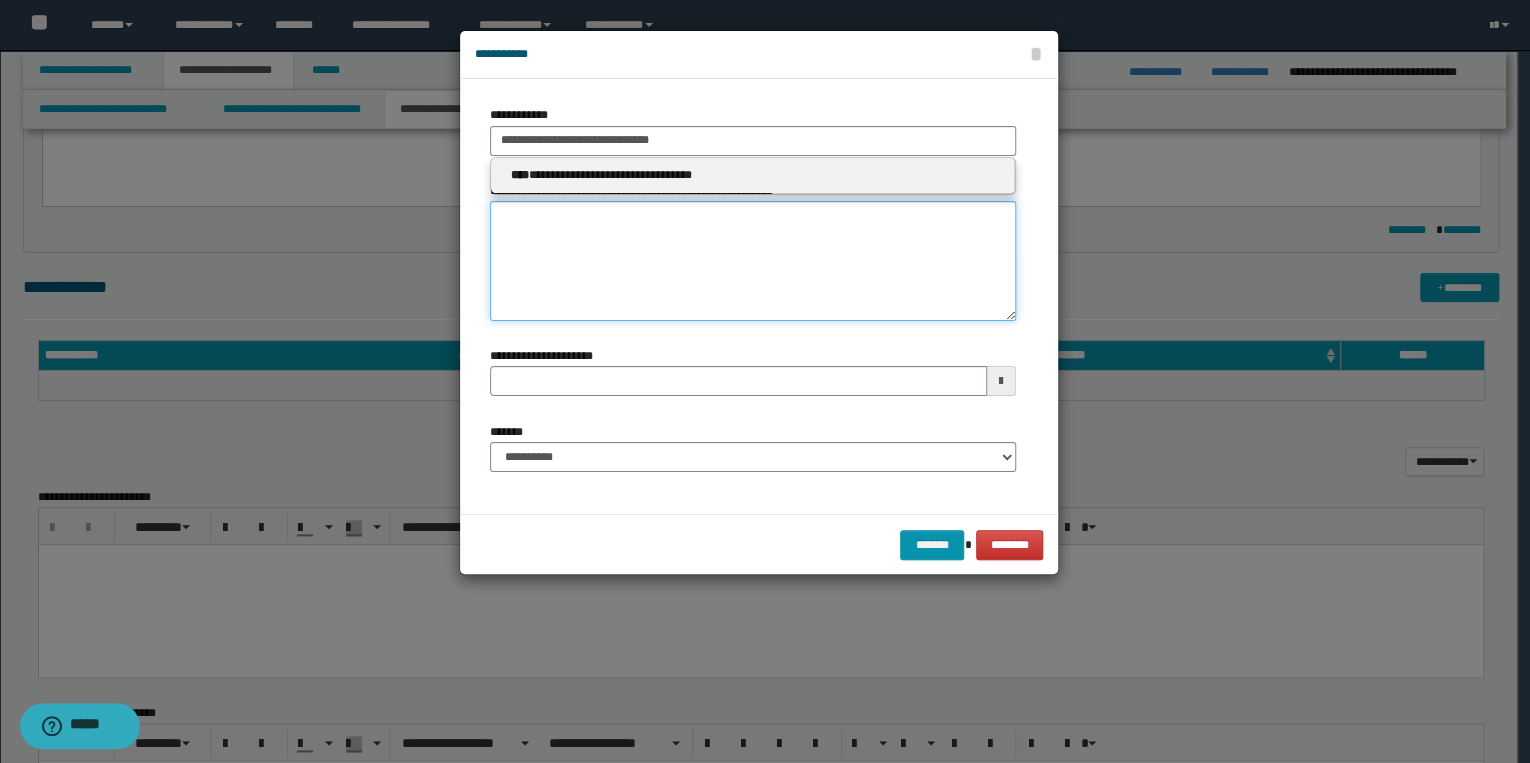 type 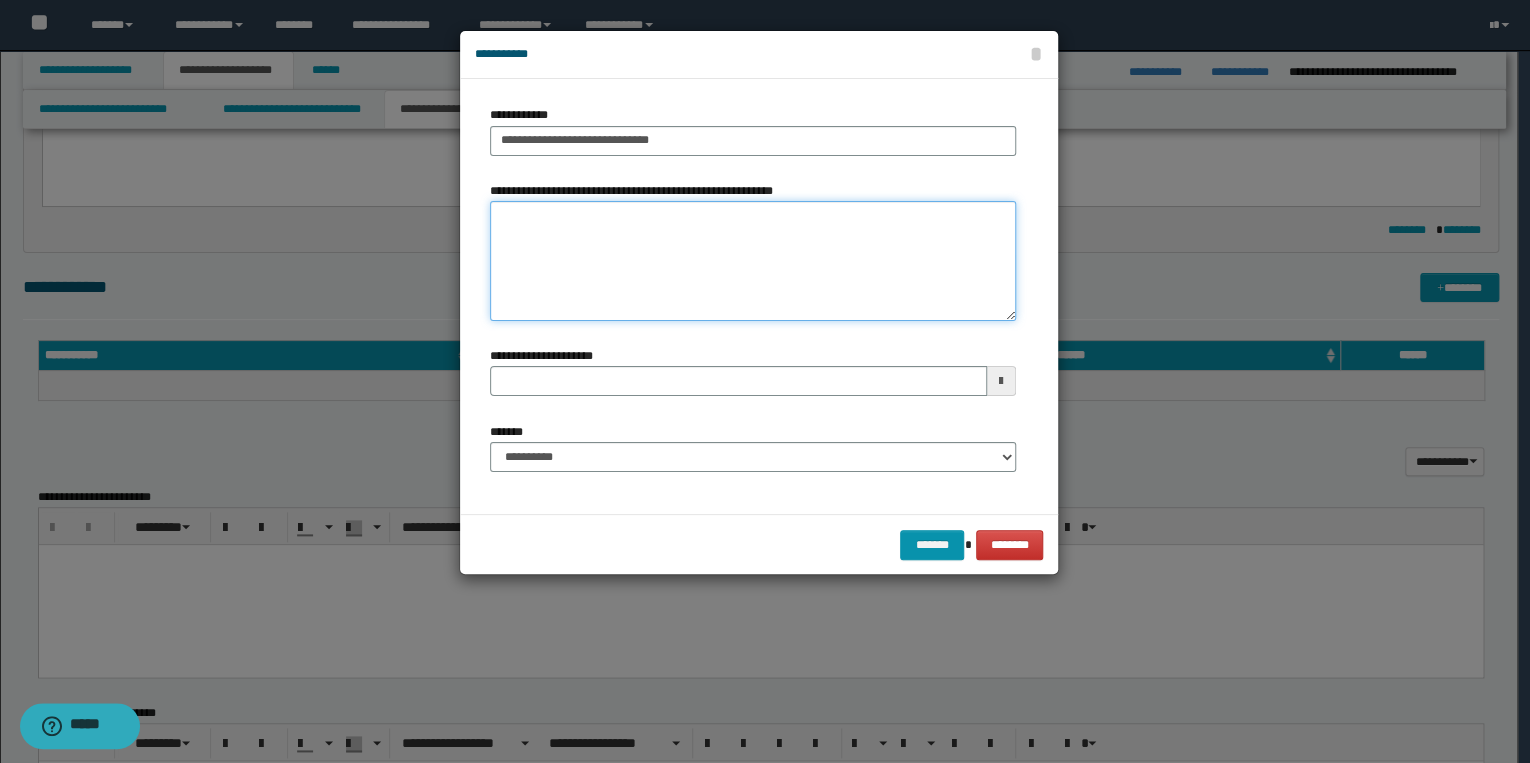 click on "**********" at bounding box center (753, 261) 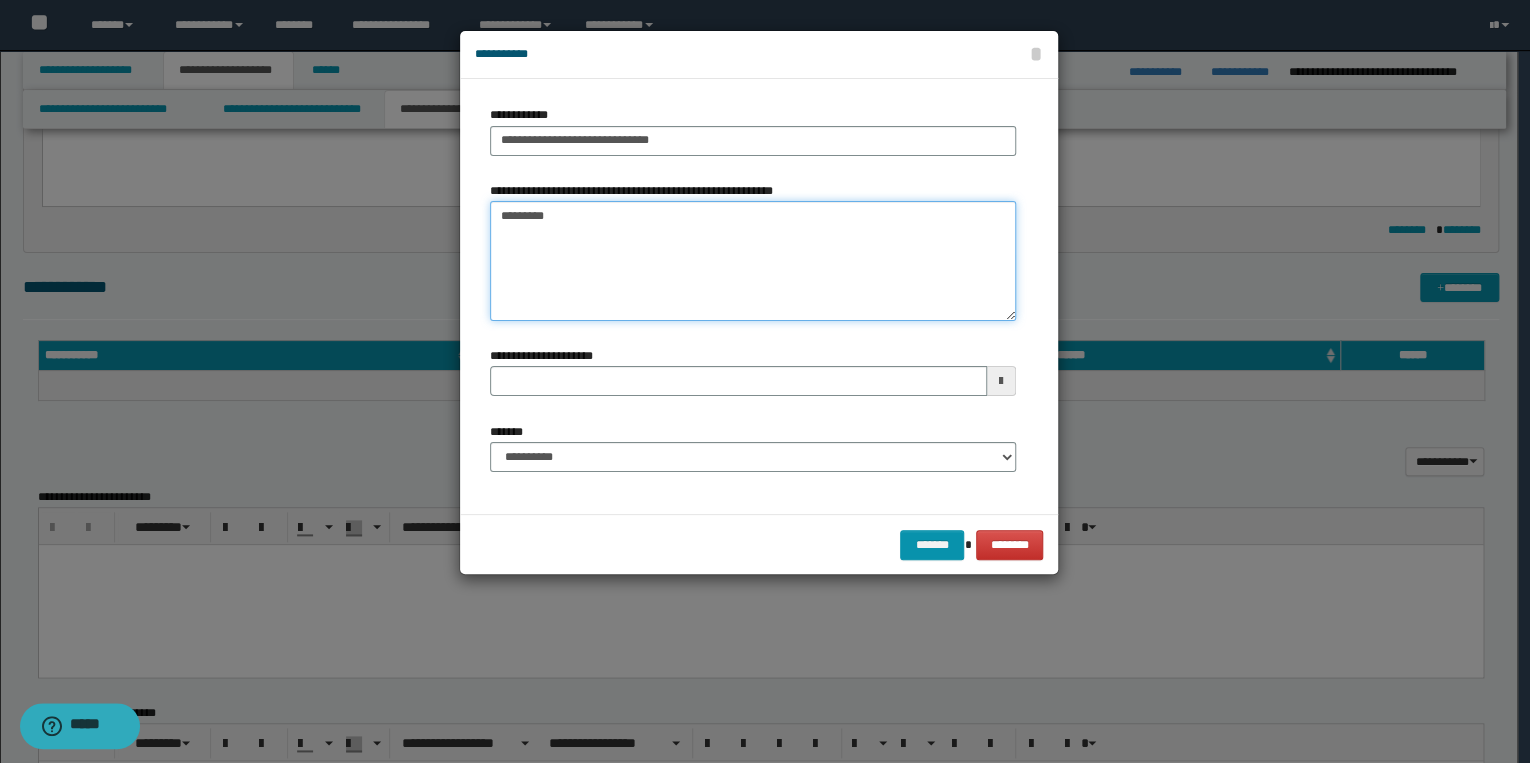 type on "*********" 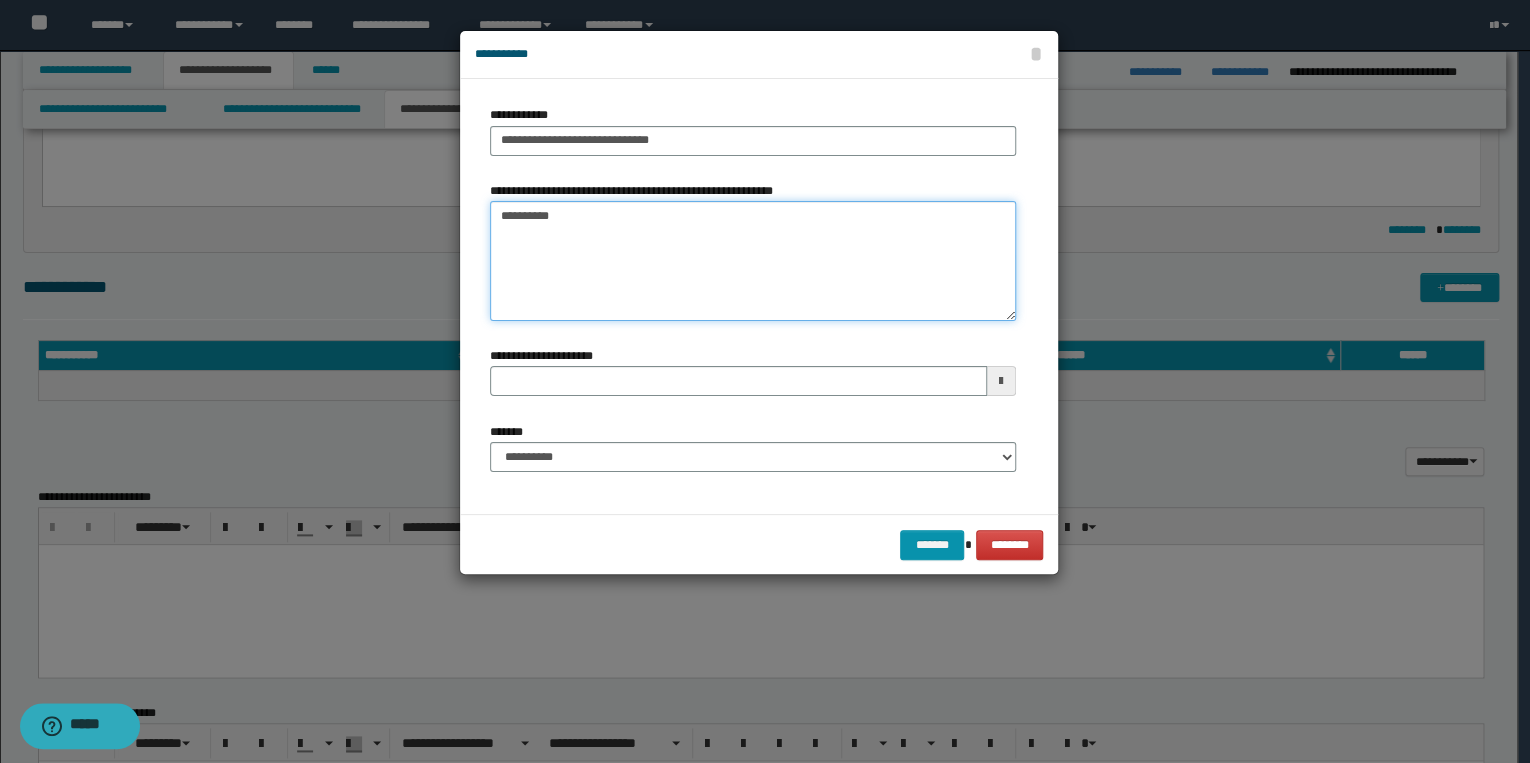 type 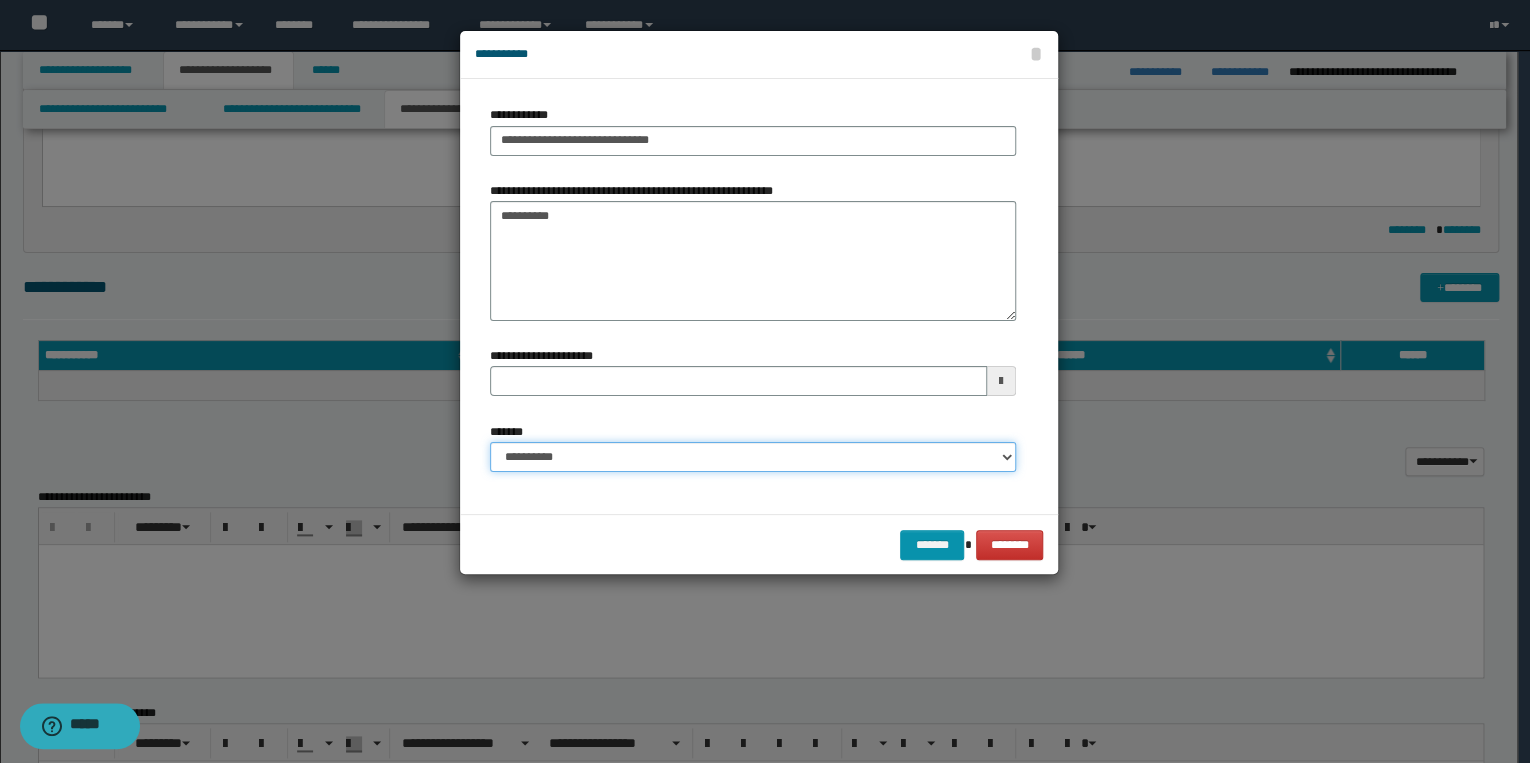 click on "**********" at bounding box center (753, 457) 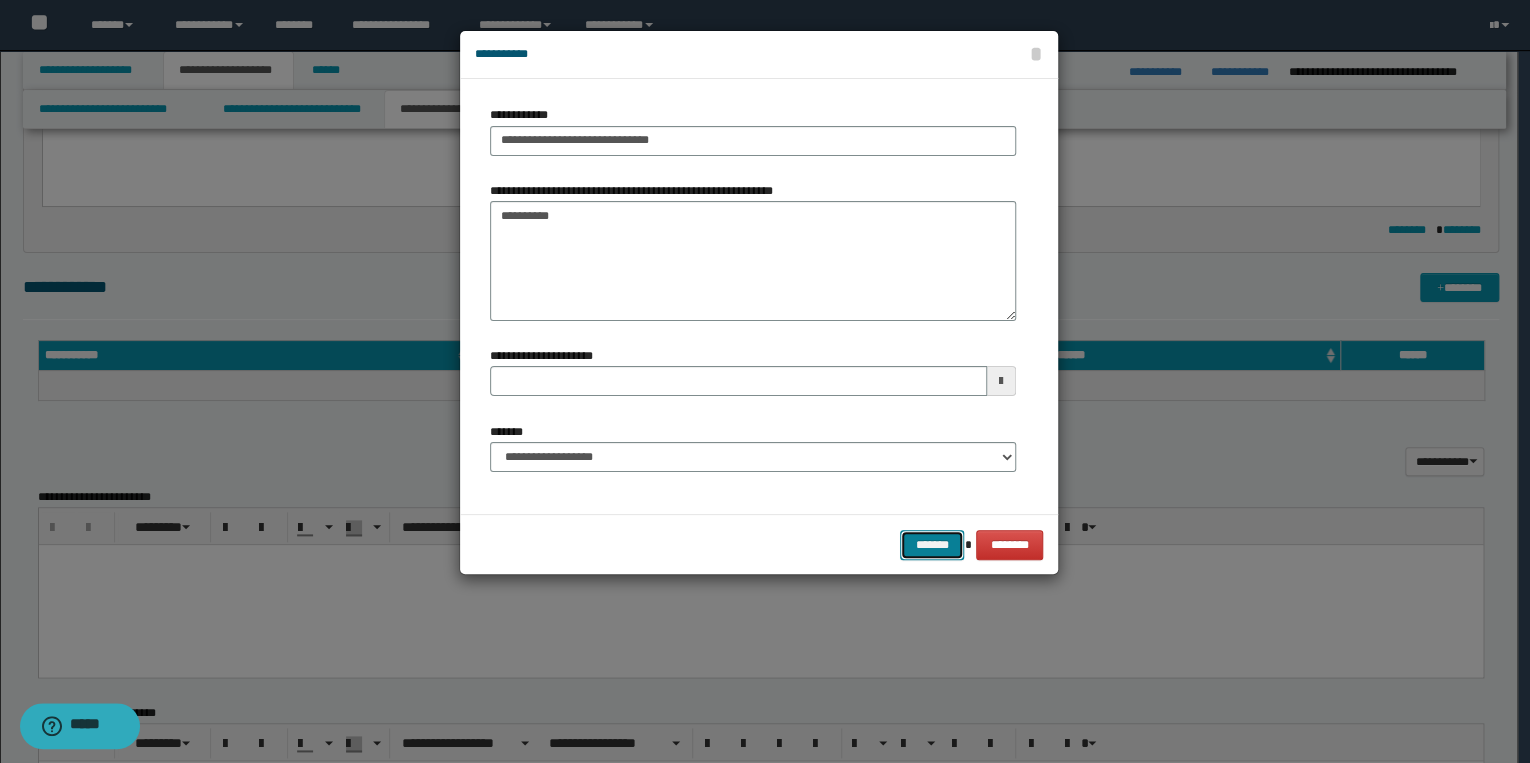 click on "*******" at bounding box center (932, 545) 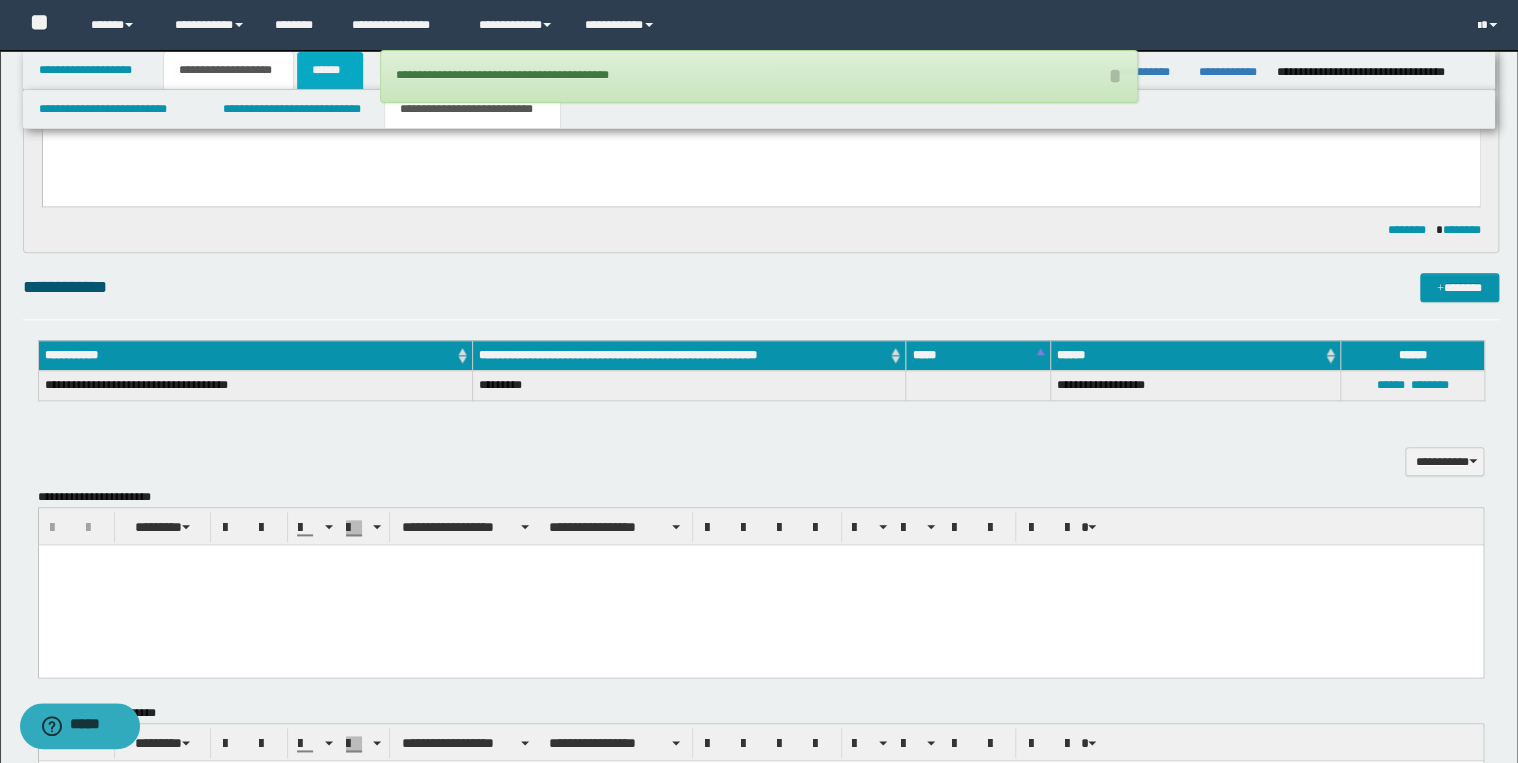 click on "******" at bounding box center (330, 70) 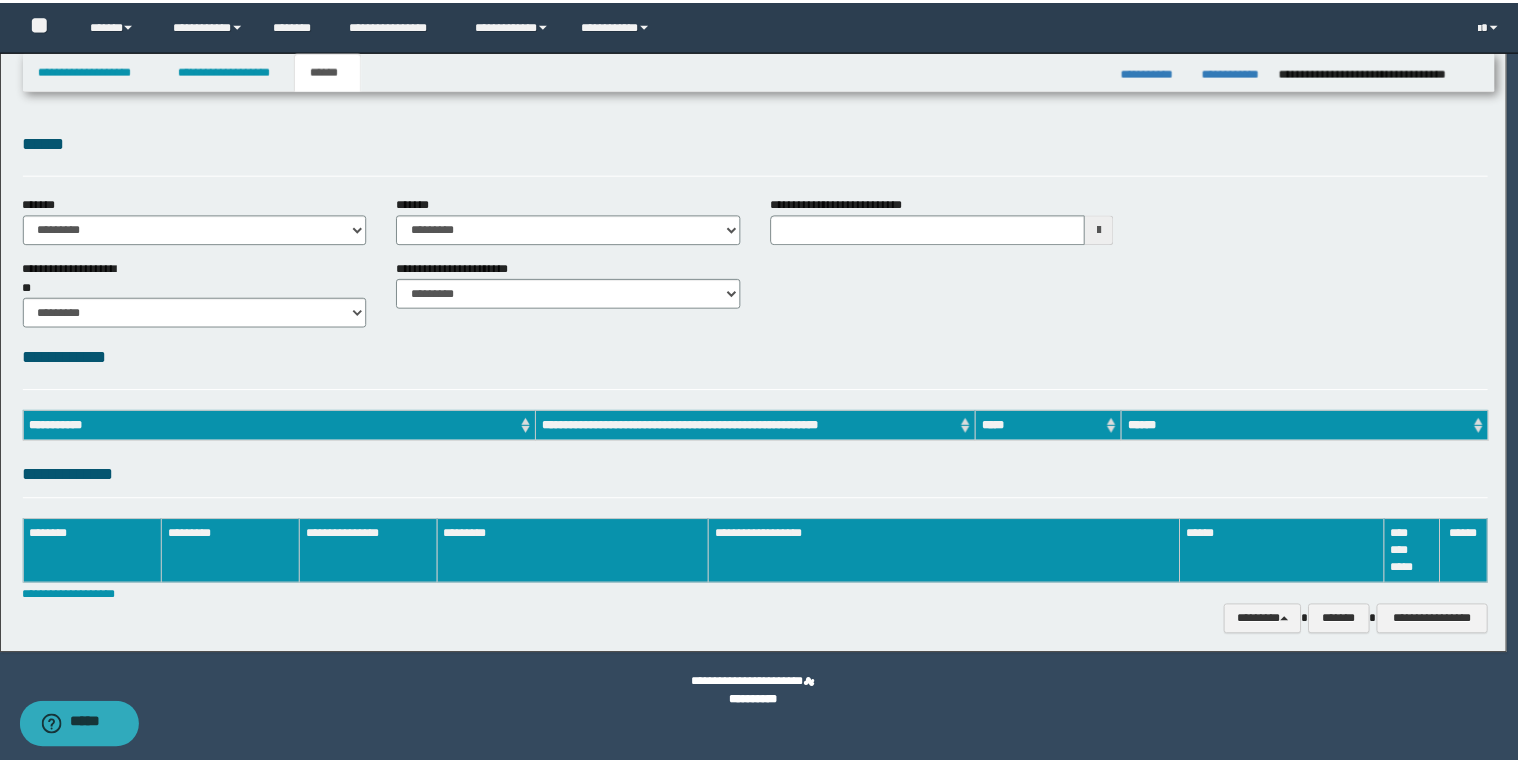 scroll, scrollTop: 0, scrollLeft: 0, axis: both 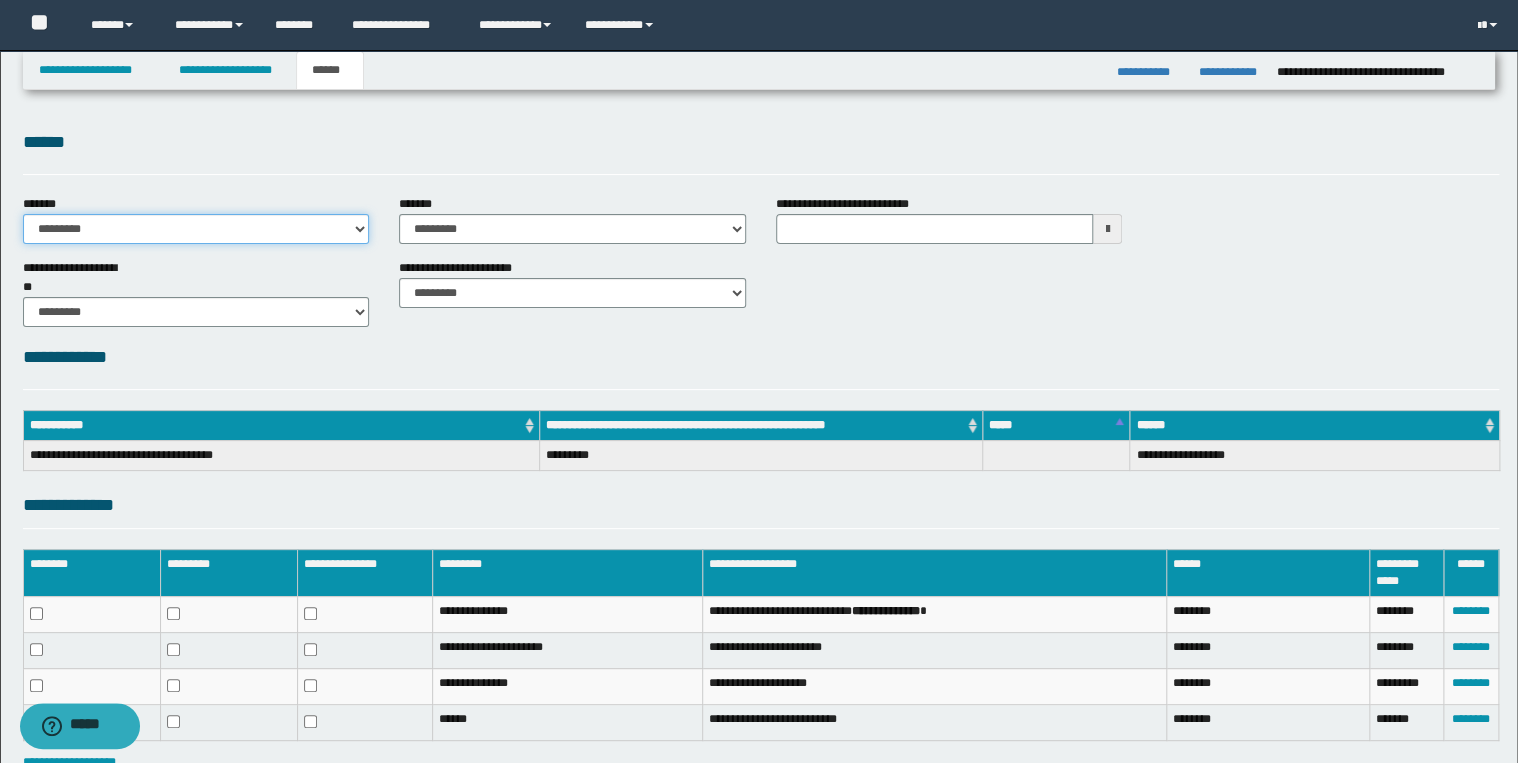 click on "**********" at bounding box center (196, 229) 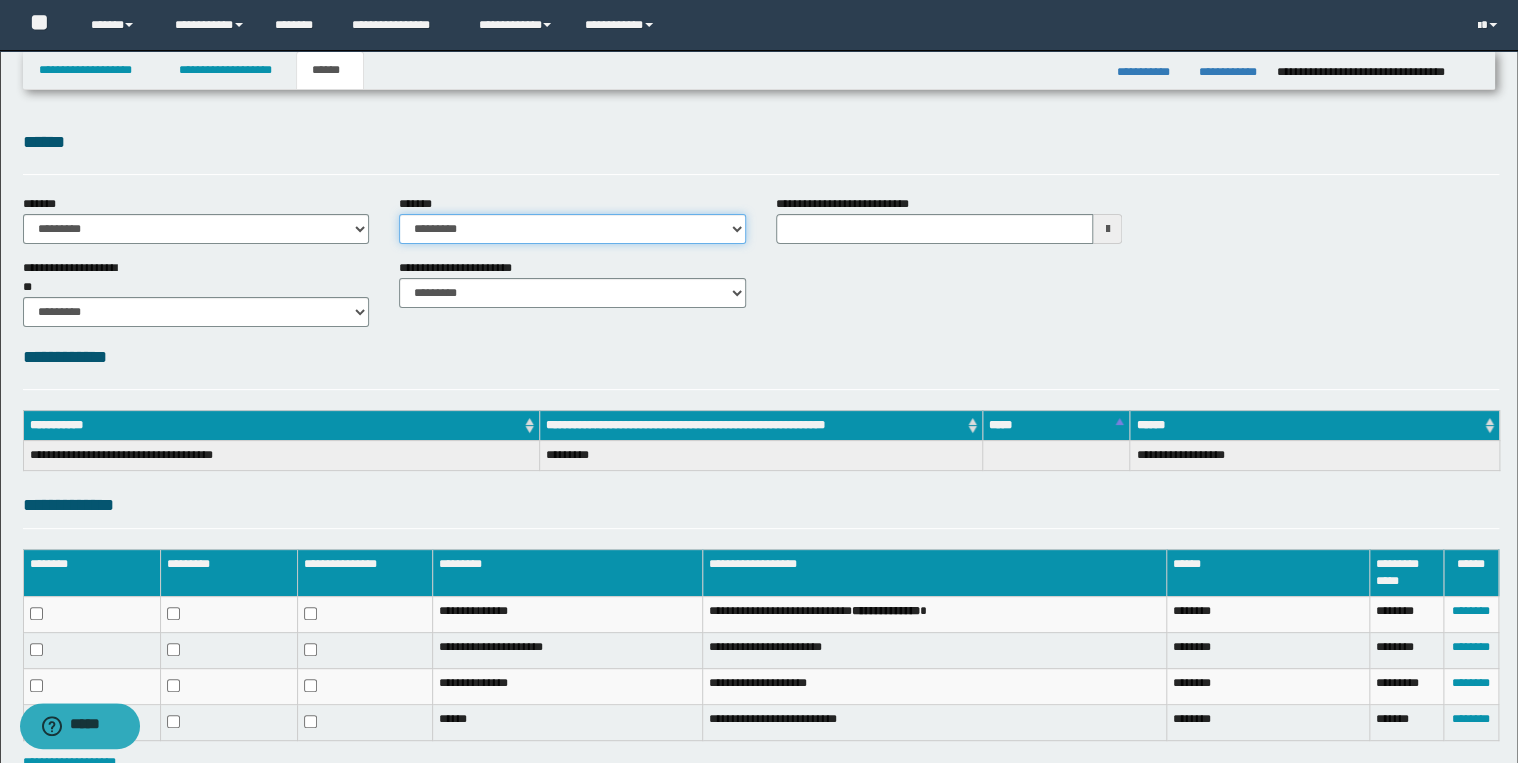 click on "**********" at bounding box center [572, 229] 